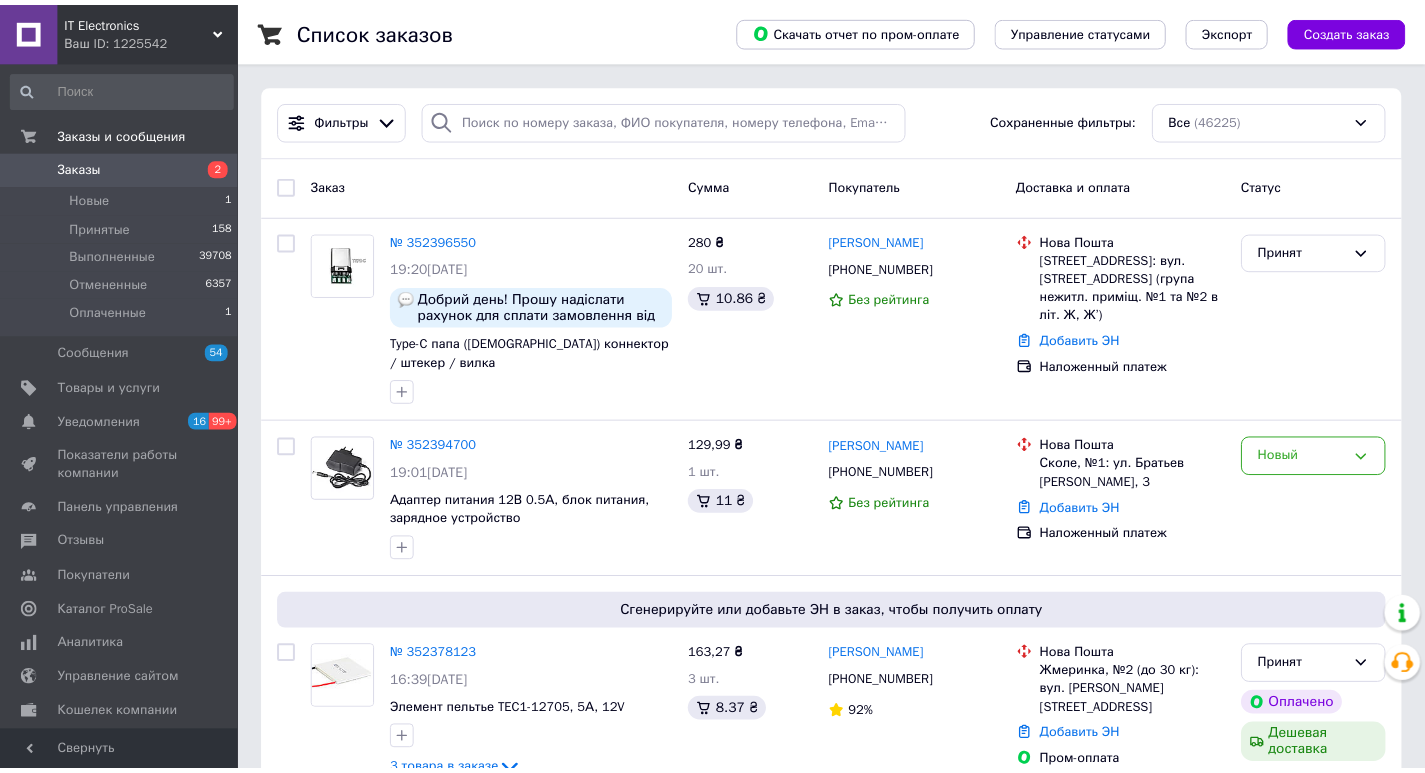 scroll, scrollTop: 0, scrollLeft: 0, axis: both 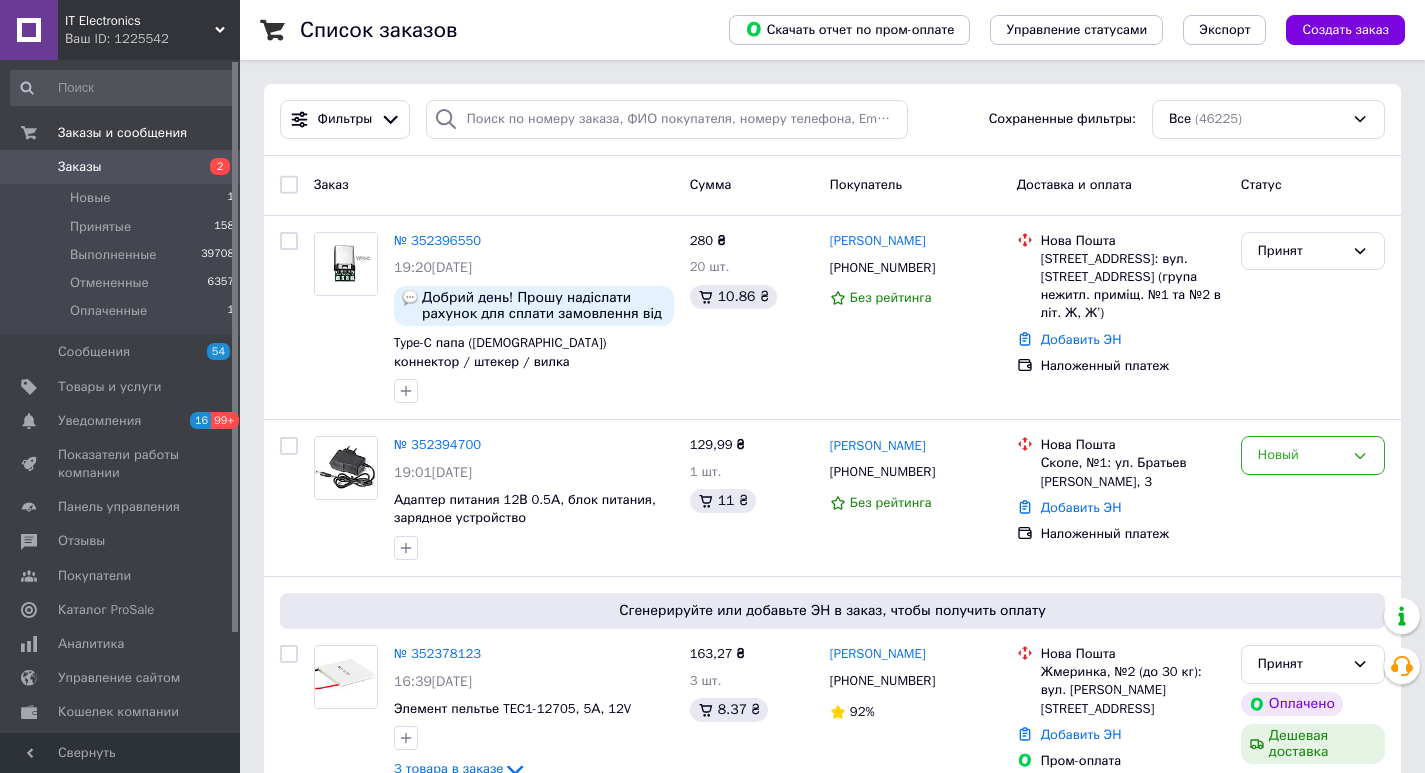 click on "Все (46225)" at bounding box center (1268, 119) 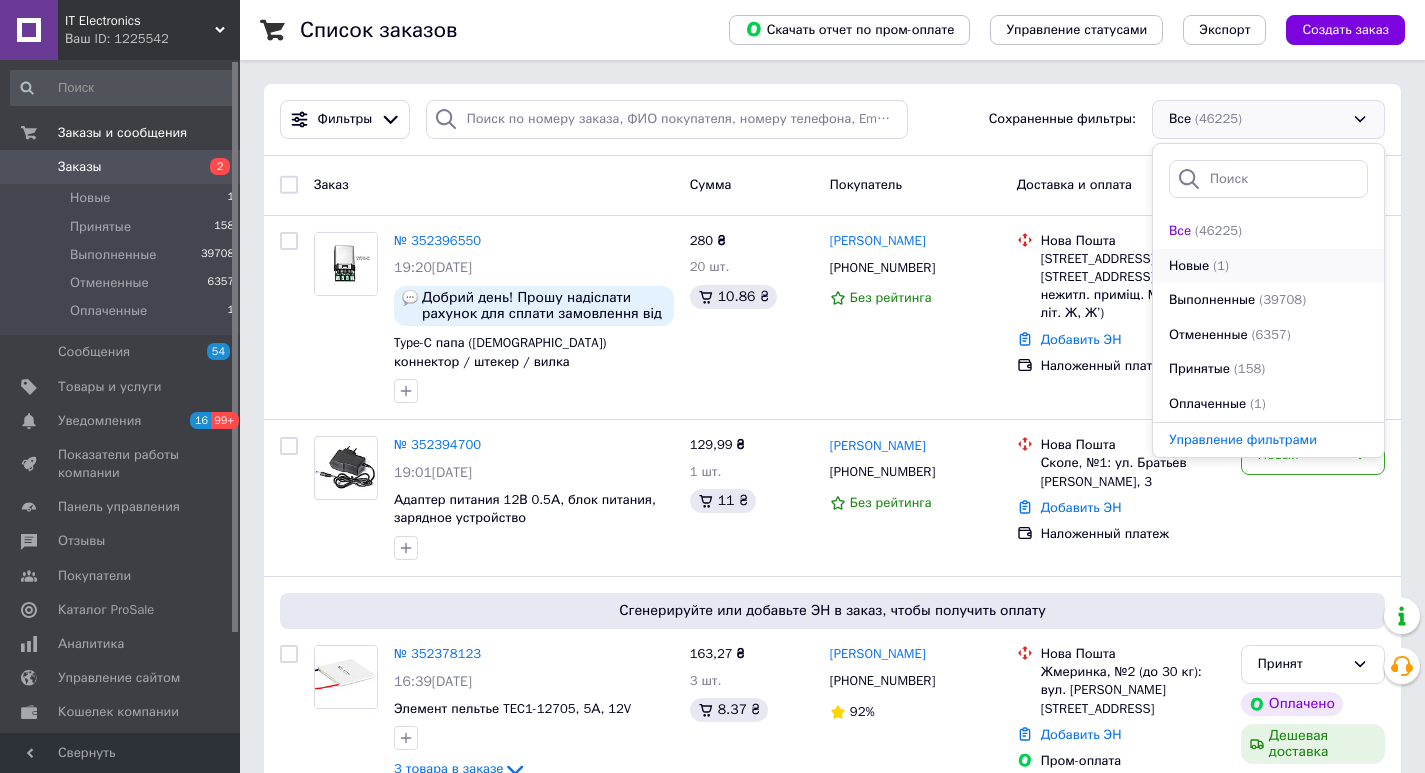 click on "Новые" at bounding box center (1189, 266) 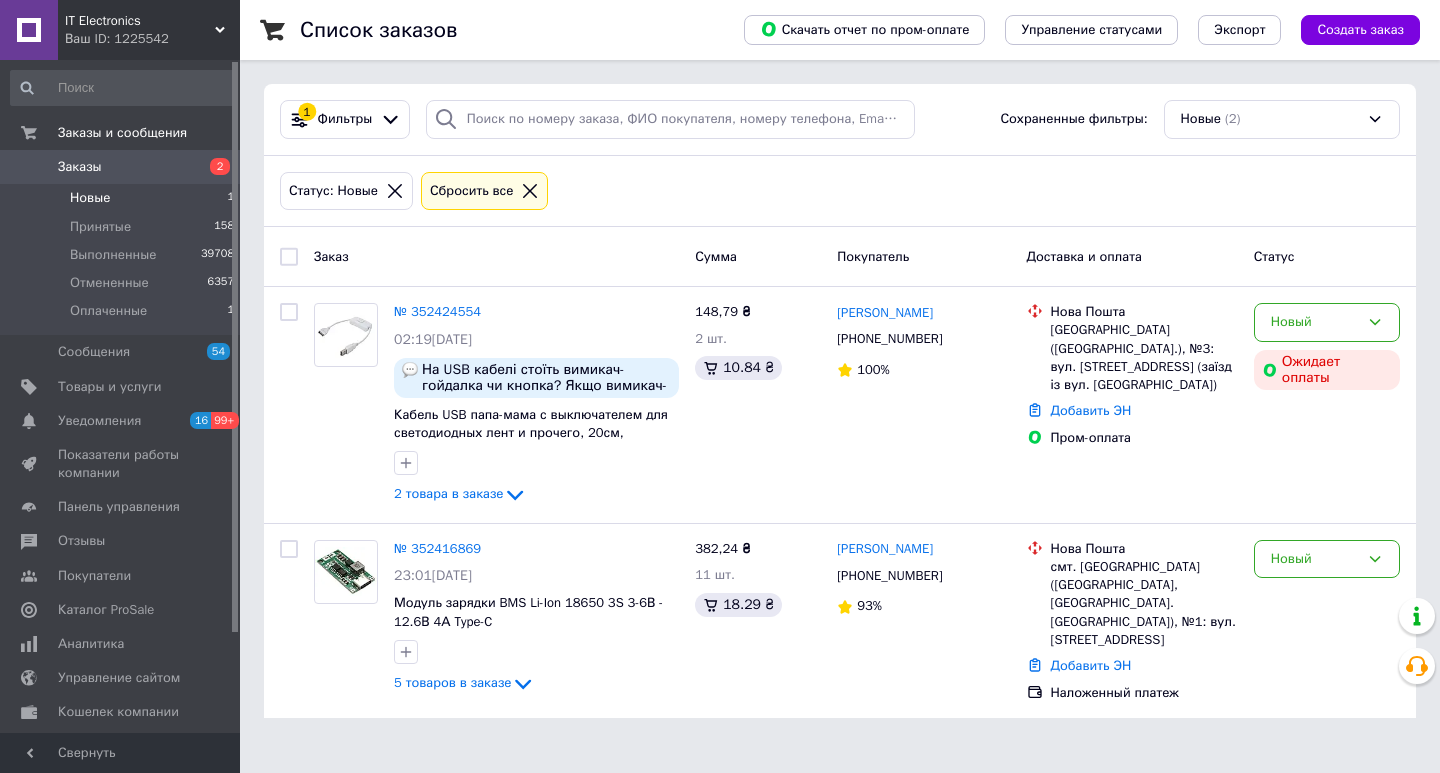 click 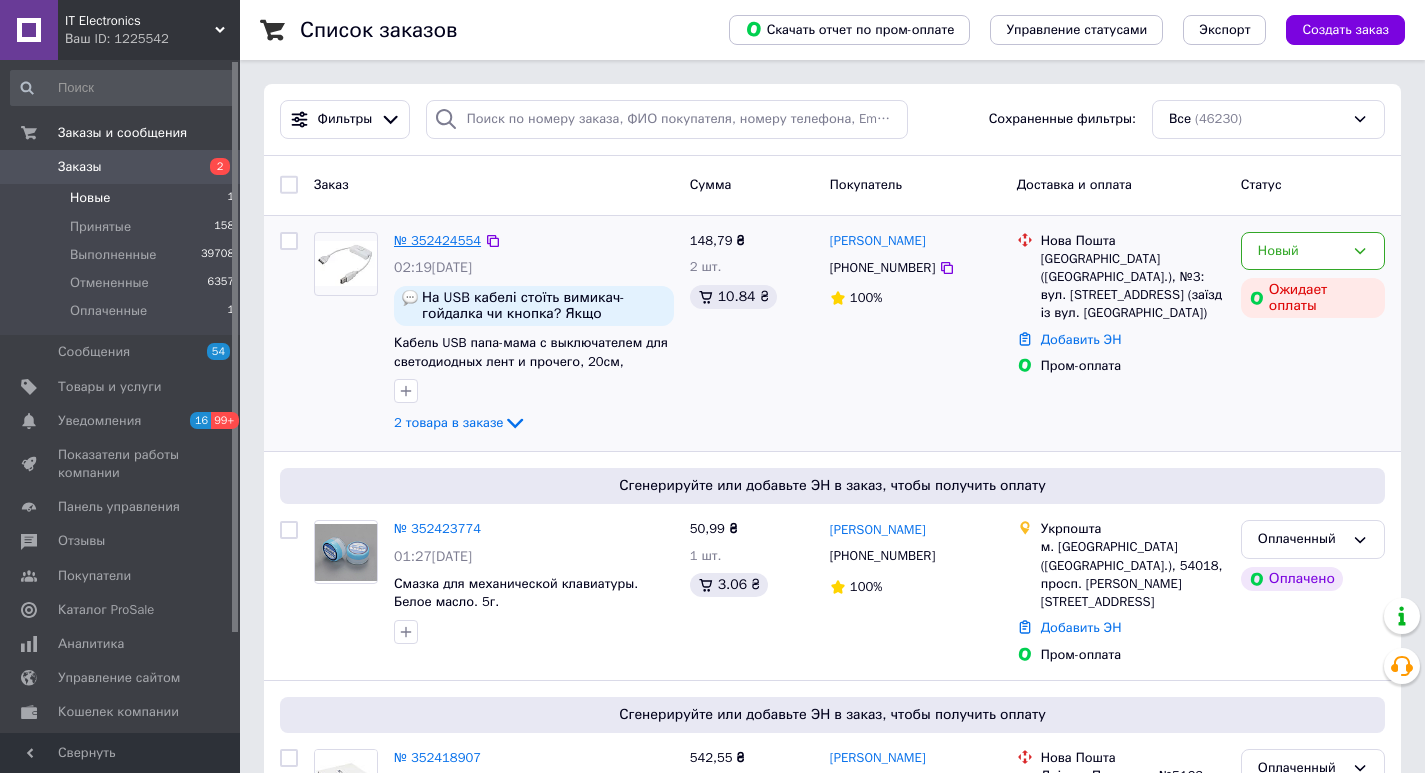 click on "№ 352424554" at bounding box center (437, 240) 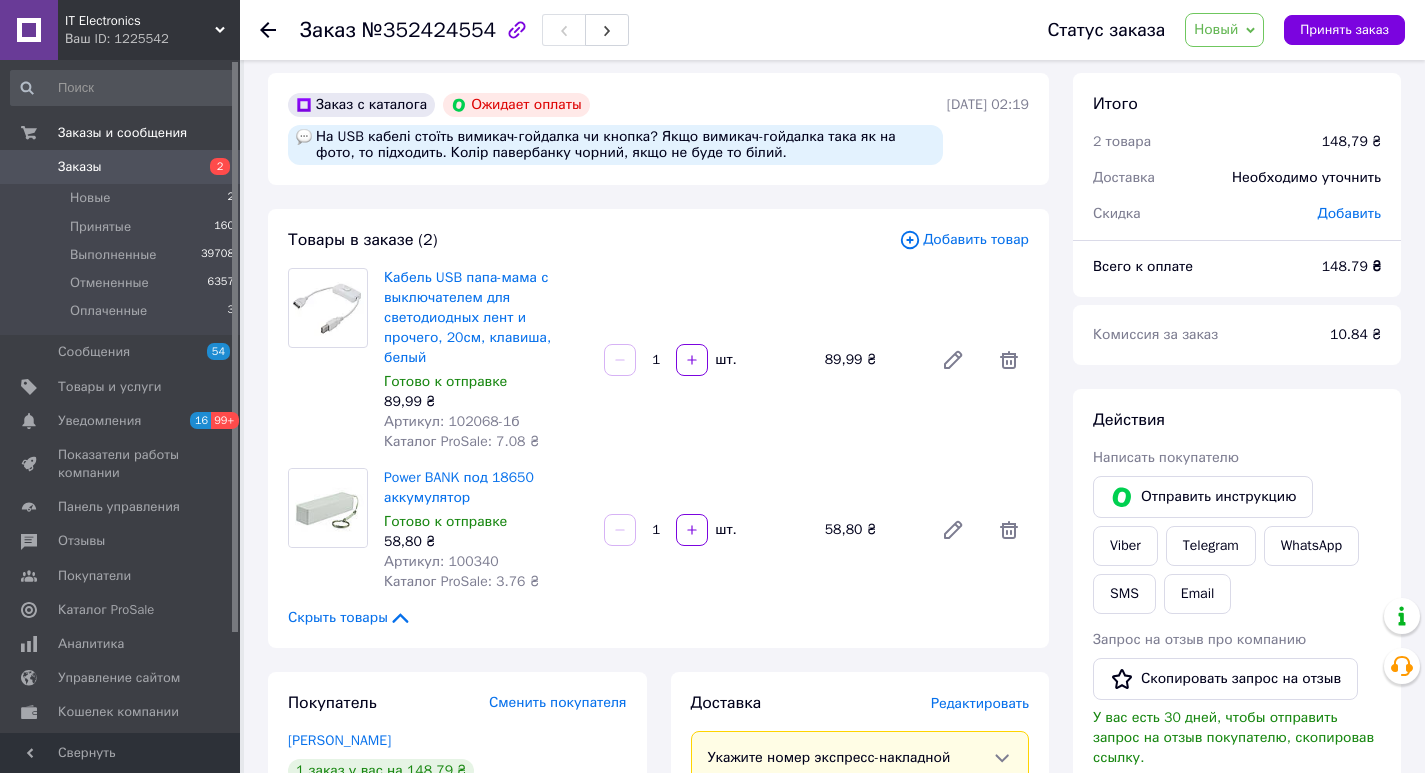 scroll, scrollTop: 0, scrollLeft: 0, axis: both 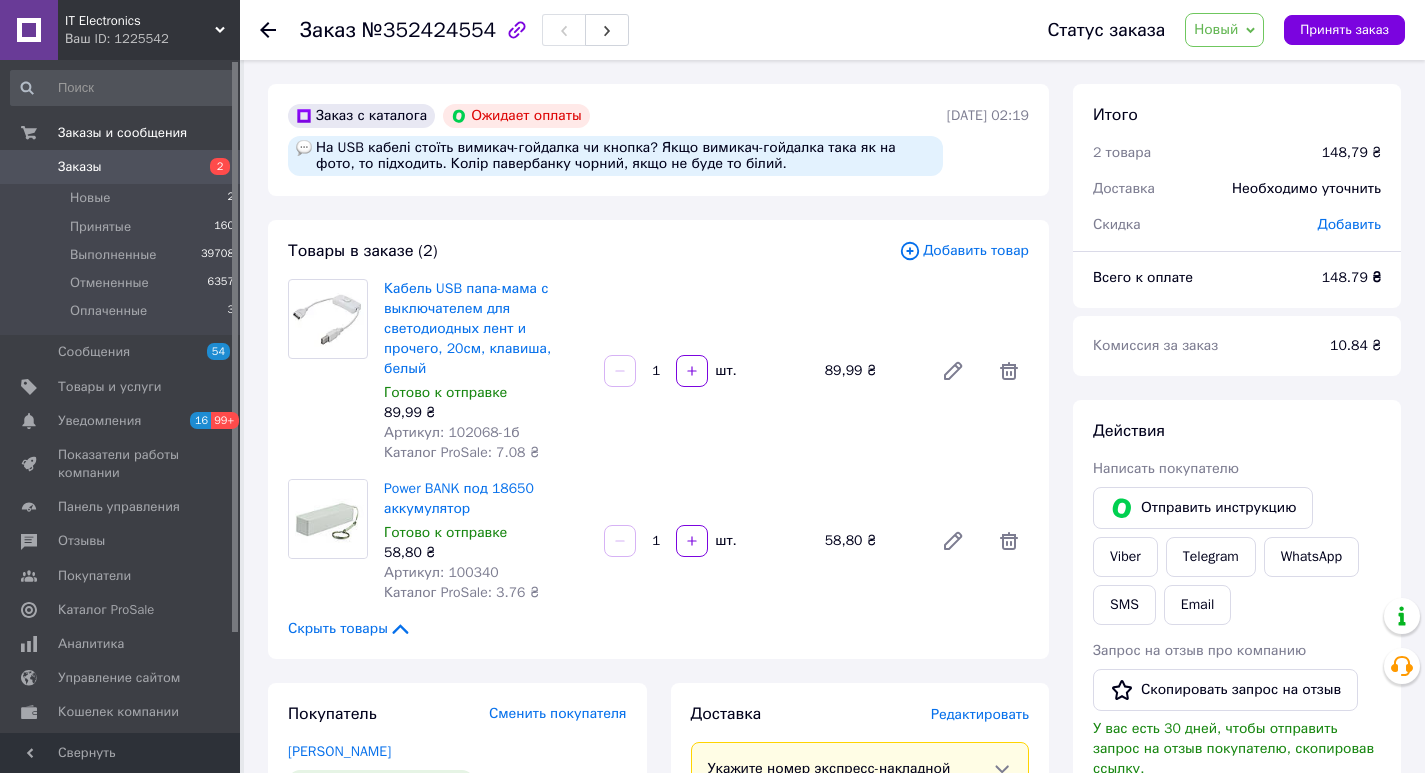 click 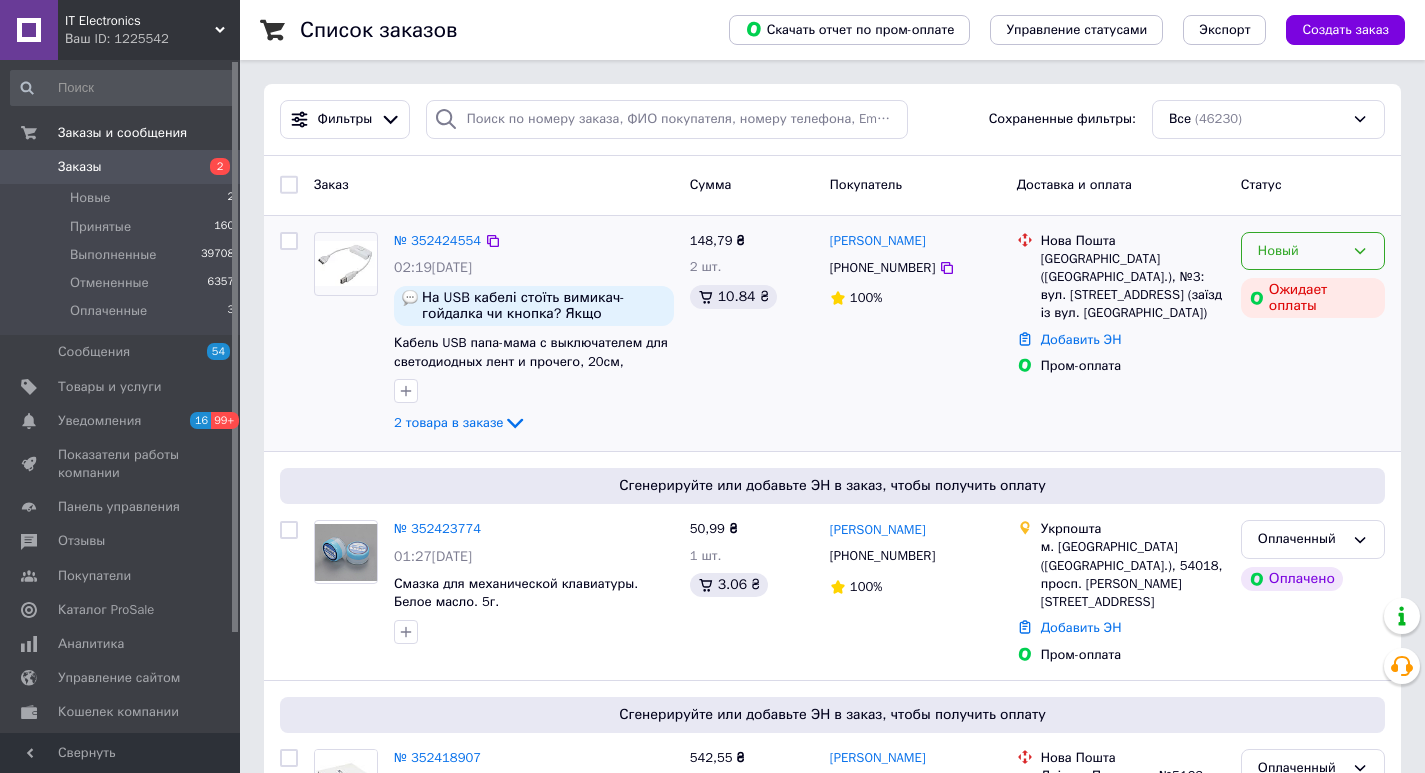 click 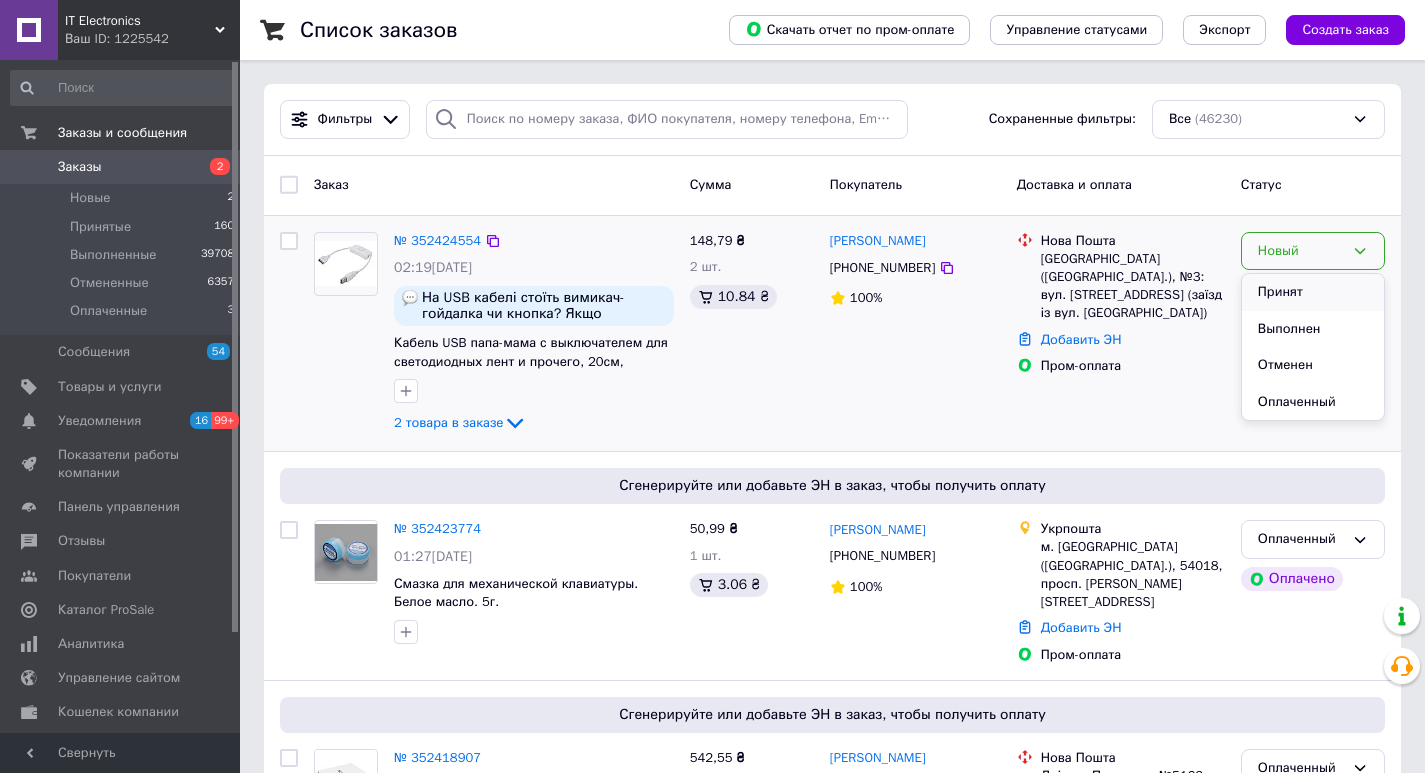 click on "Принят" at bounding box center (1313, 292) 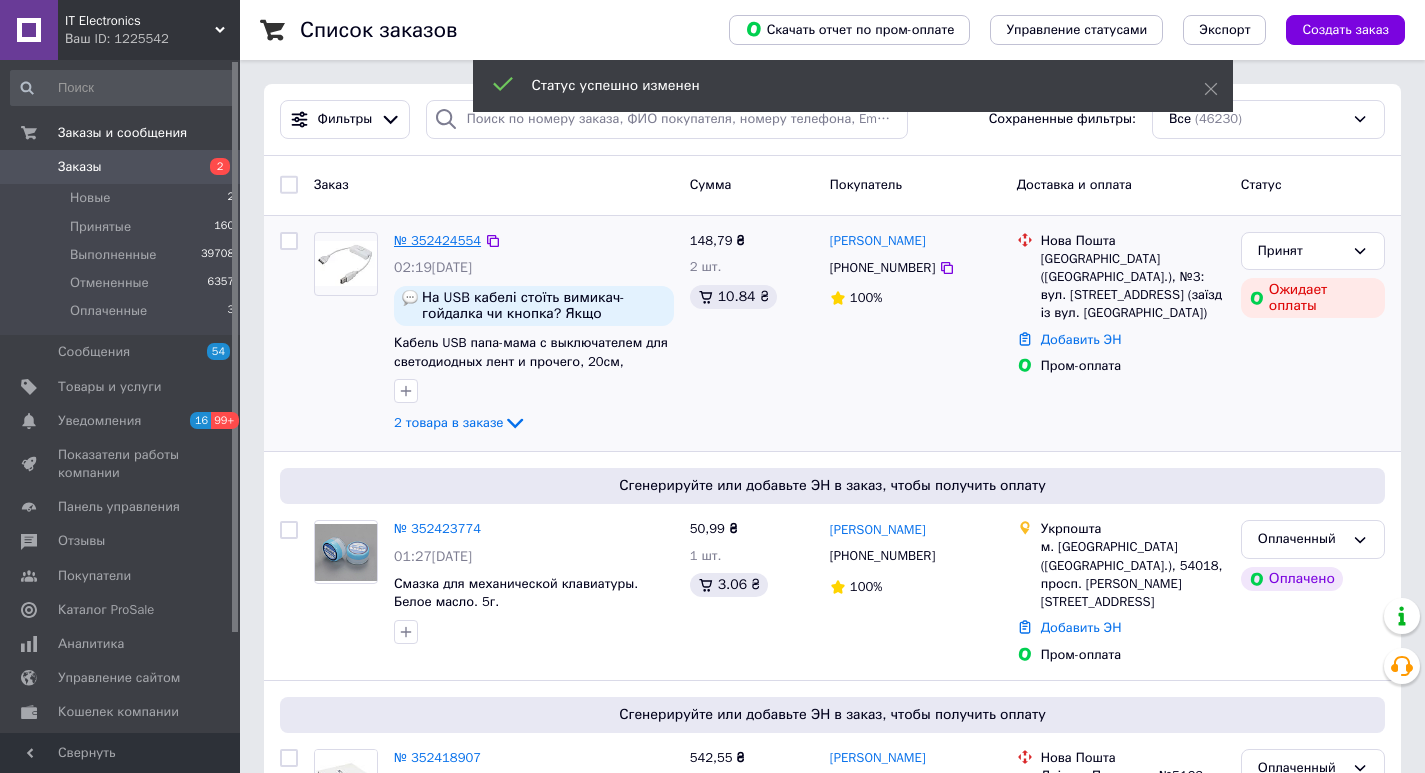 click on "№ 352424554" at bounding box center [437, 240] 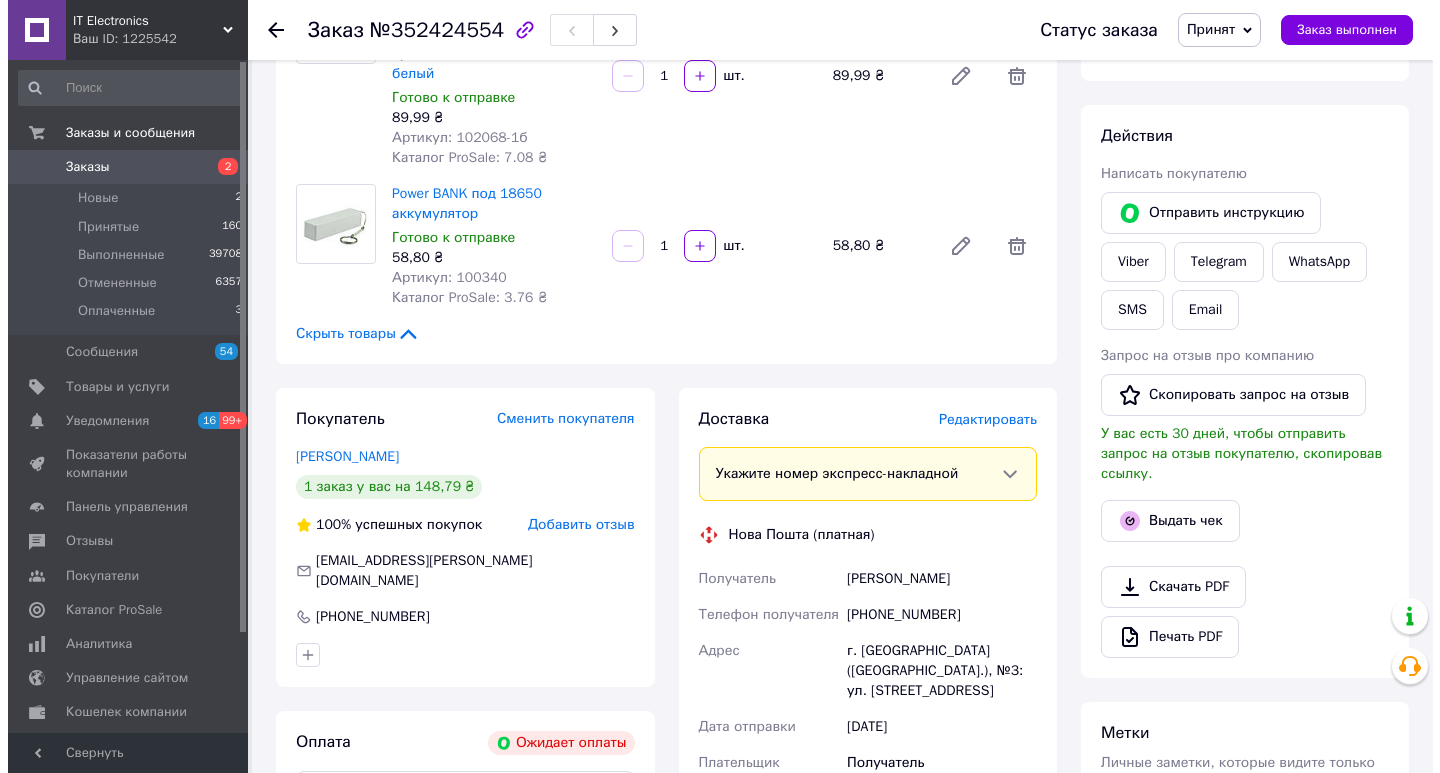 scroll, scrollTop: 300, scrollLeft: 0, axis: vertical 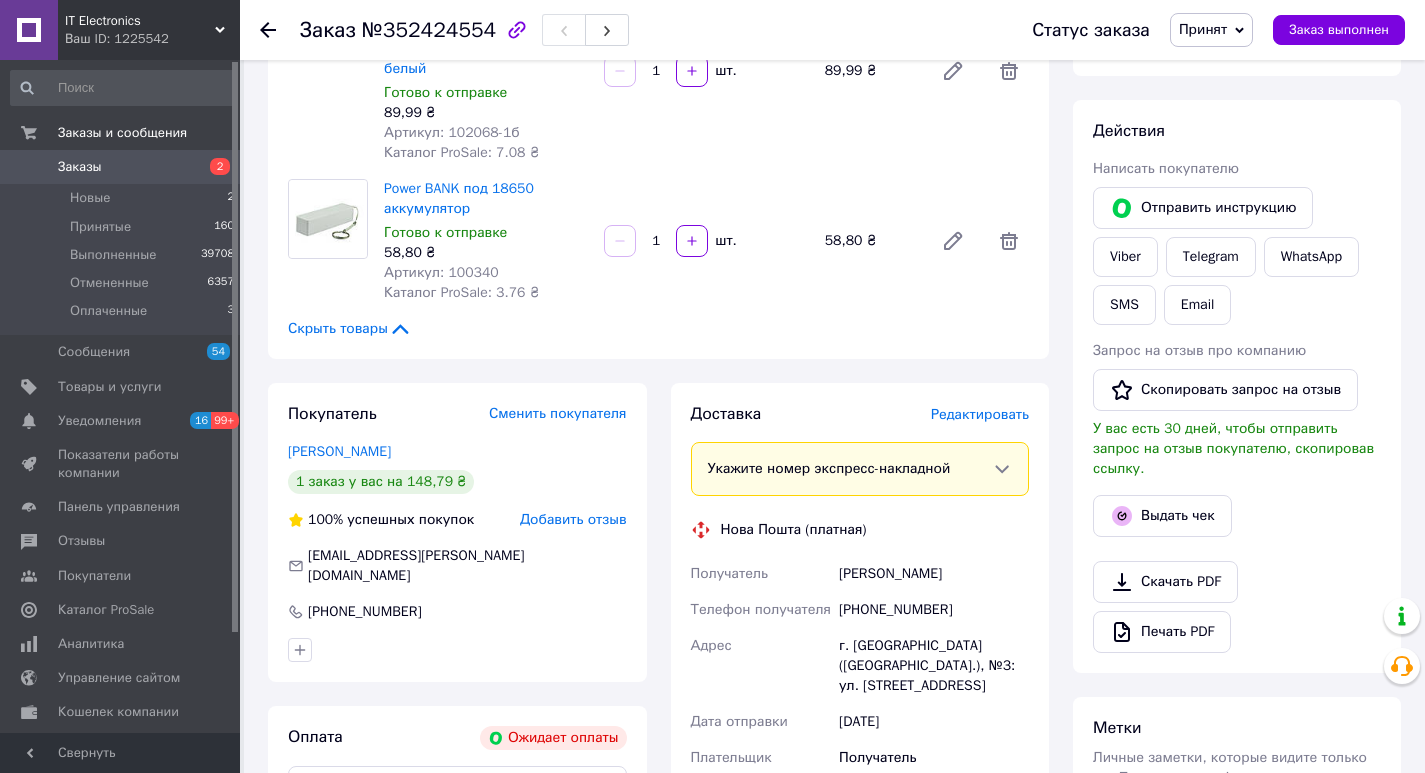 click on "Добавить отзыв" at bounding box center [573, 519] 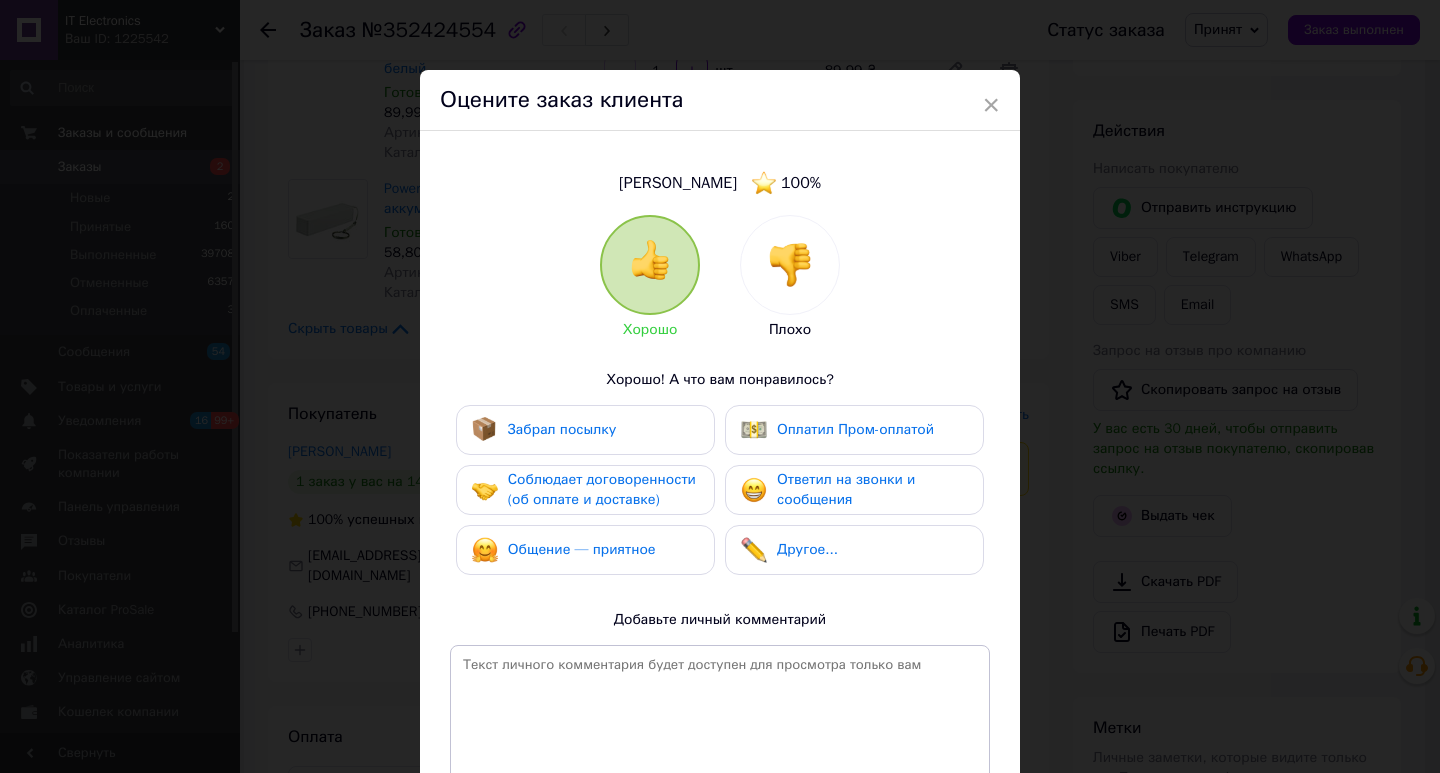 click at bounding box center [790, 265] 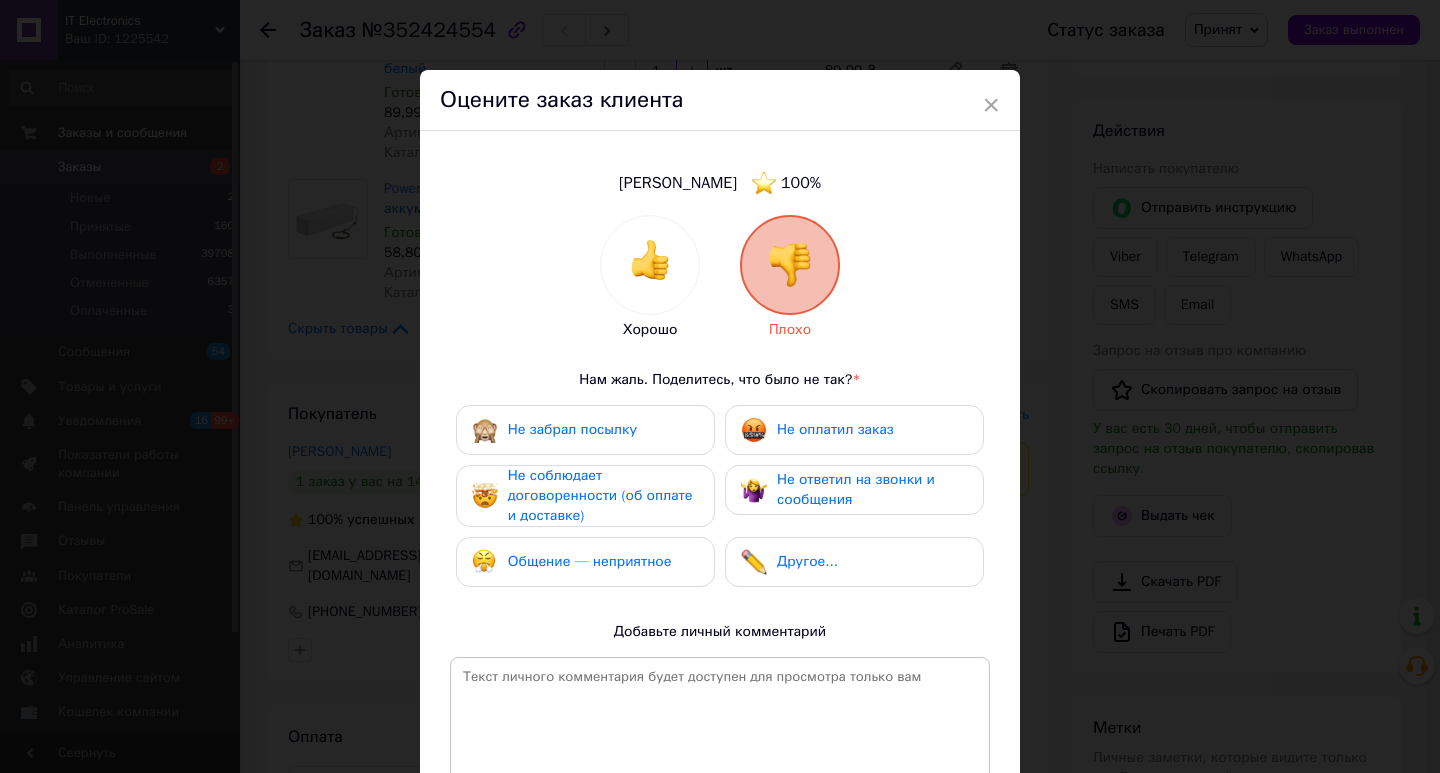 click on "Не оплатил заказ" at bounding box center [854, 430] 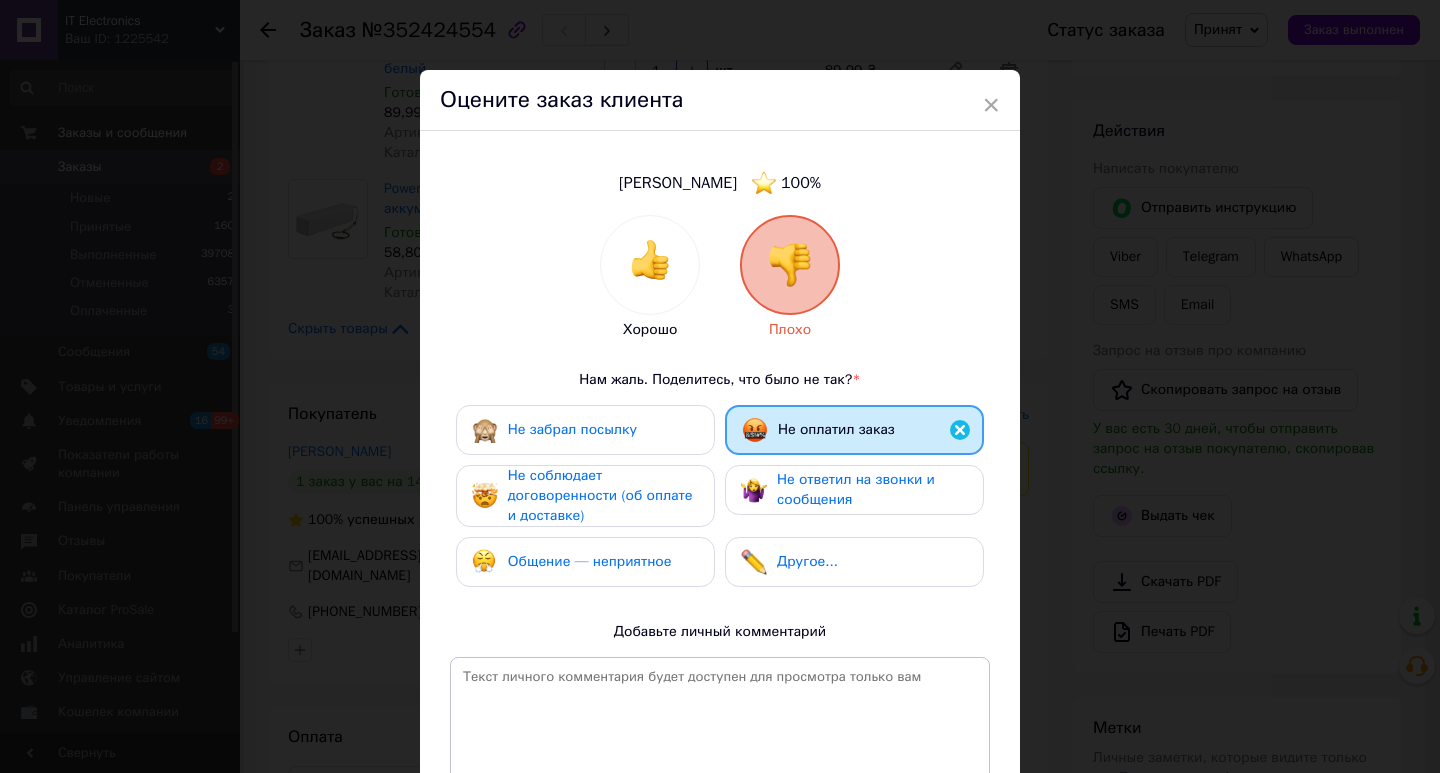 click on "Не соблюдает договоренности (об оплате и доставке)" at bounding box center [600, 495] 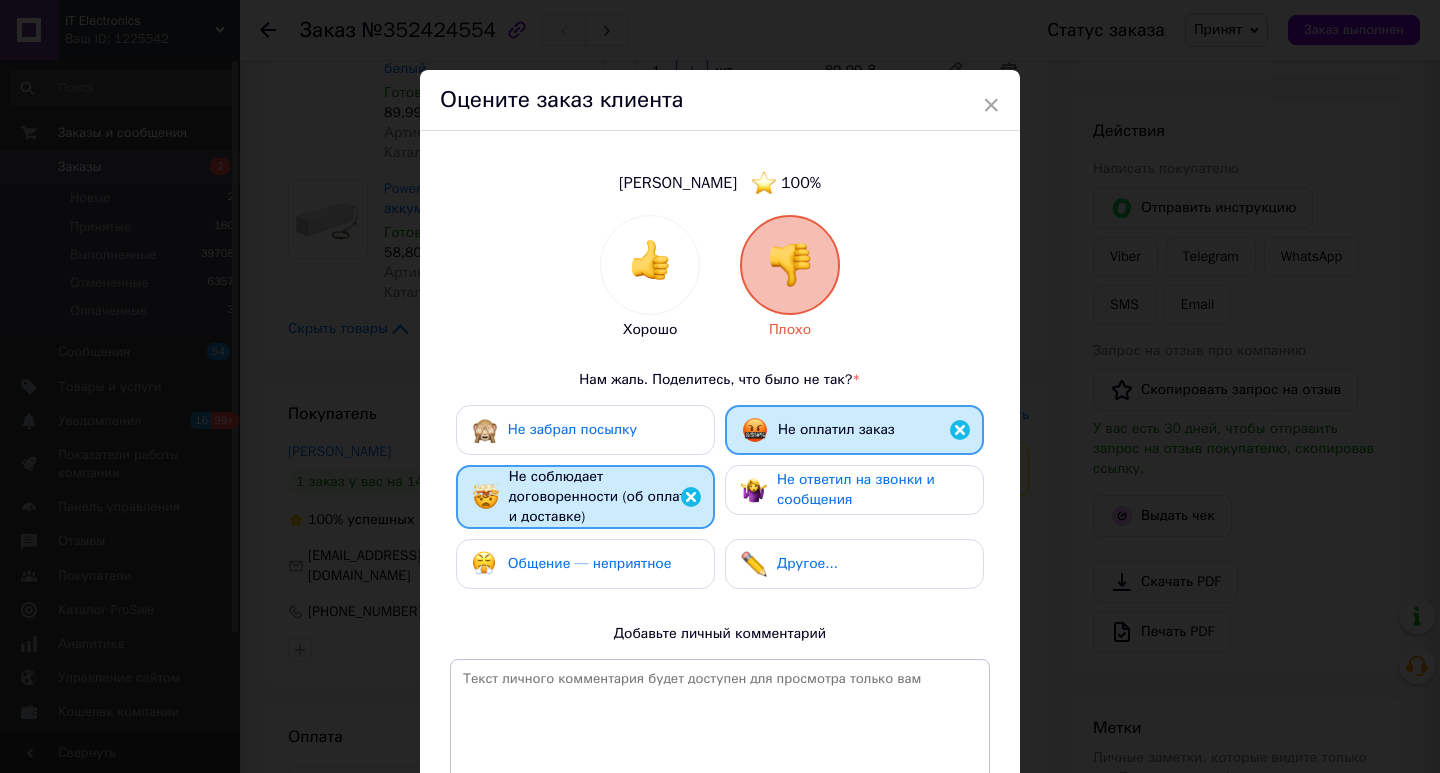 click on "Общение — неприятное" at bounding box center (590, 563) 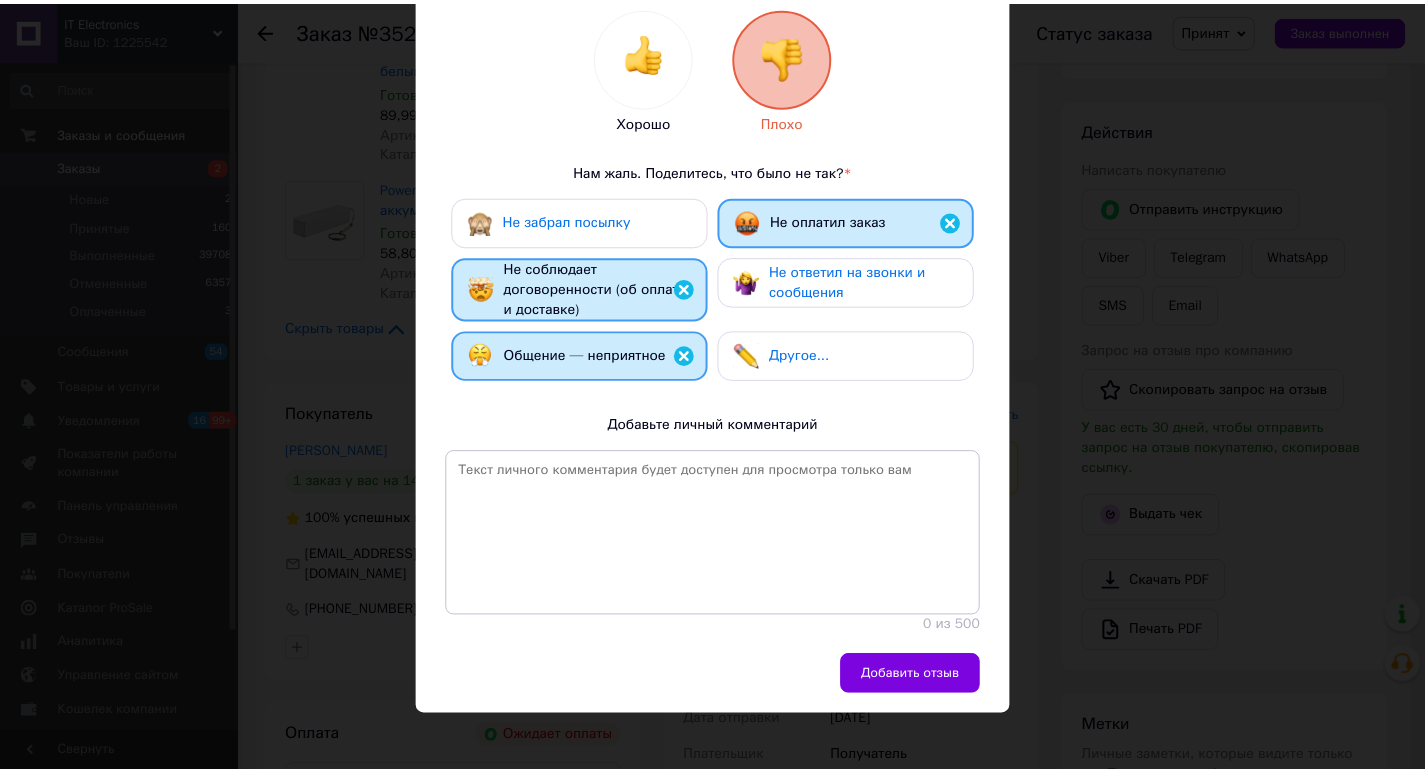 scroll, scrollTop: 213, scrollLeft: 0, axis: vertical 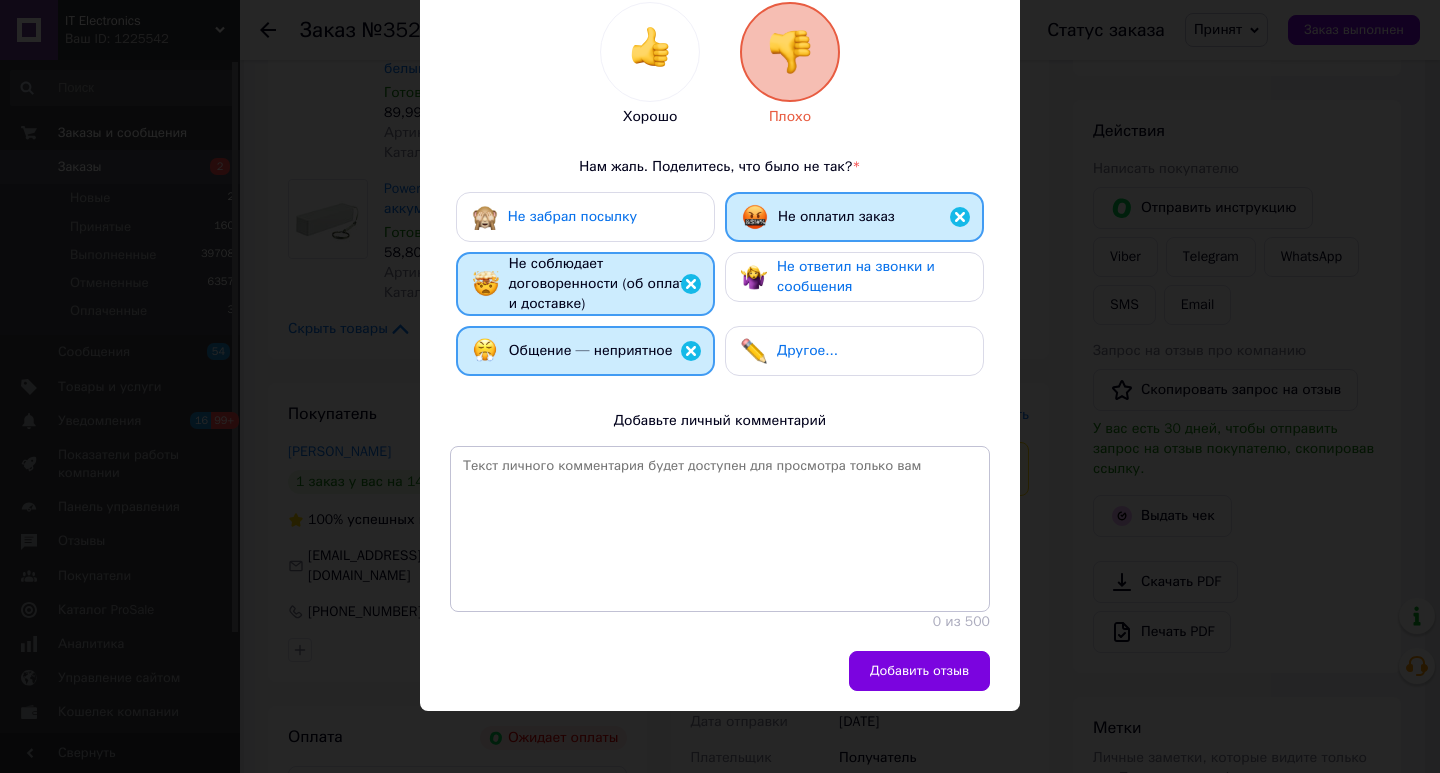 click on "Добавить отзыв" at bounding box center [919, 671] 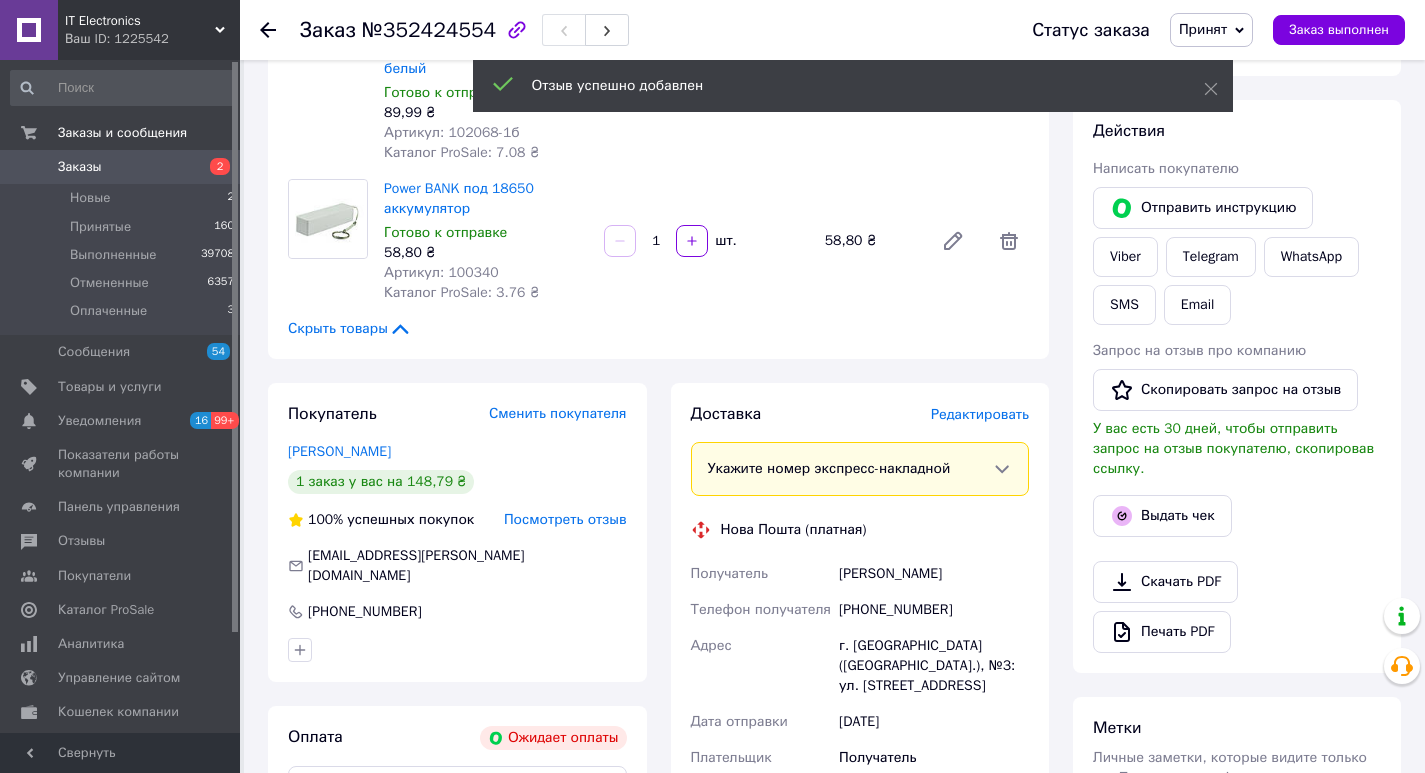 click 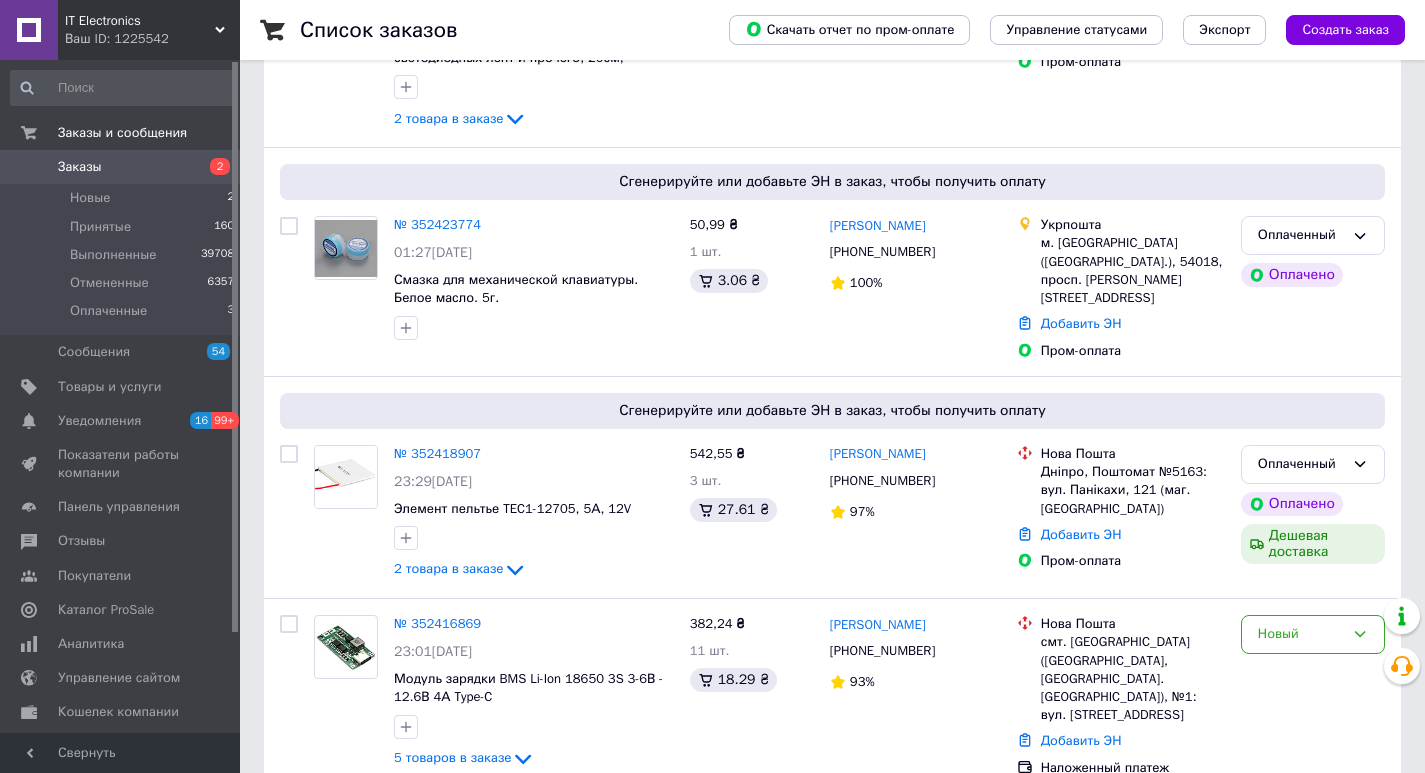 scroll, scrollTop: 287, scrollLeft: 0, axis: vertical 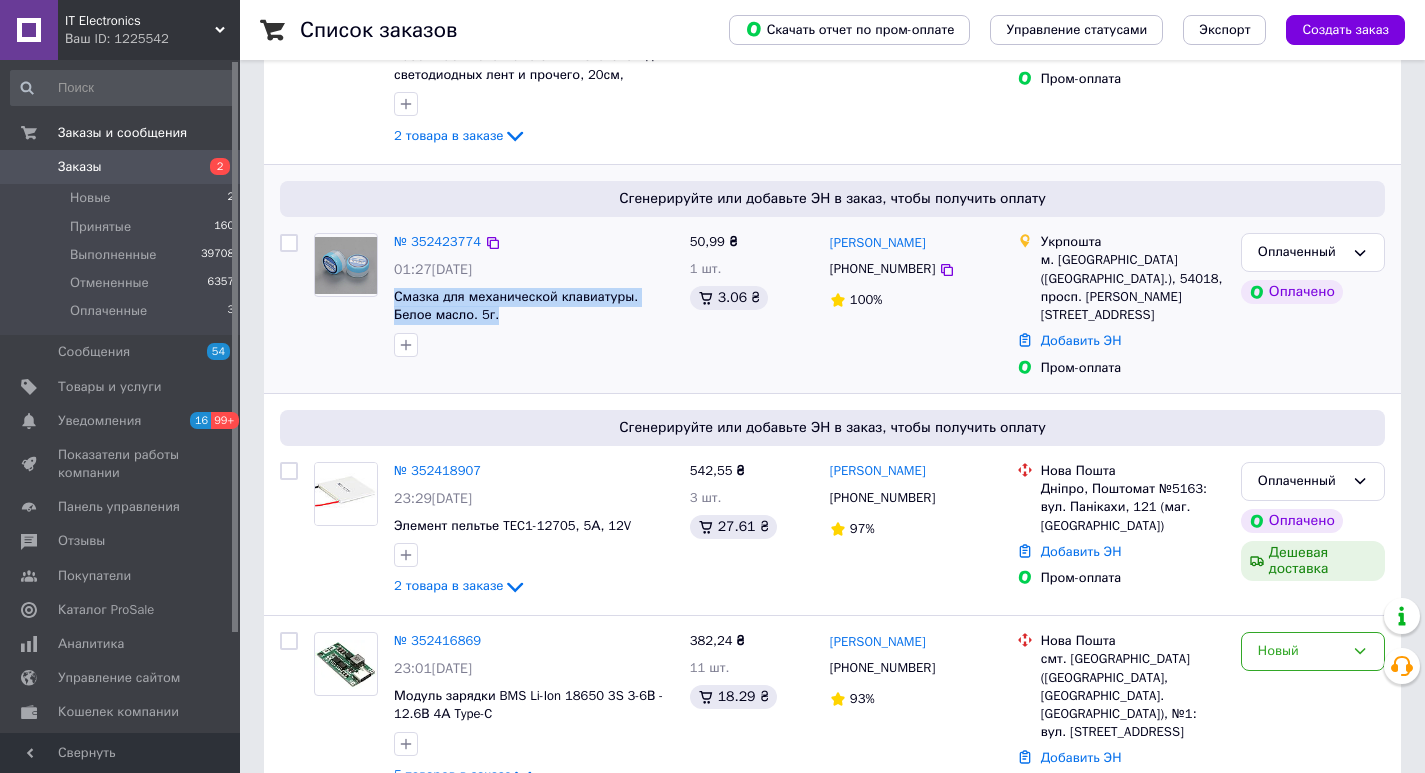 drag, startPoint x: 457, startPoint y: 317, endPoint x: 393, endPoint y: 298, distance: 66.760765 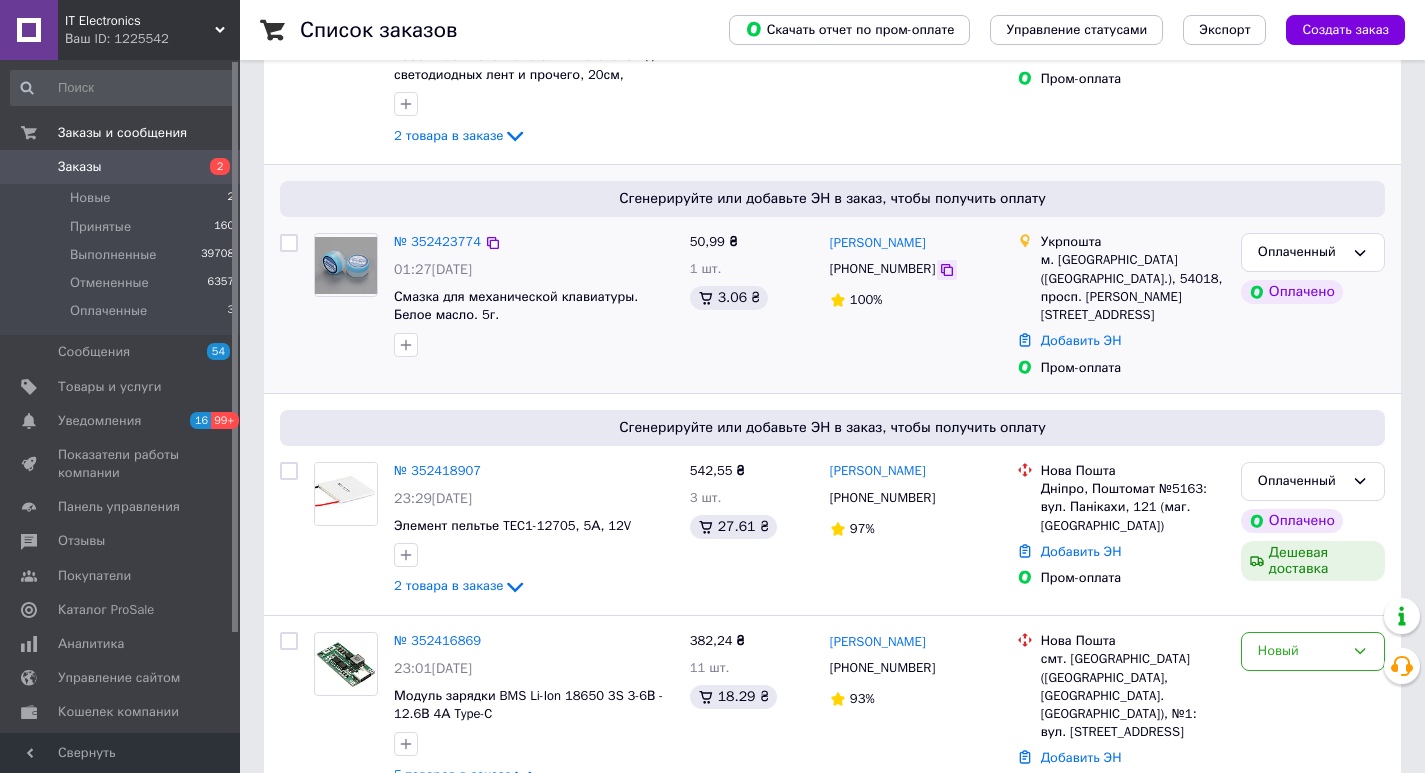 click 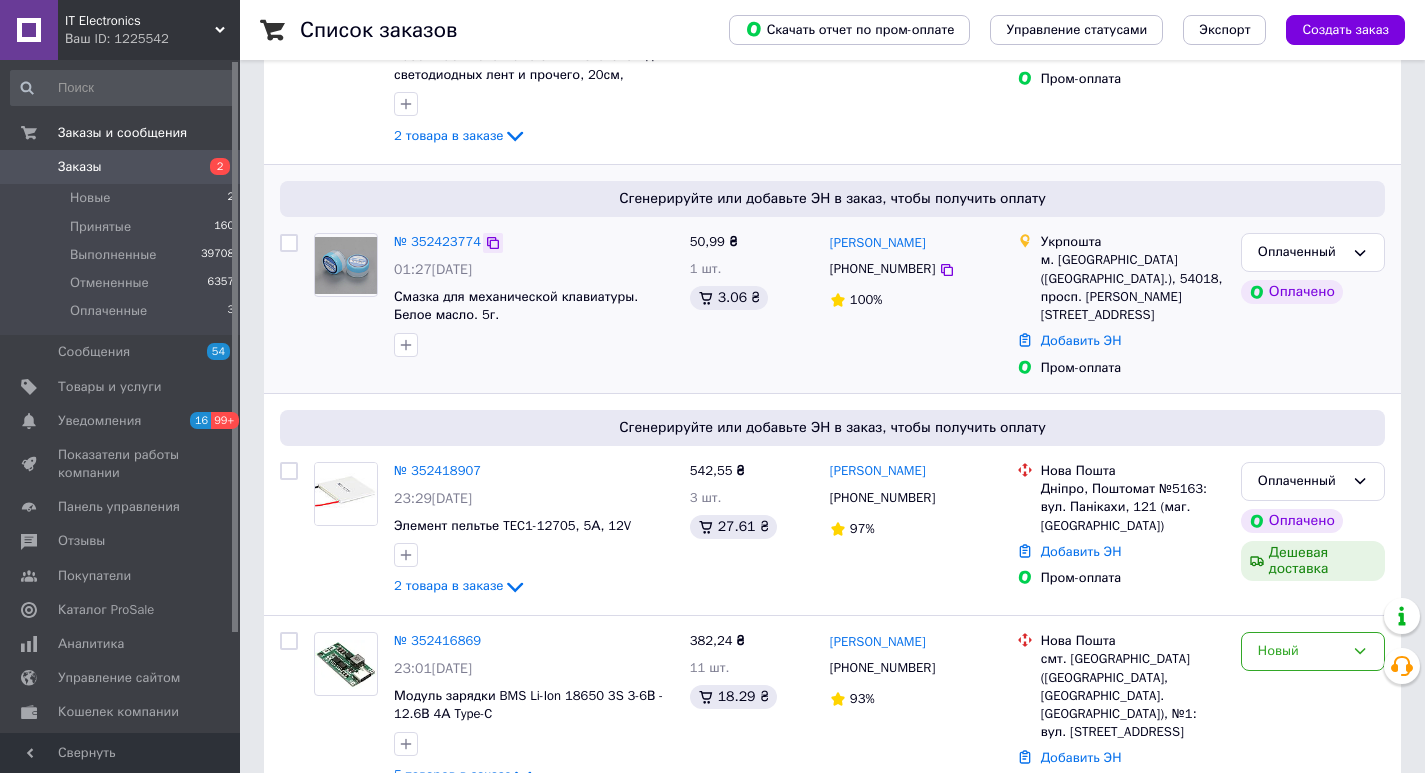 click 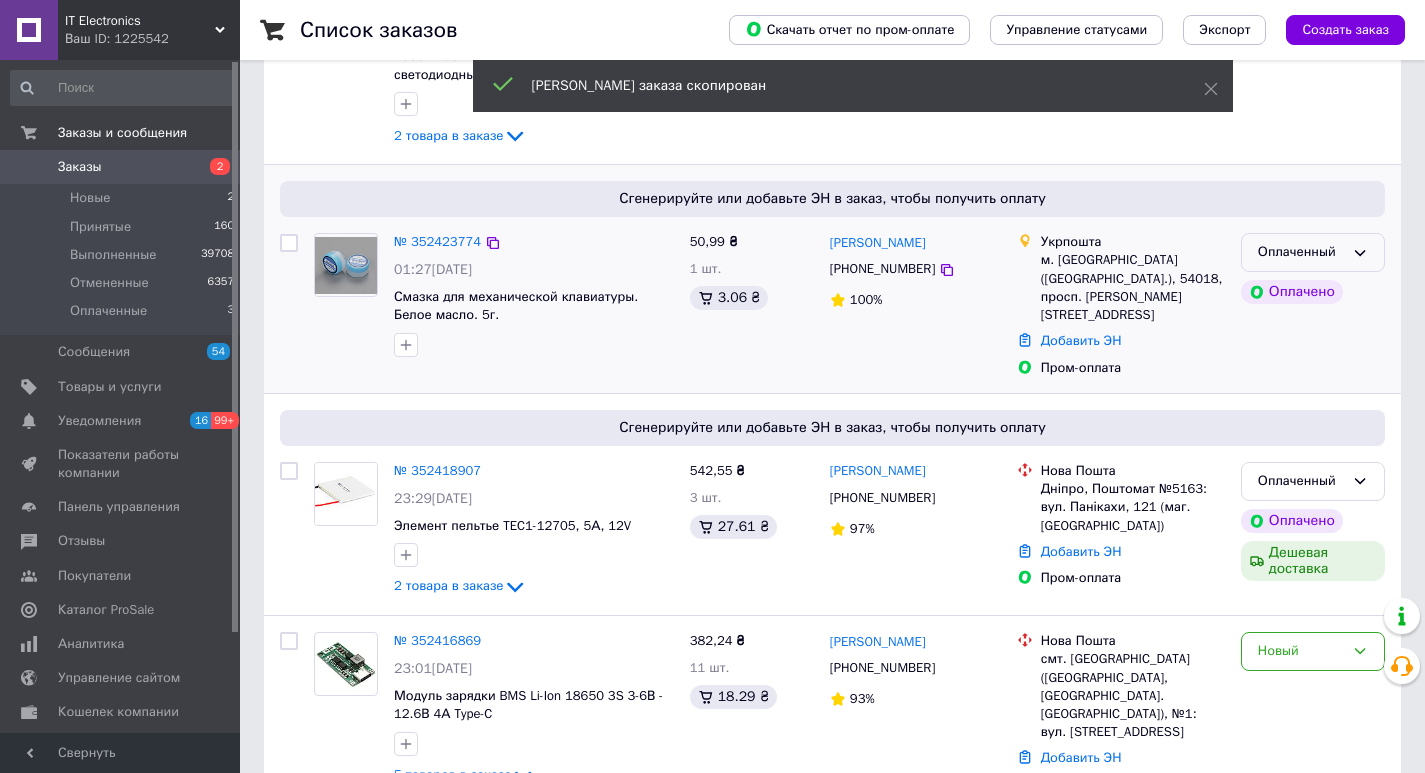 click on "Оплаченный" at bounding box center (1301, 252) 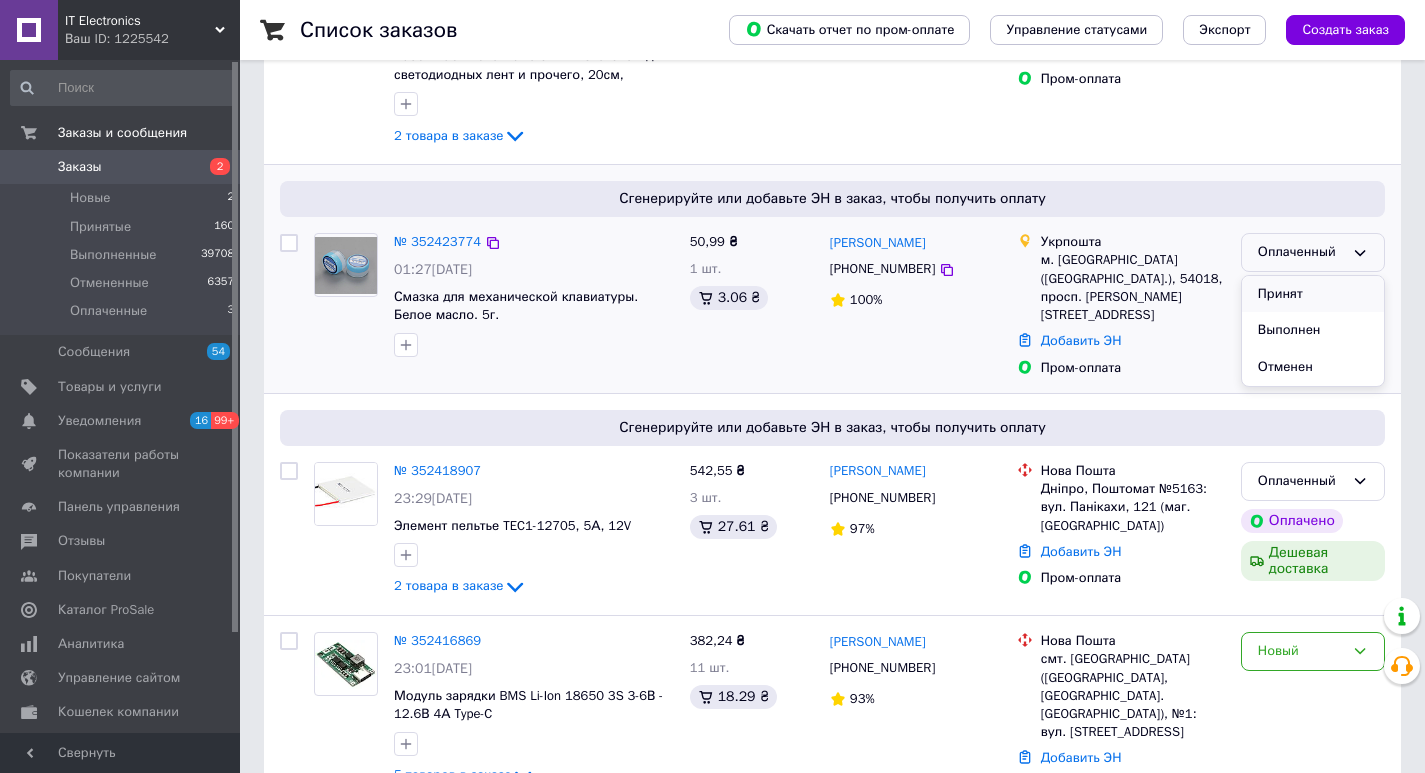 click on "Принят" at bounding box center (1313, 294) 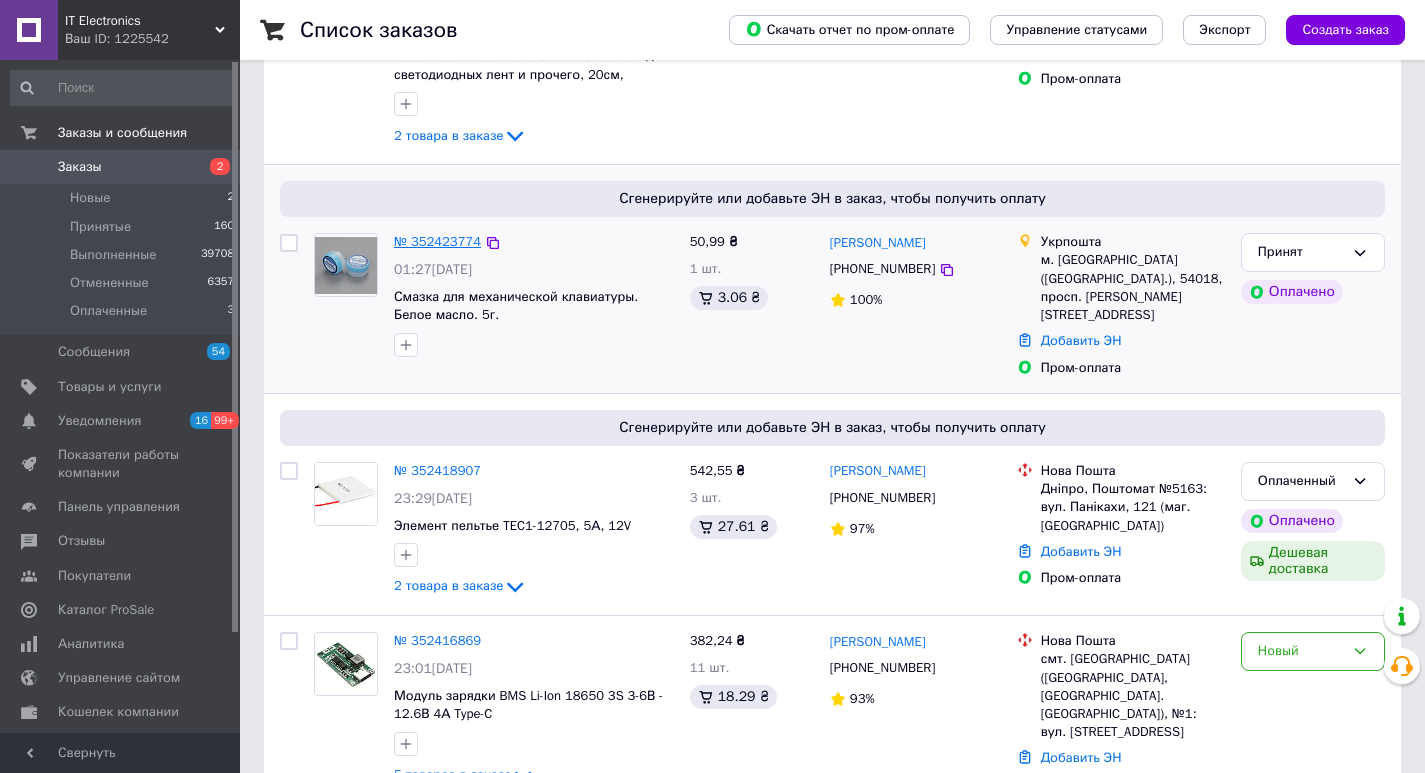 click on "№ 352423774" at bounding box center (437, 241) 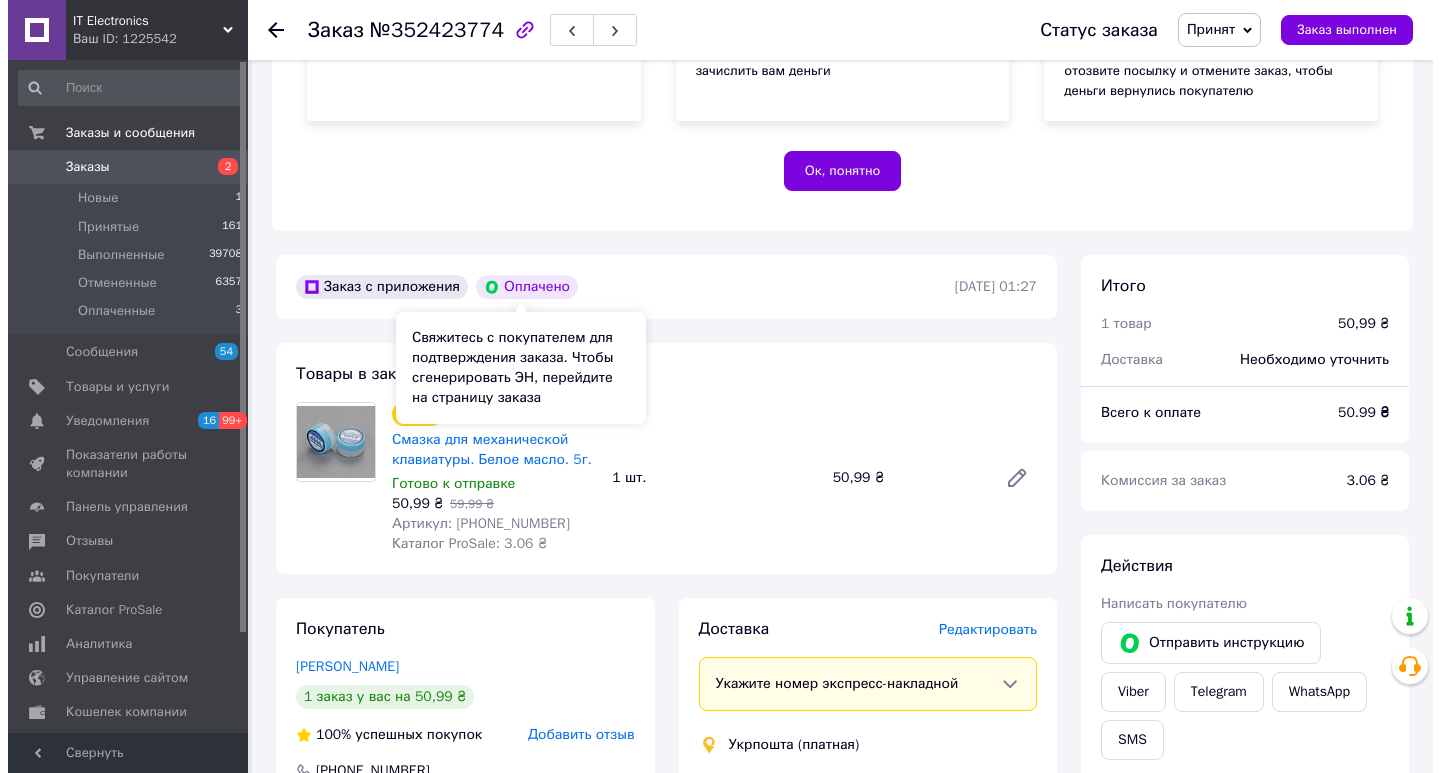 scroll, scrollTop: 487, scrollLeft: 0, axis: vertical 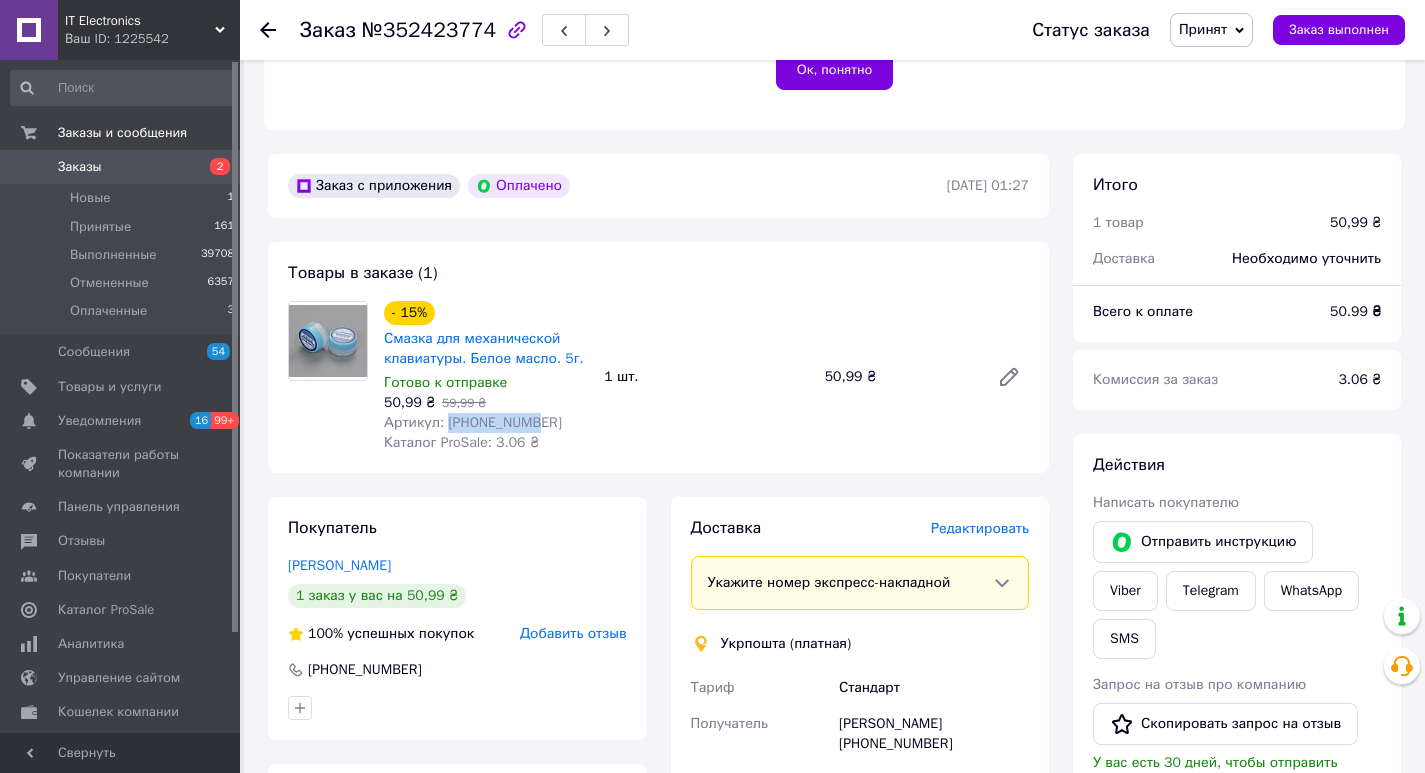 drag, startPoint x: 524, startPoint y: 422, endPoint x: 442, endPoint y: 420, distance: 82.02438 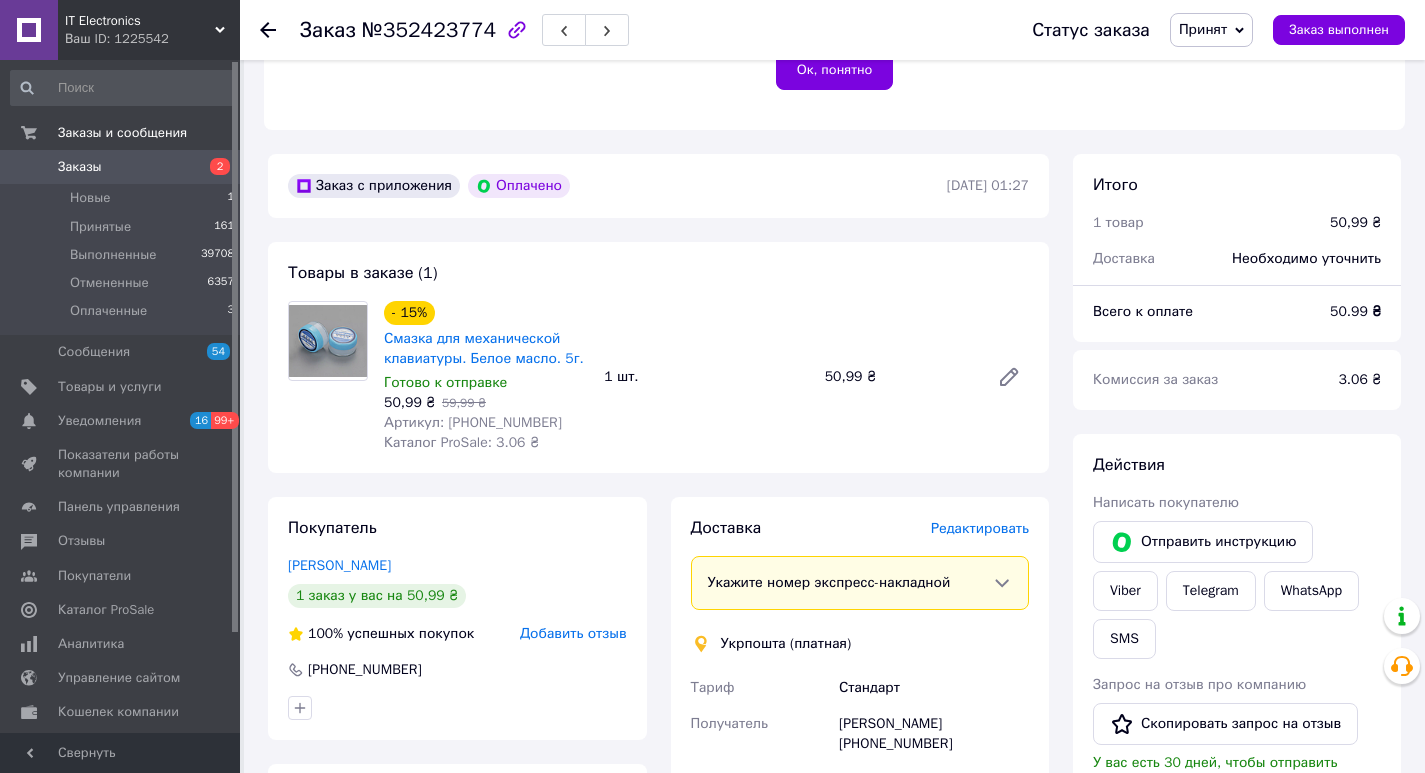 click on "Добавить отзыв" at bounding box center (573, 633) 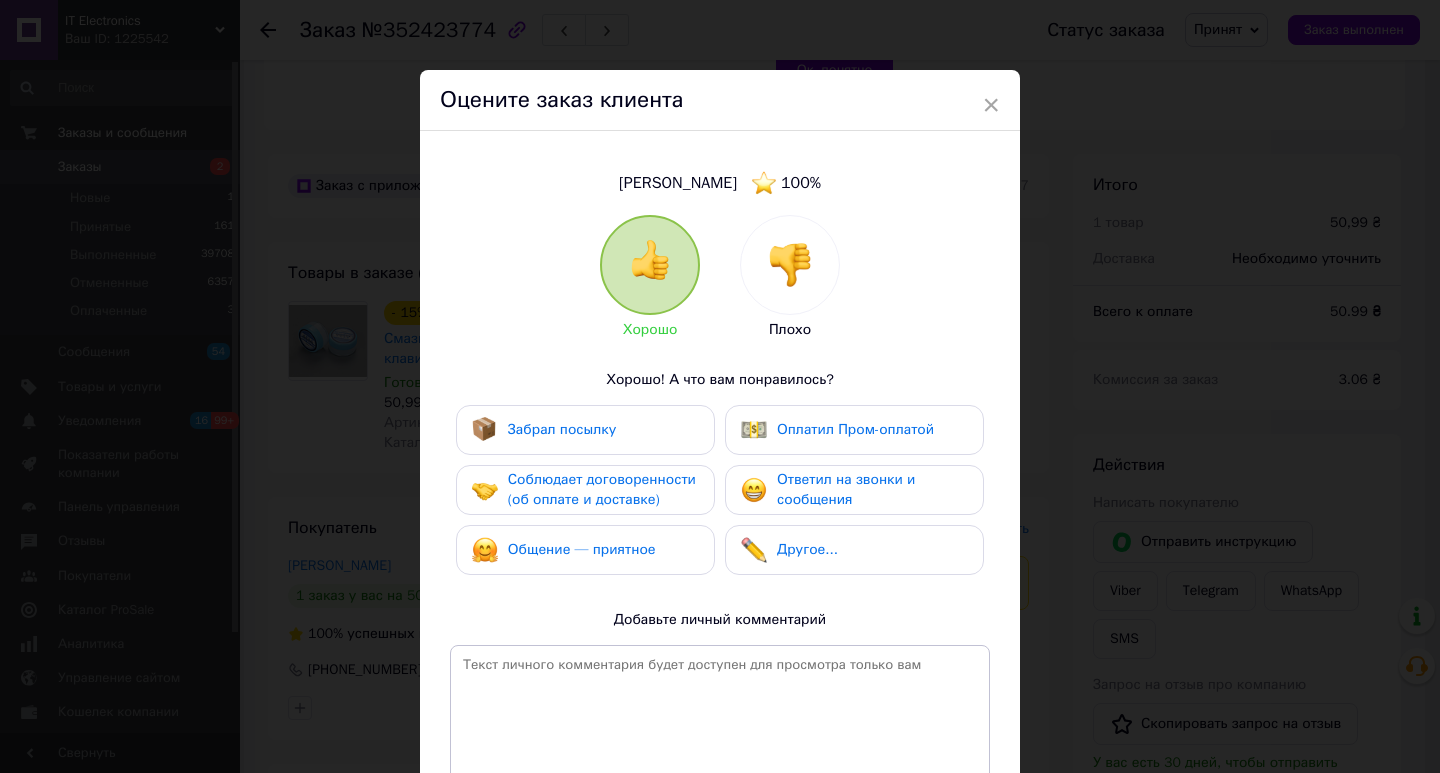 click at bounding box center (790, 265) 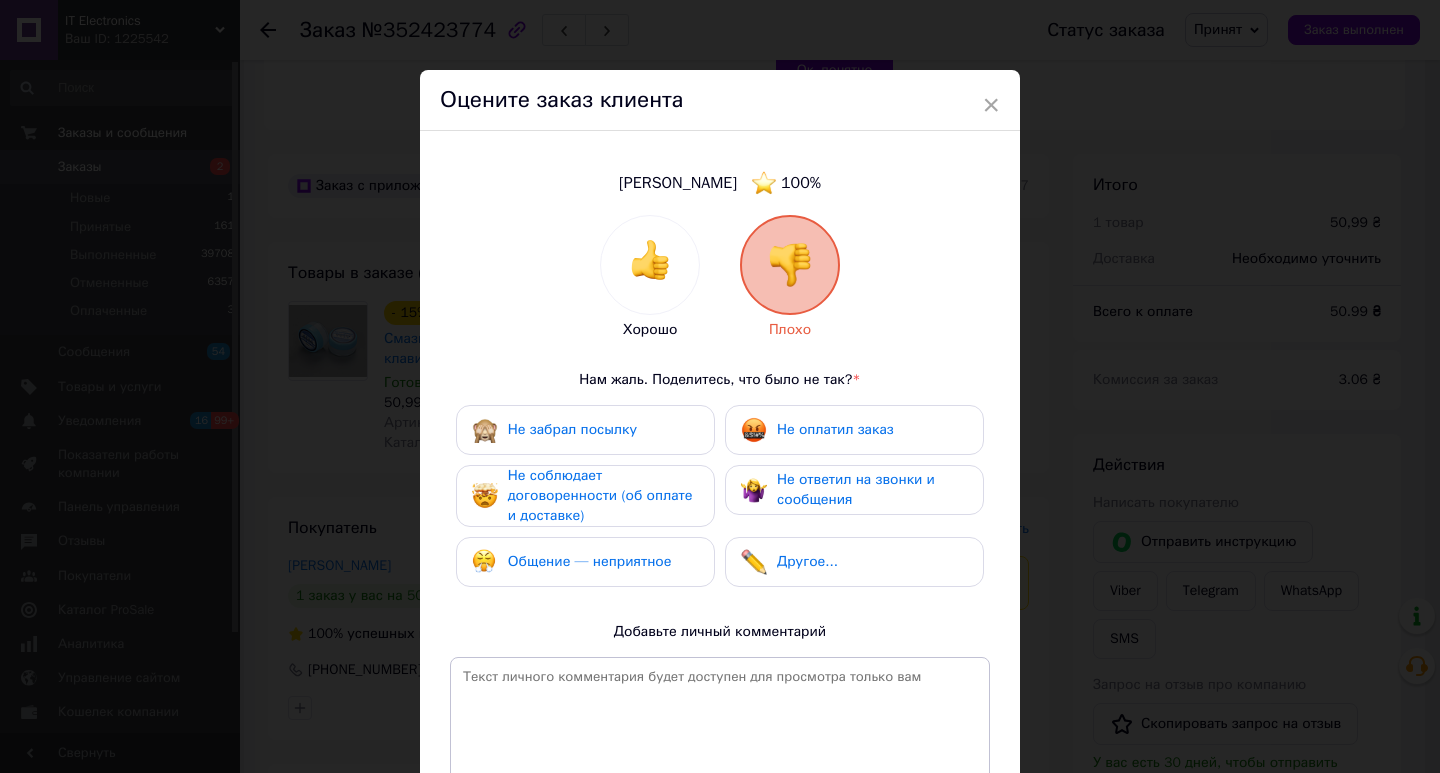 click on "Общение — неприятное" at bounding box center (590, 561) 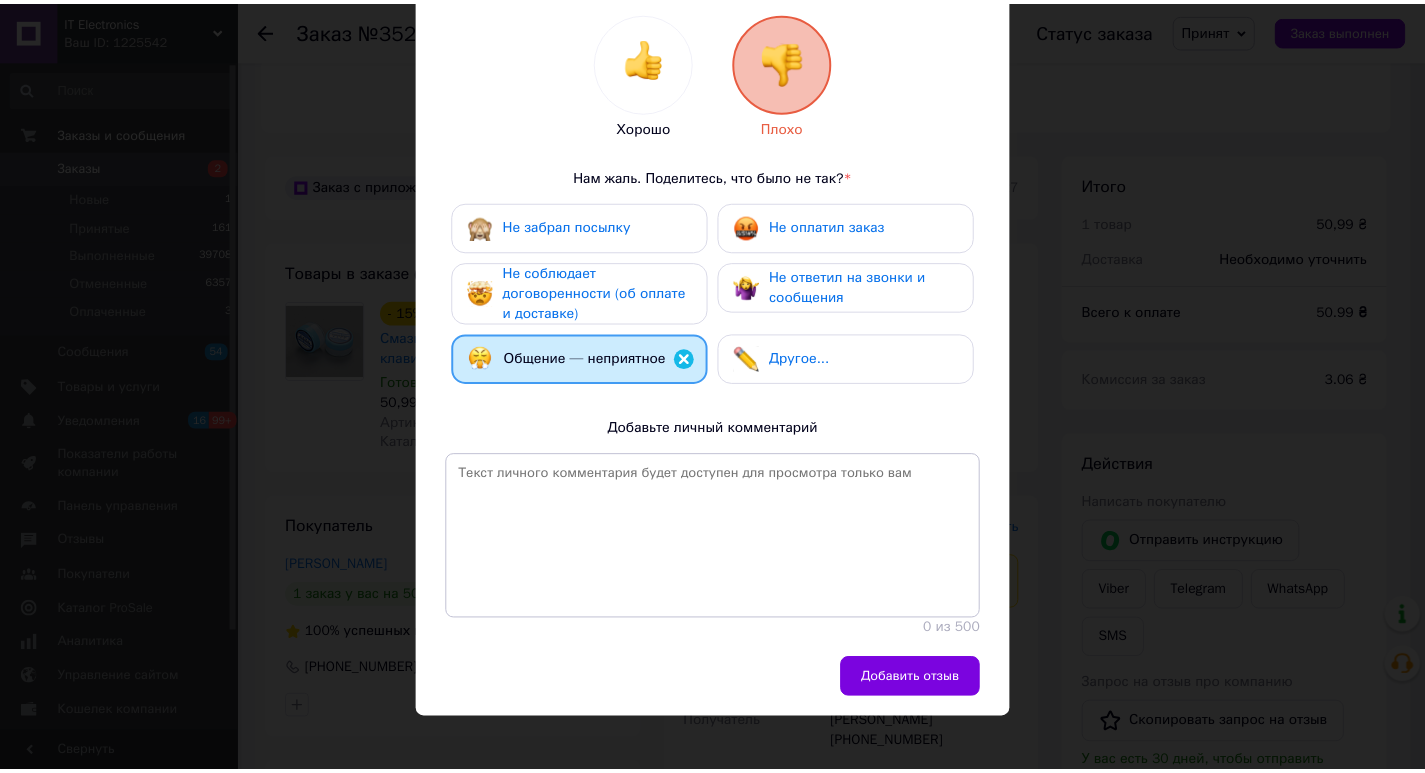 scroll, scrollTop: 211, scrollLeft: 0, axis: vertical 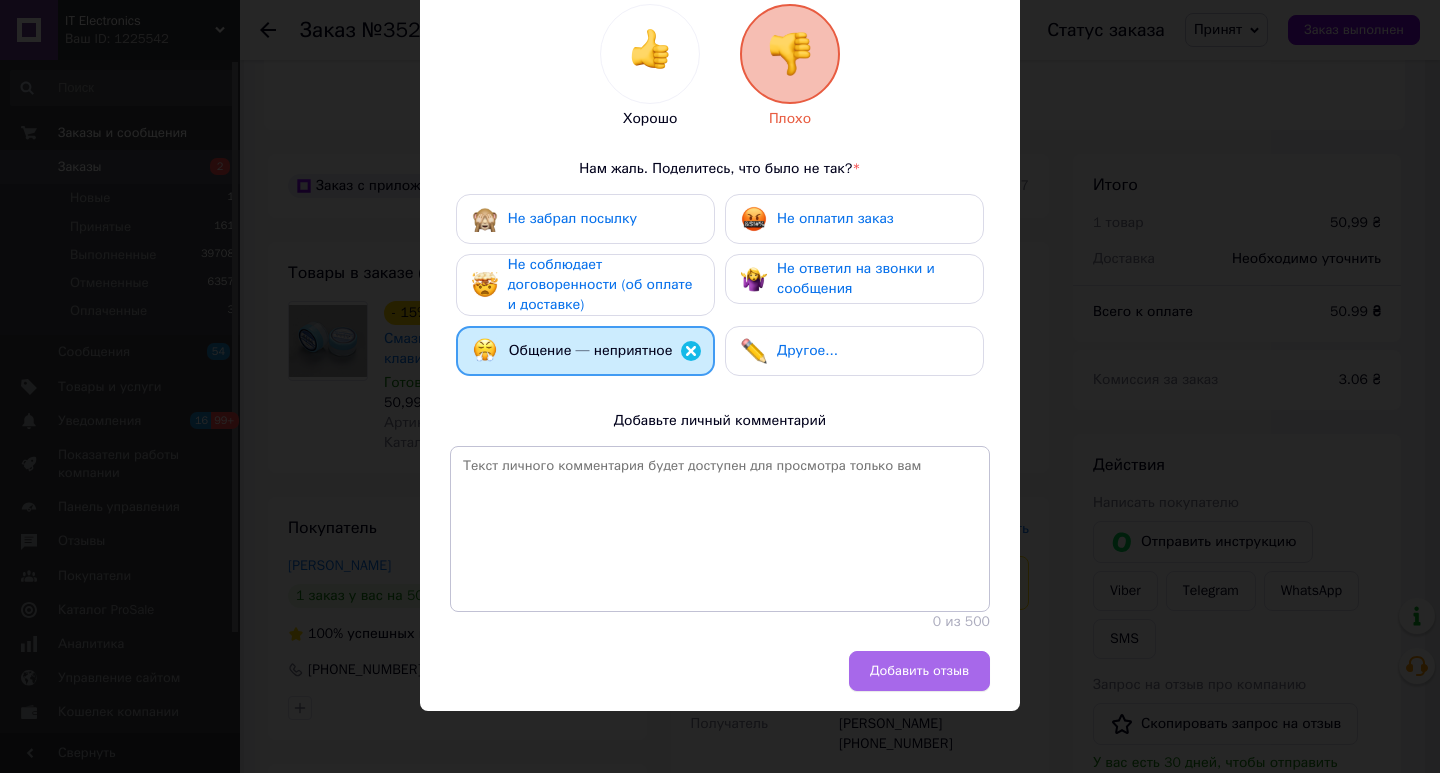 click on "Добавить отзыв" at bounding box center [919, 671] 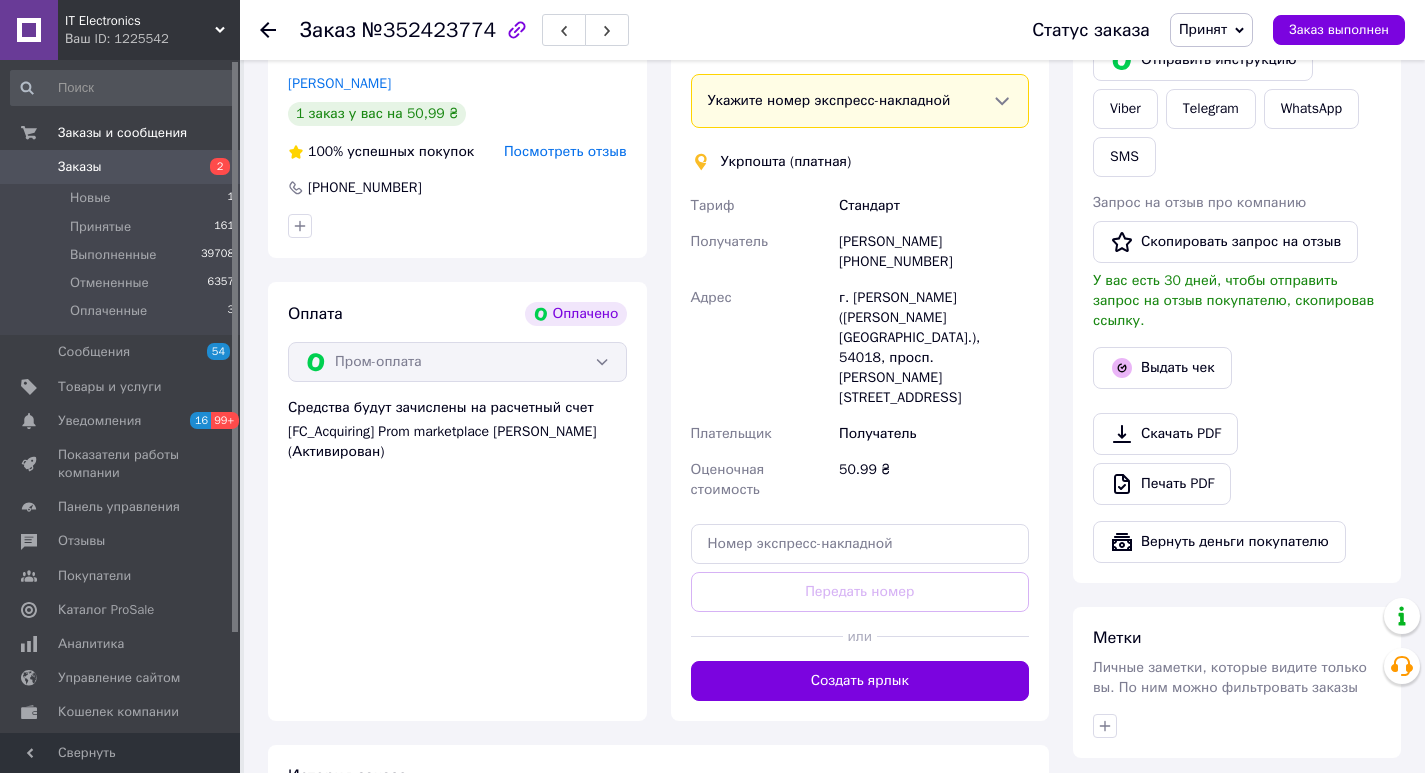 scroll, scrollTop: 987, scrollLeft: 0, axis: vertical 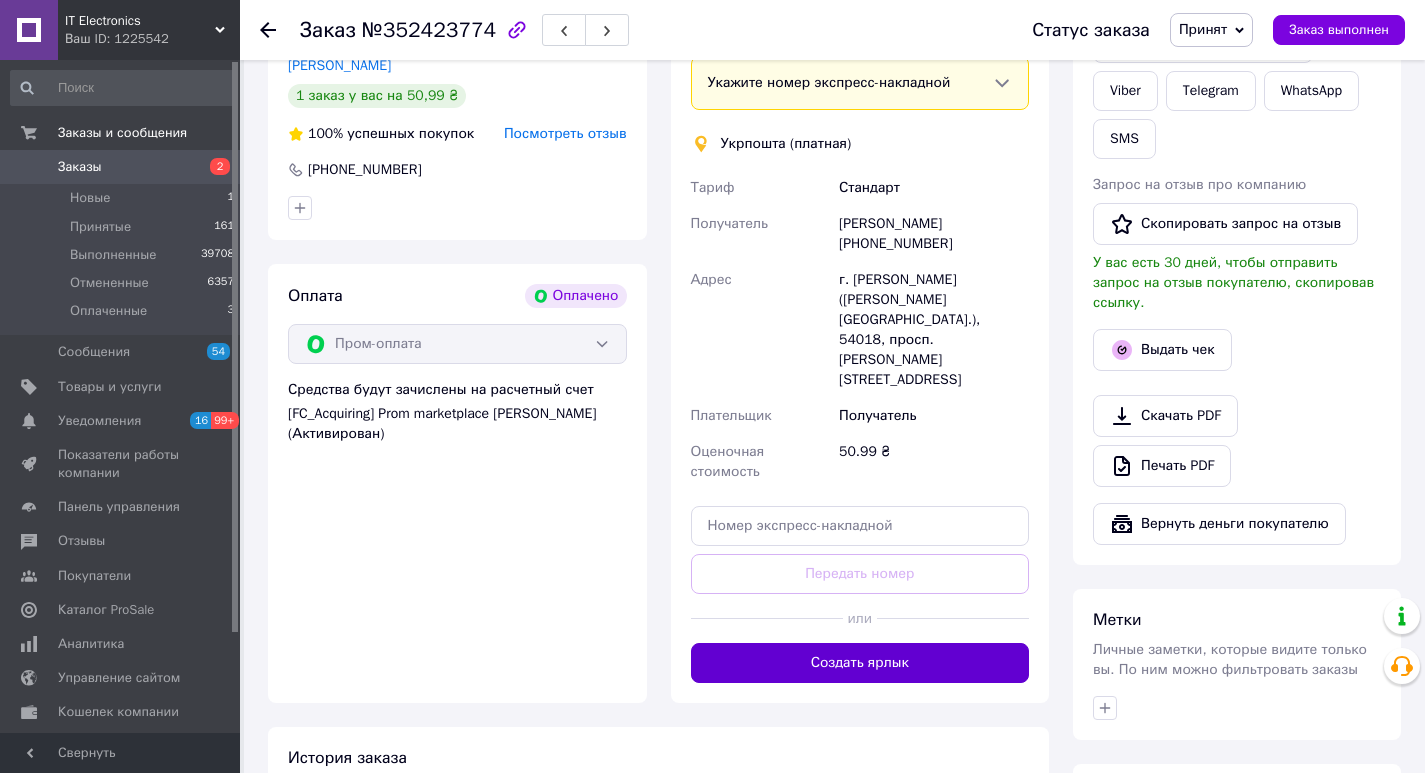 click on "Создать ярлык" at bounding box center [860, 663] 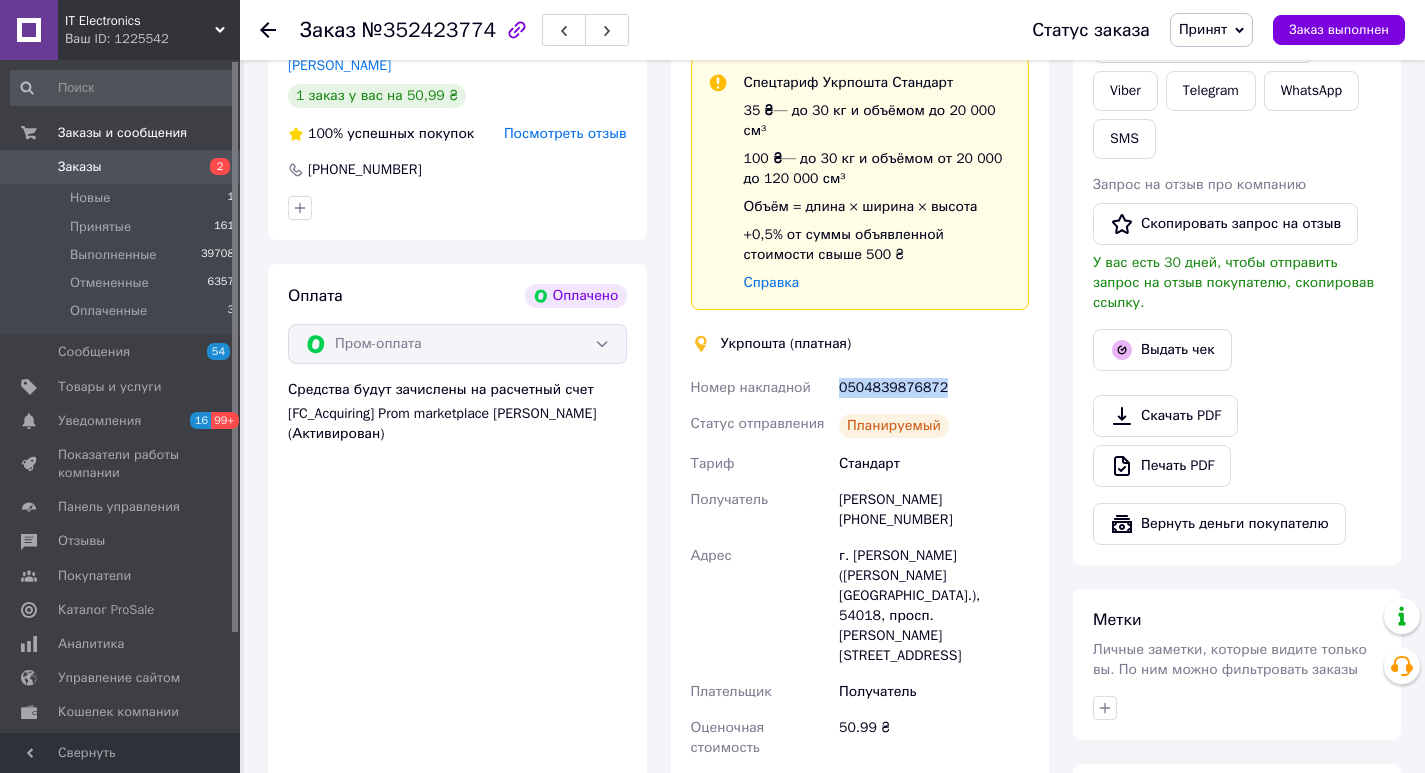 drag, startPoint x: 928, startPoint y: 368, endPoint x: 840, endPoint y: 365, distance: 88.051125 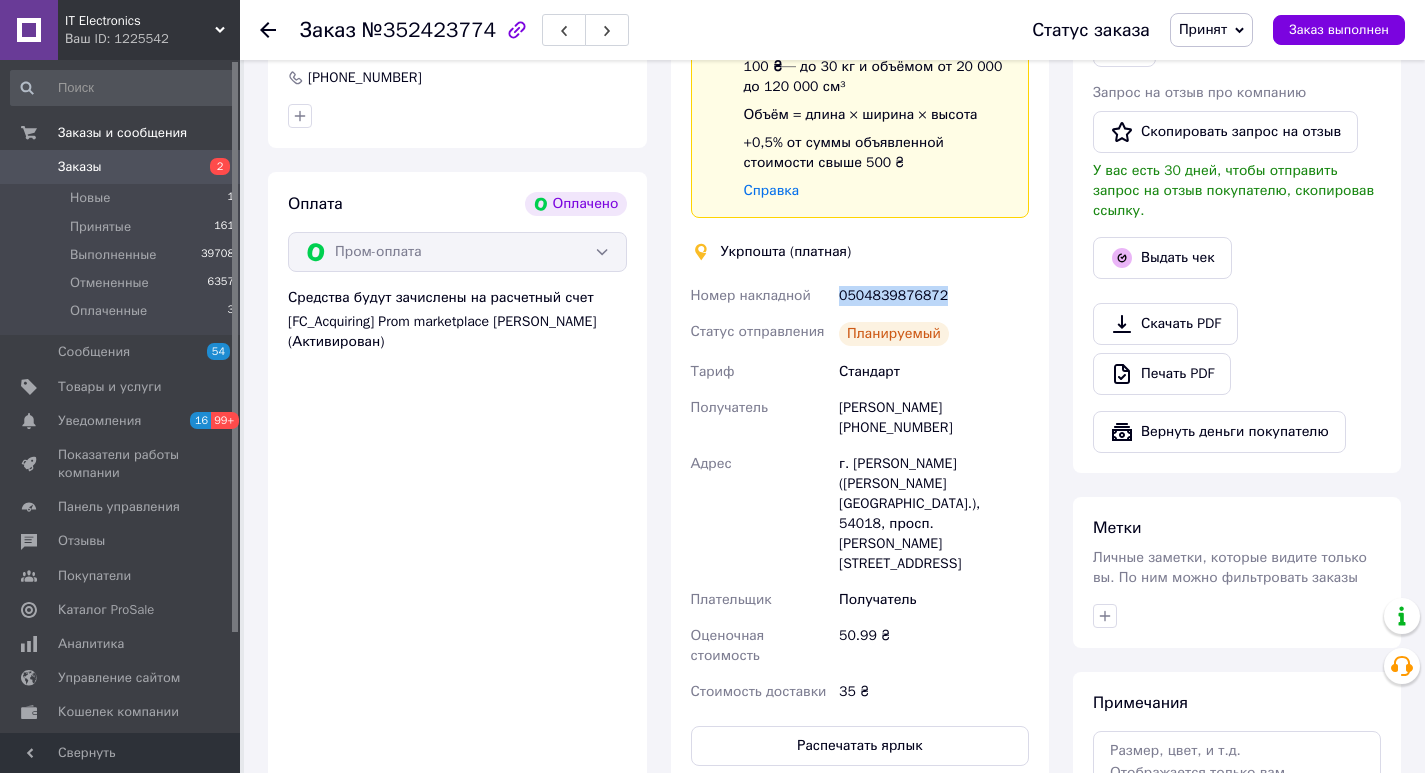 scroll, scrollTop: 1087, scrollLeft: 0, axis: vertical 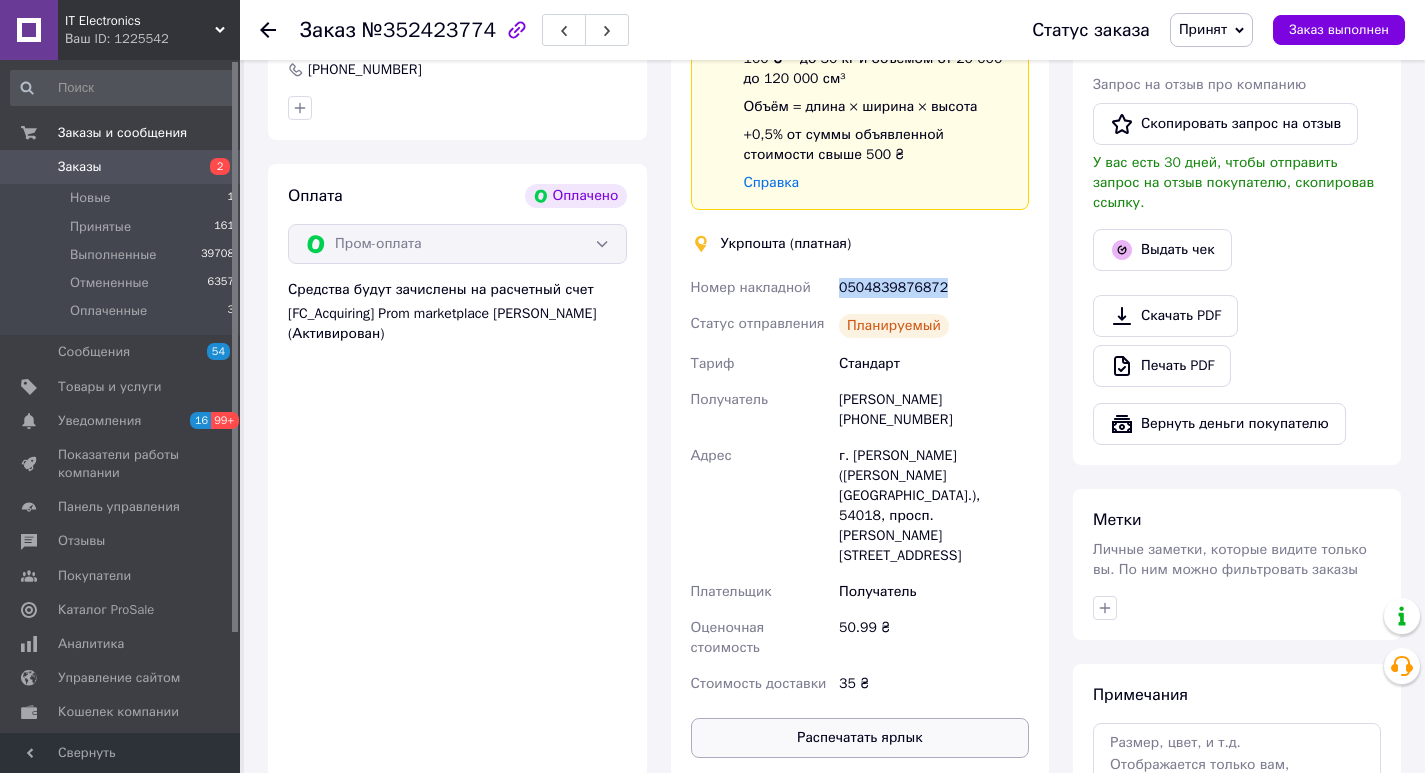 click on "Распечатать ярлык" at bounding box center (860, 738) 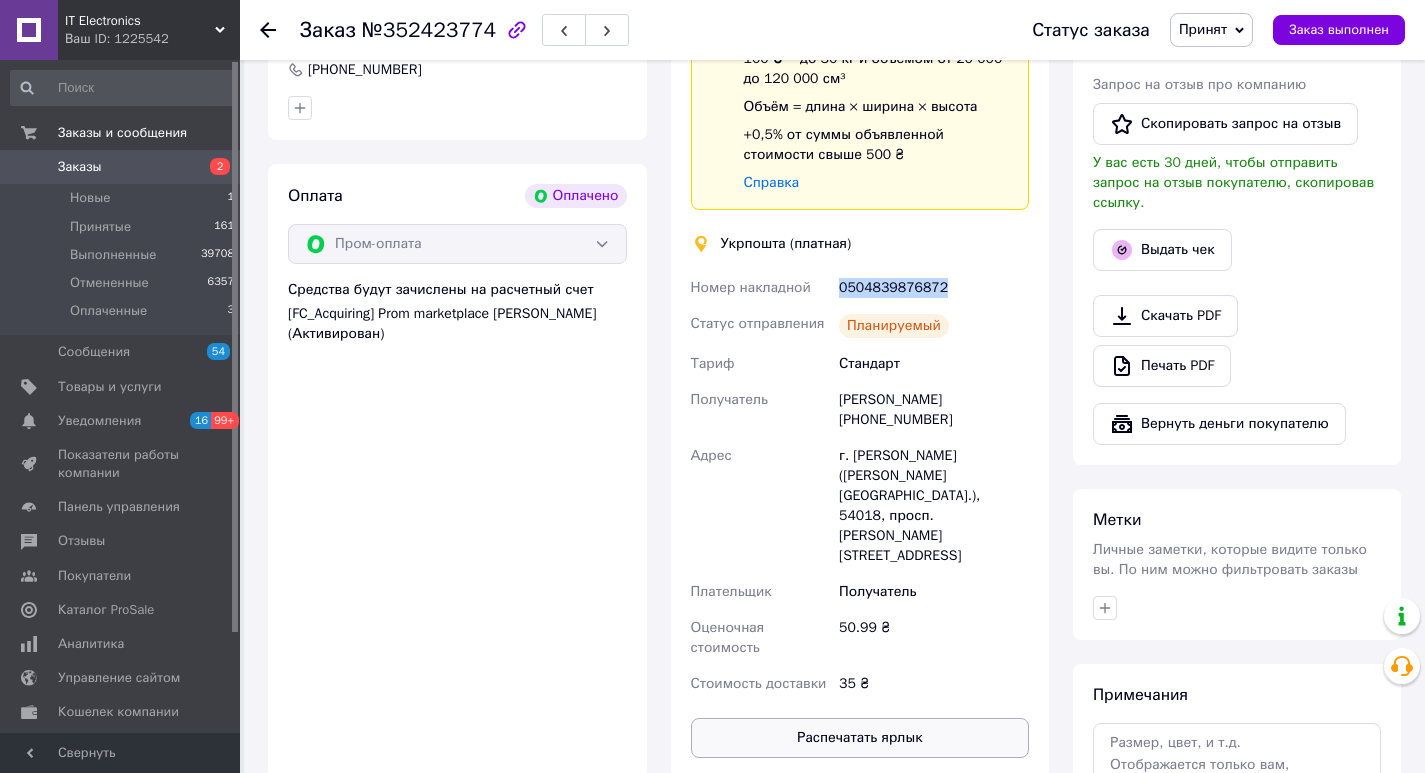 scroll, scrollTop: 0, scrollLeft: 0, axis: both 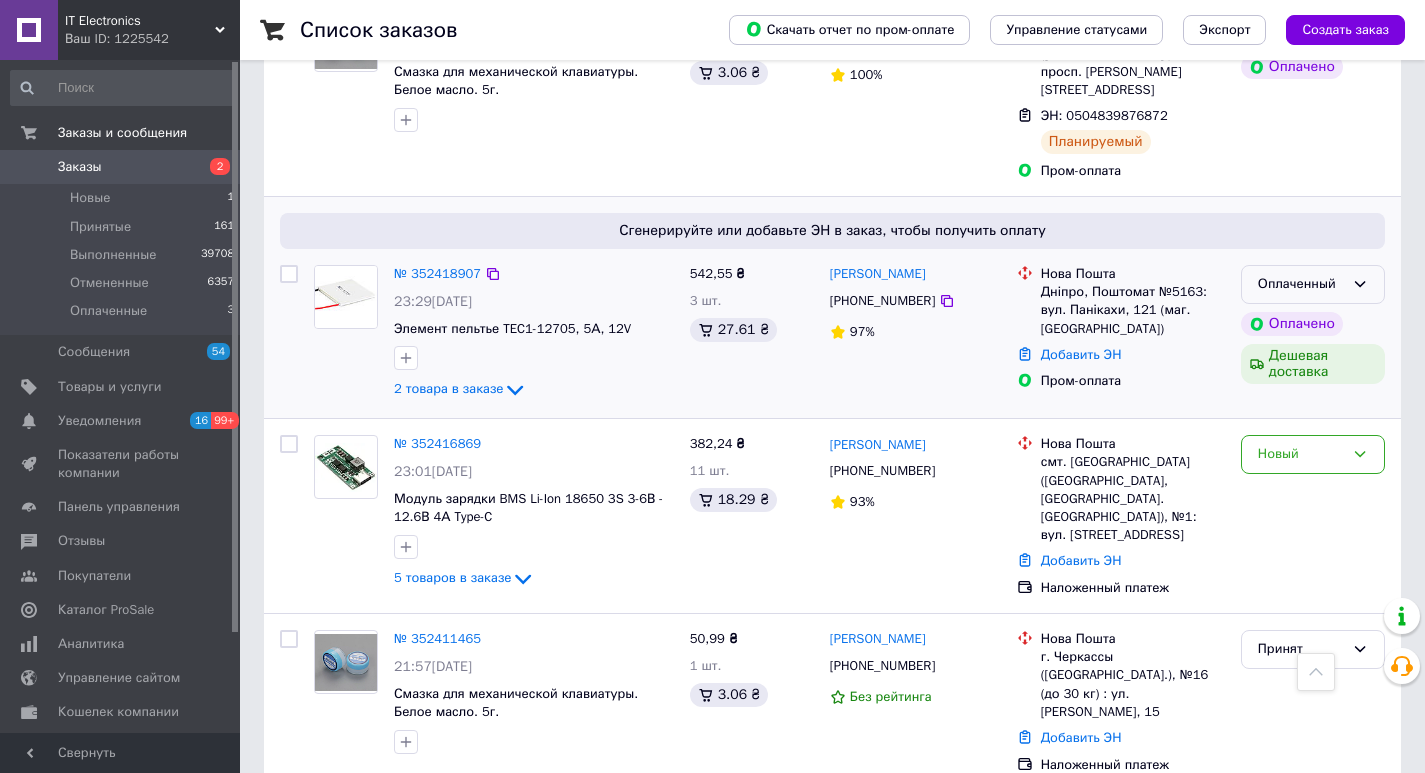 click on "Оплаченный" at bounding box center [1313, 284] 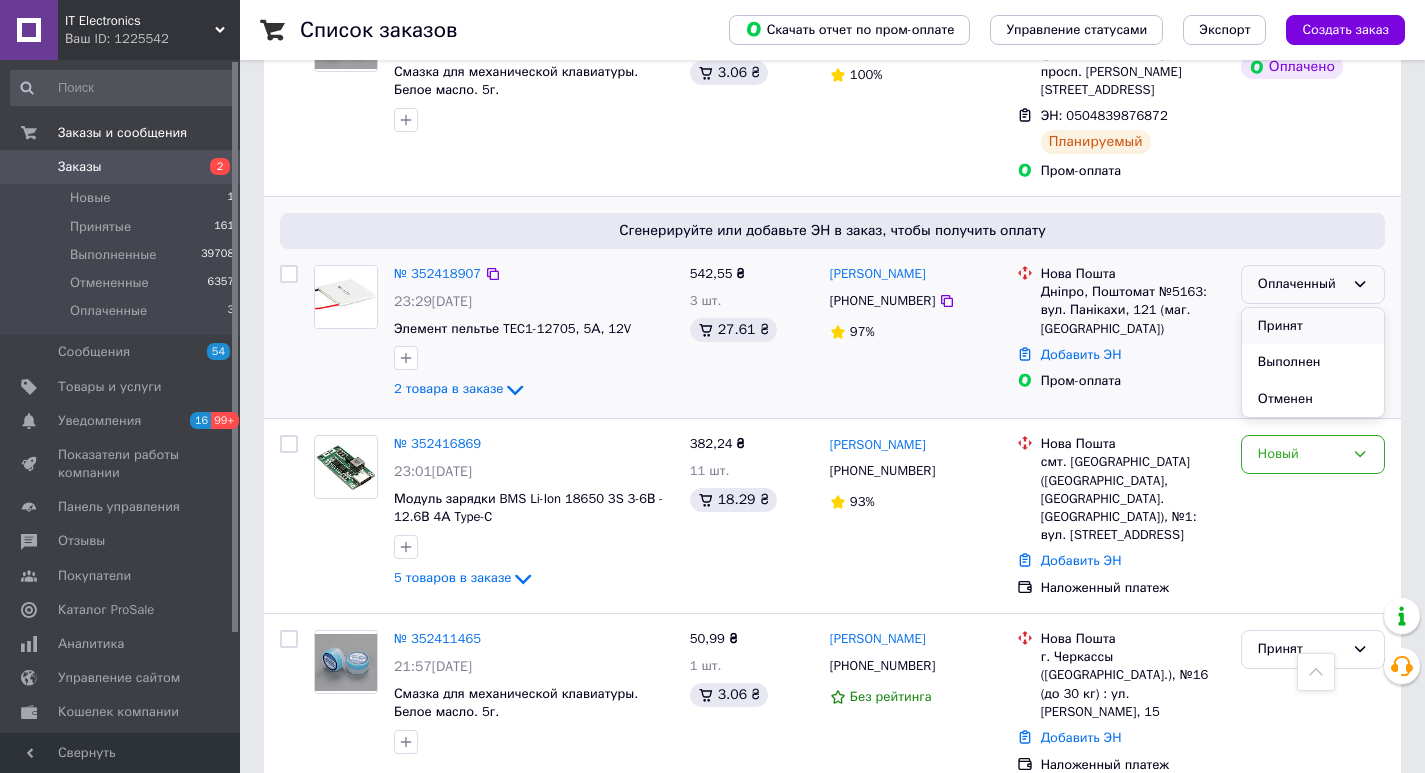 click on "Принят" at bounding box center [1313, 326] 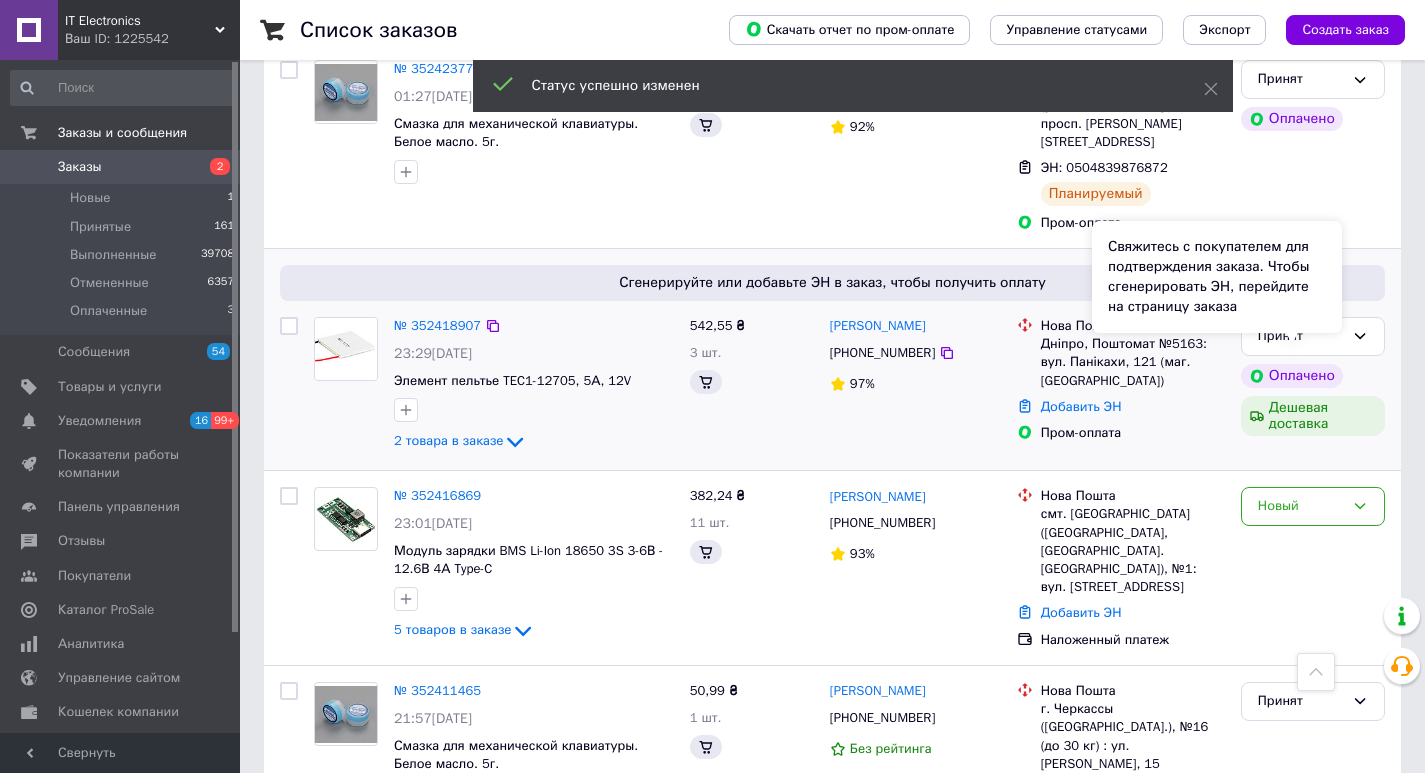 scroll, scrollTop: 512, scrollLeft: 0, axis: vertical 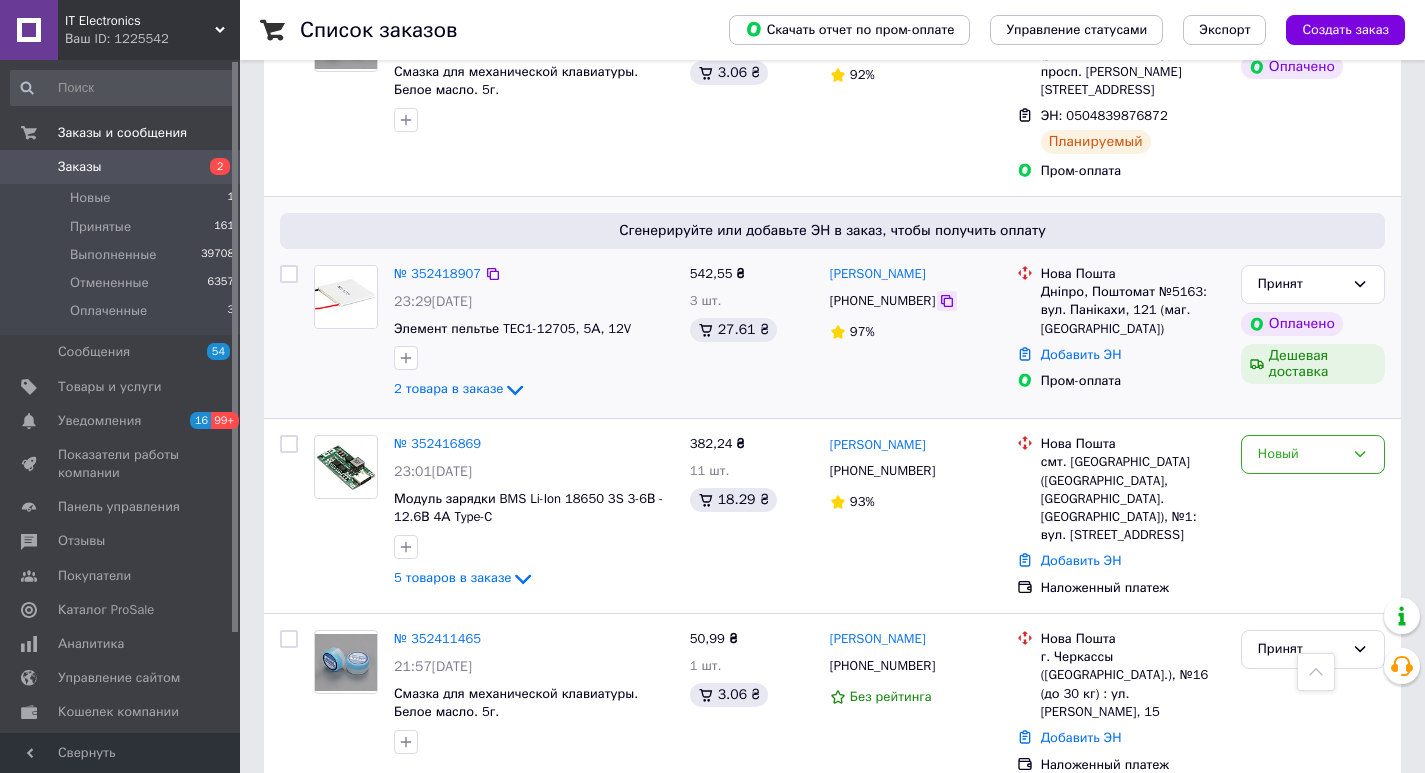 click 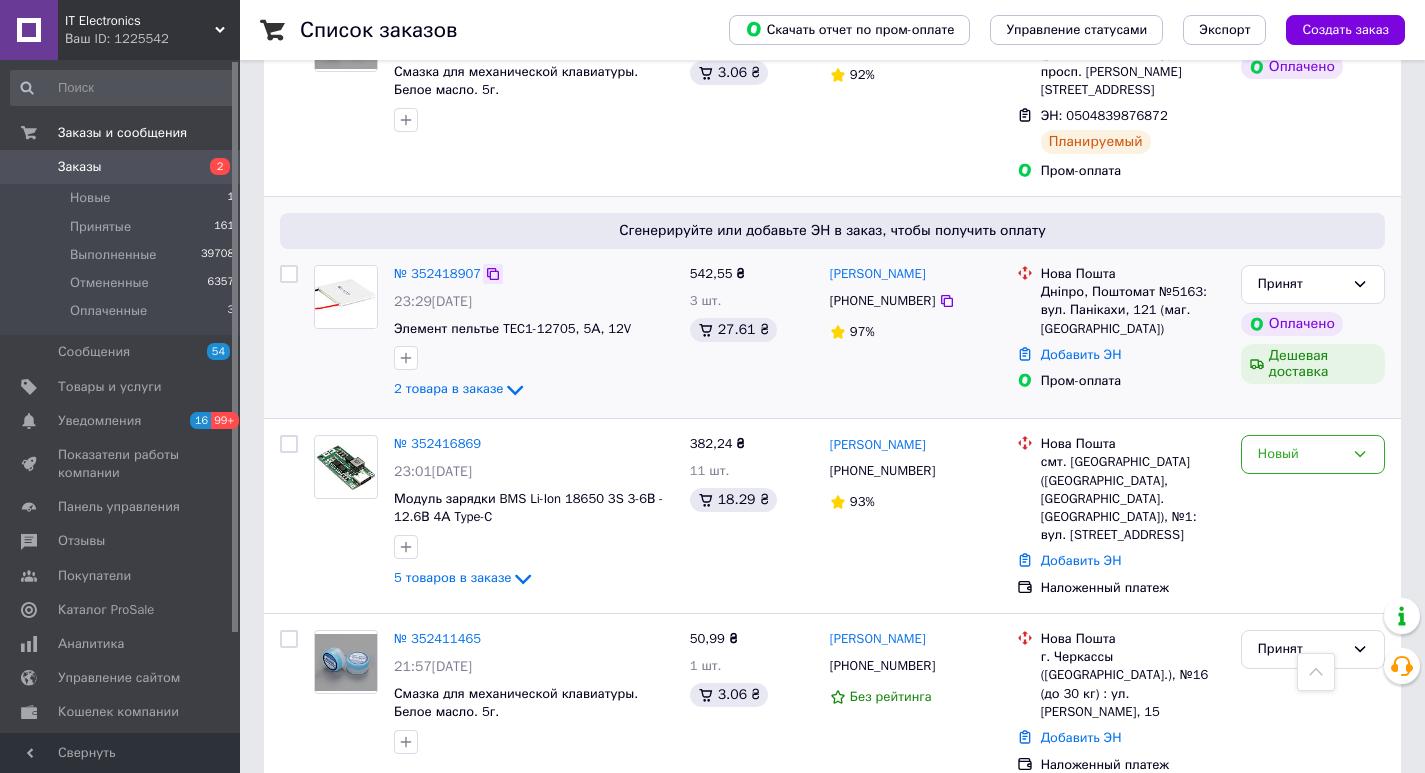 click 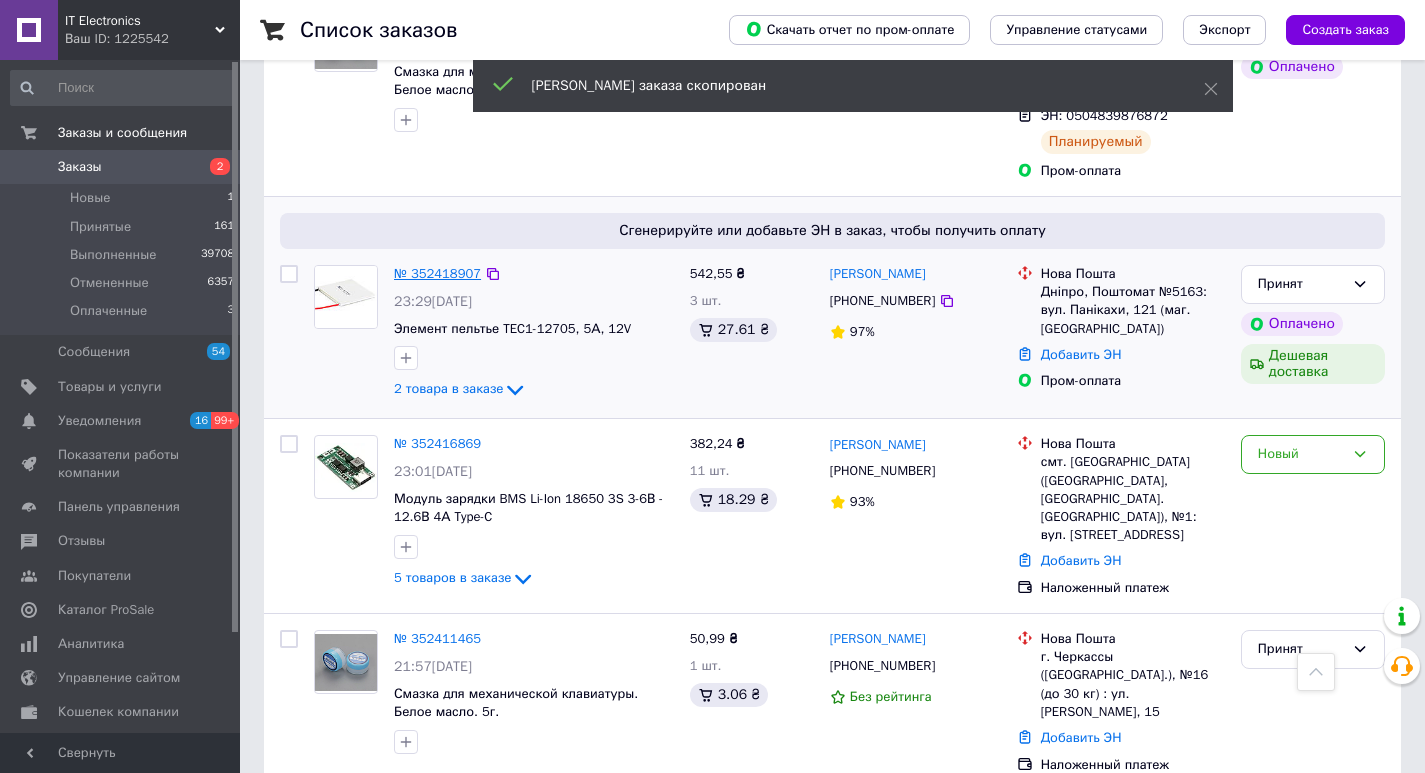 click on "№ 352418907" at bounding box center (437, 273) 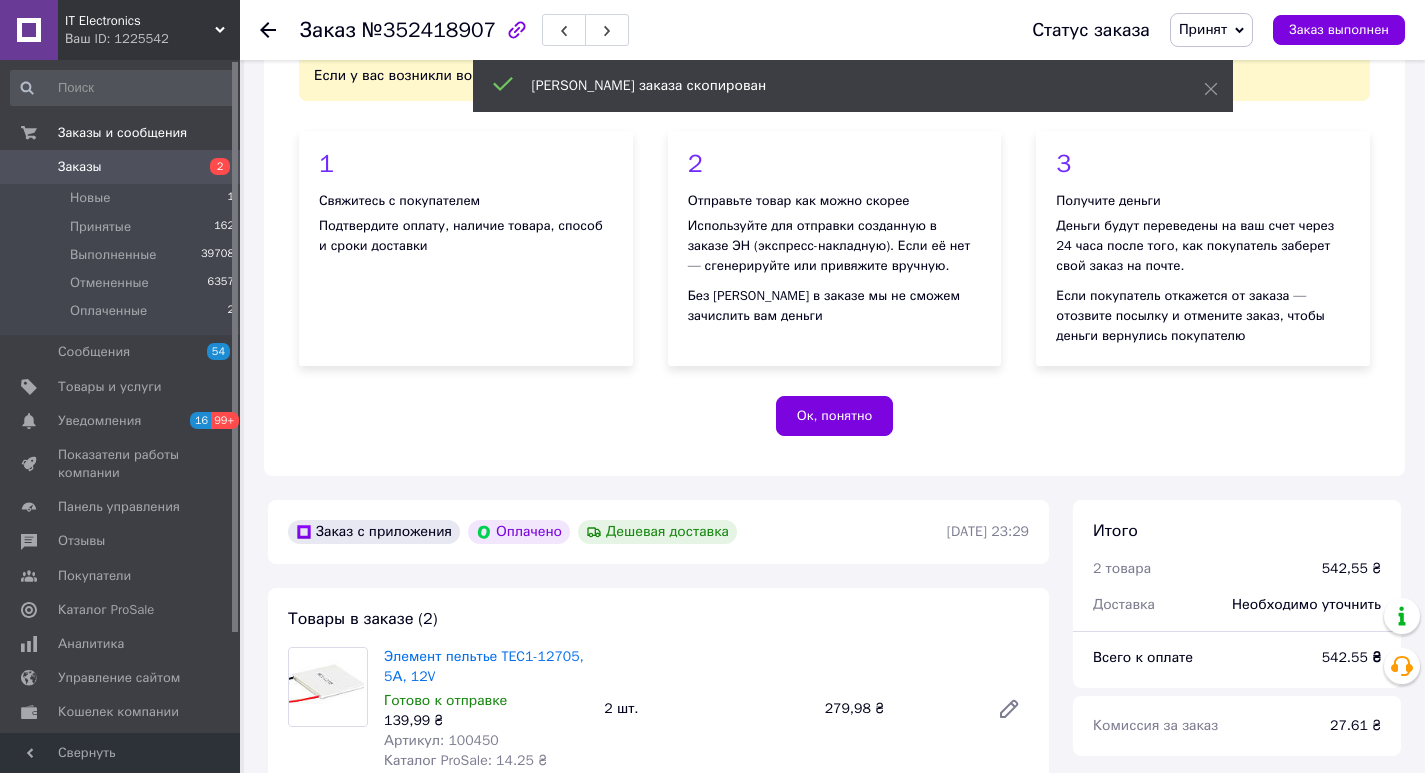 scroll, scrollTop: 512, scrollLeft: 0, axis: vertical 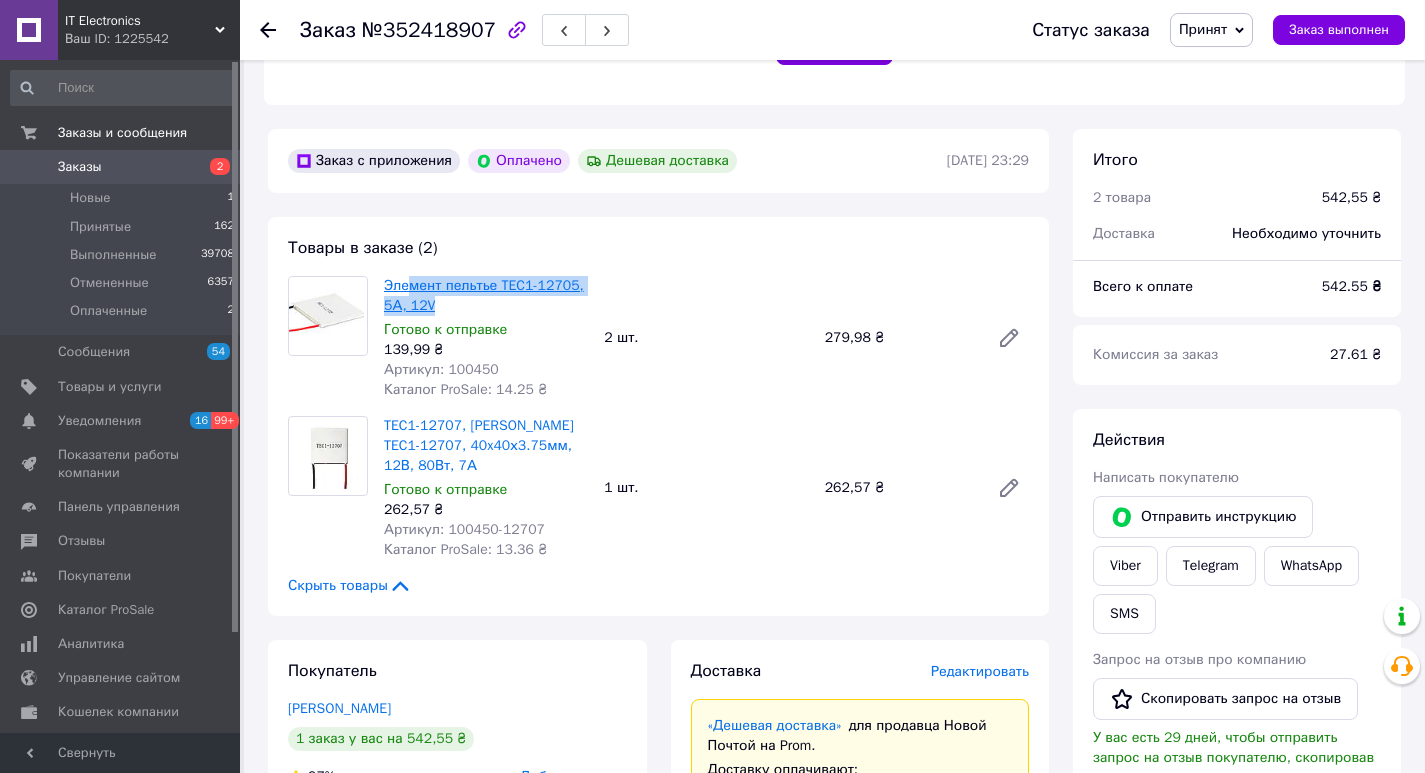 drag, startPoint x: 442, startPoint y: 309, endPoint x: 404, endPoint y: 293, distance: 41.231056 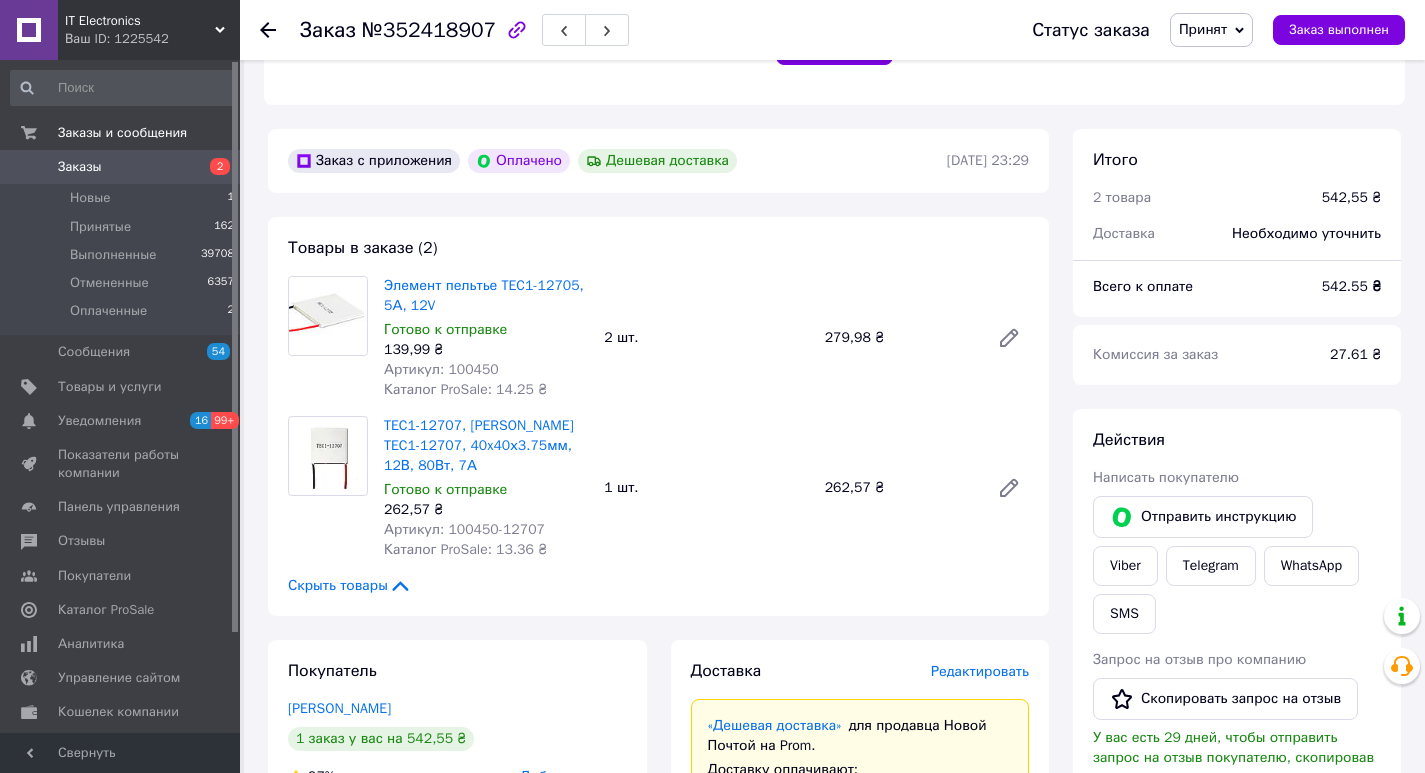 click on "Товары в заказе (2) Элемент пельтье TEC1-12705, 5А, 12V Готово к отправке 139,99 ₴ Артикул: 100450 Каталог ProSale: 14.25 ₴  2 шт. 279,98 ₴ TEC1-12707, Модуль Пельтье TEC1-12707, 40x40х3.75мм, 12В, 80Вт, 7А Готово к отправке 262,57 ₴ Артикул: 100450-12707 Каталог ProSale: 13.36 ₴  1 шт. 262,57 ₴ Скрыть товары" at bounding box center (658, 416) 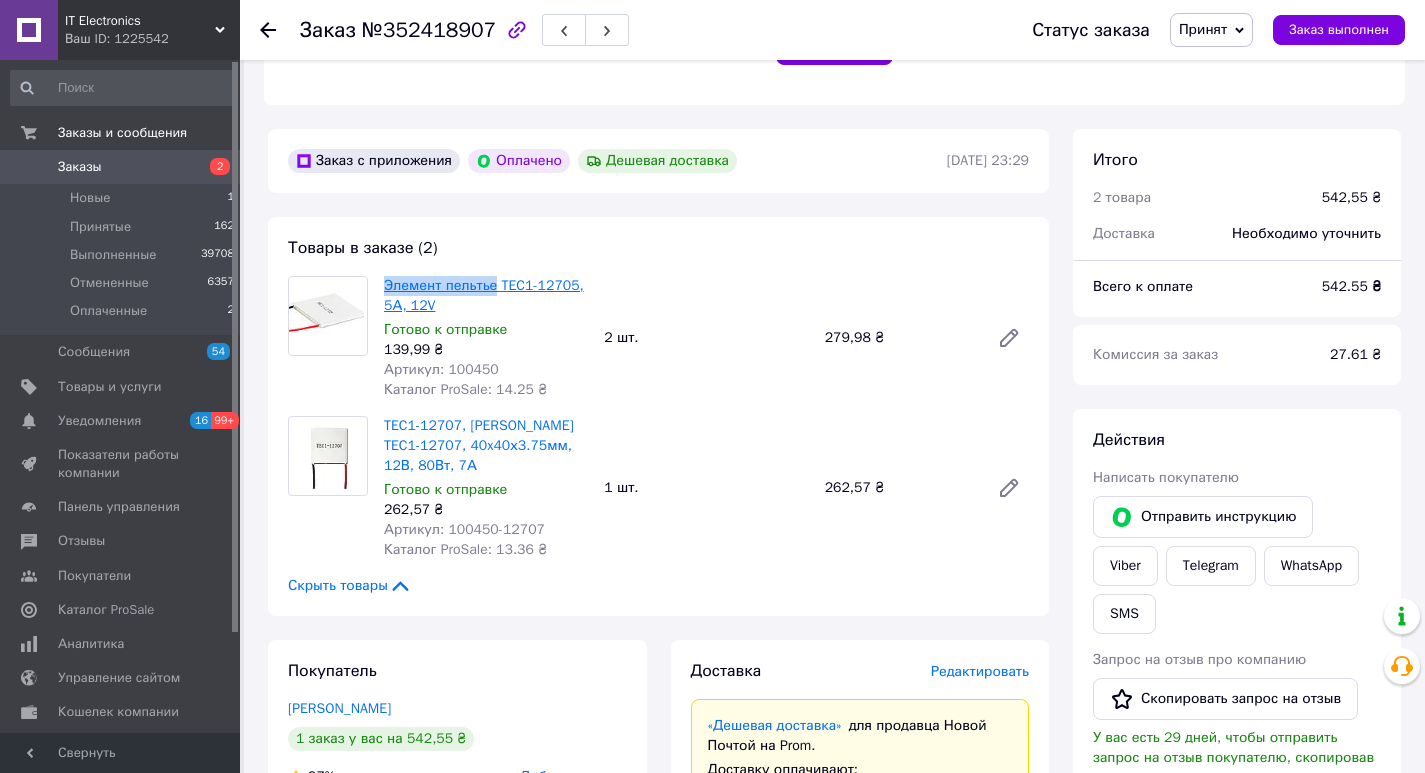drag, startPoint x: 382, startPoint y: 274, endPoint x: 490, endPoint y: 291, distance: 109.32977 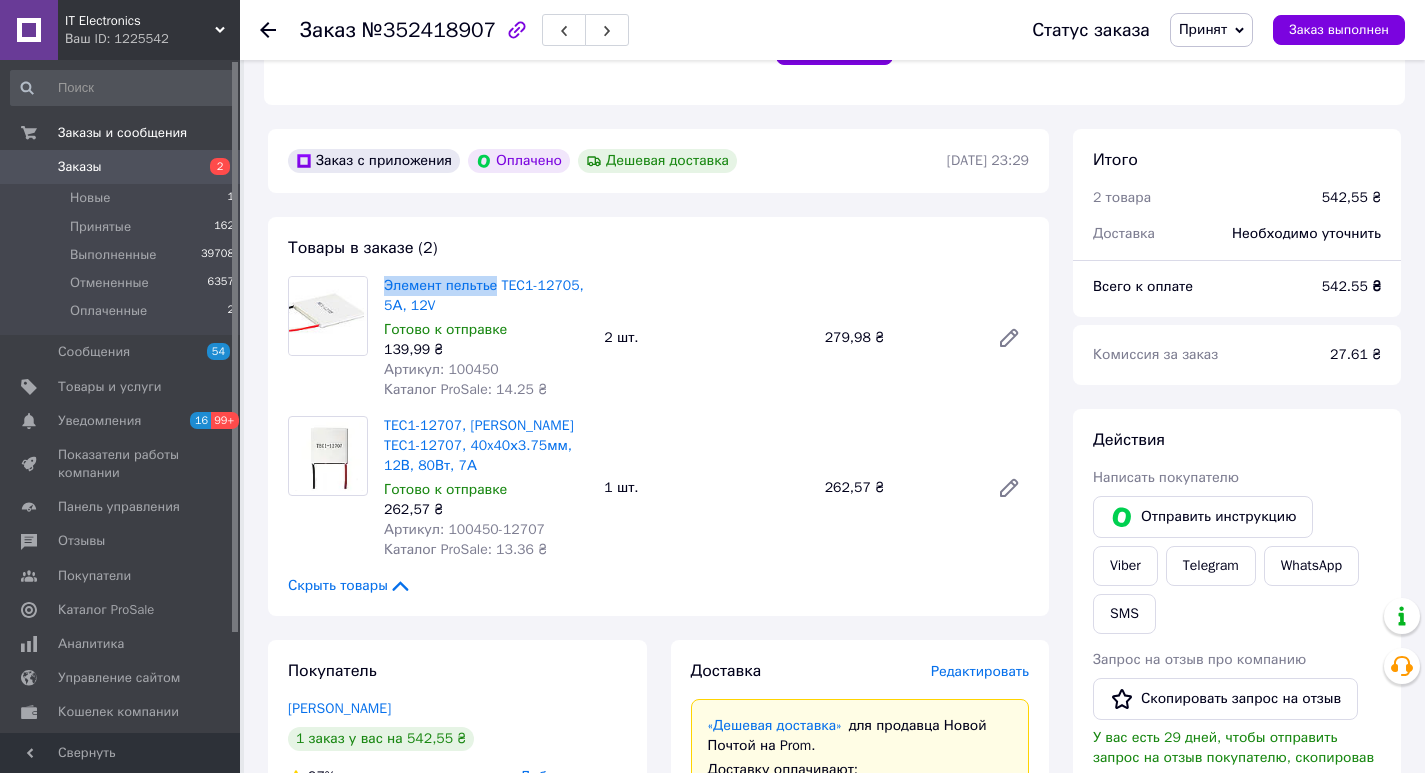 copy on "Элемент пельтье" 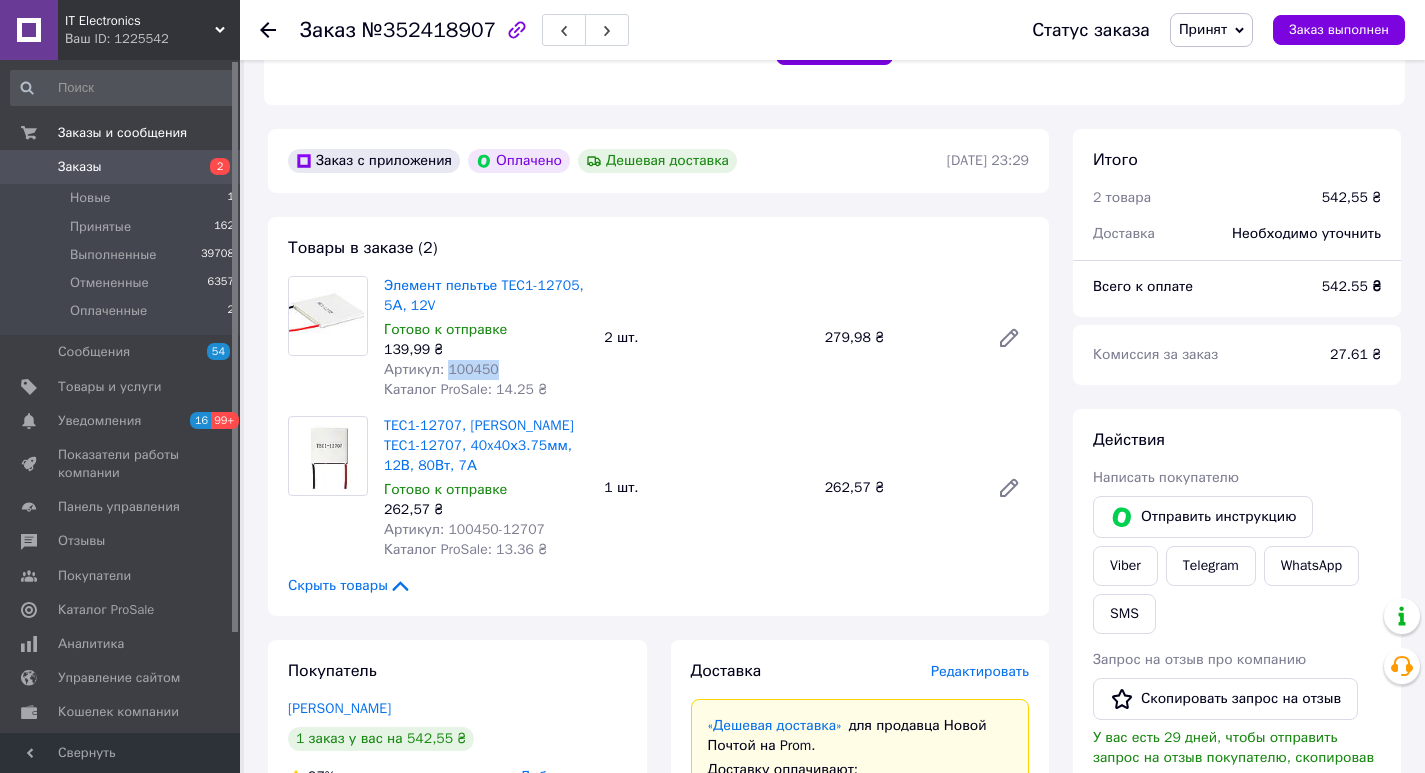drag, startPoint x: 492, startPoint y: 372, endPoint x: 444, endPoint y: 372, distance: 48 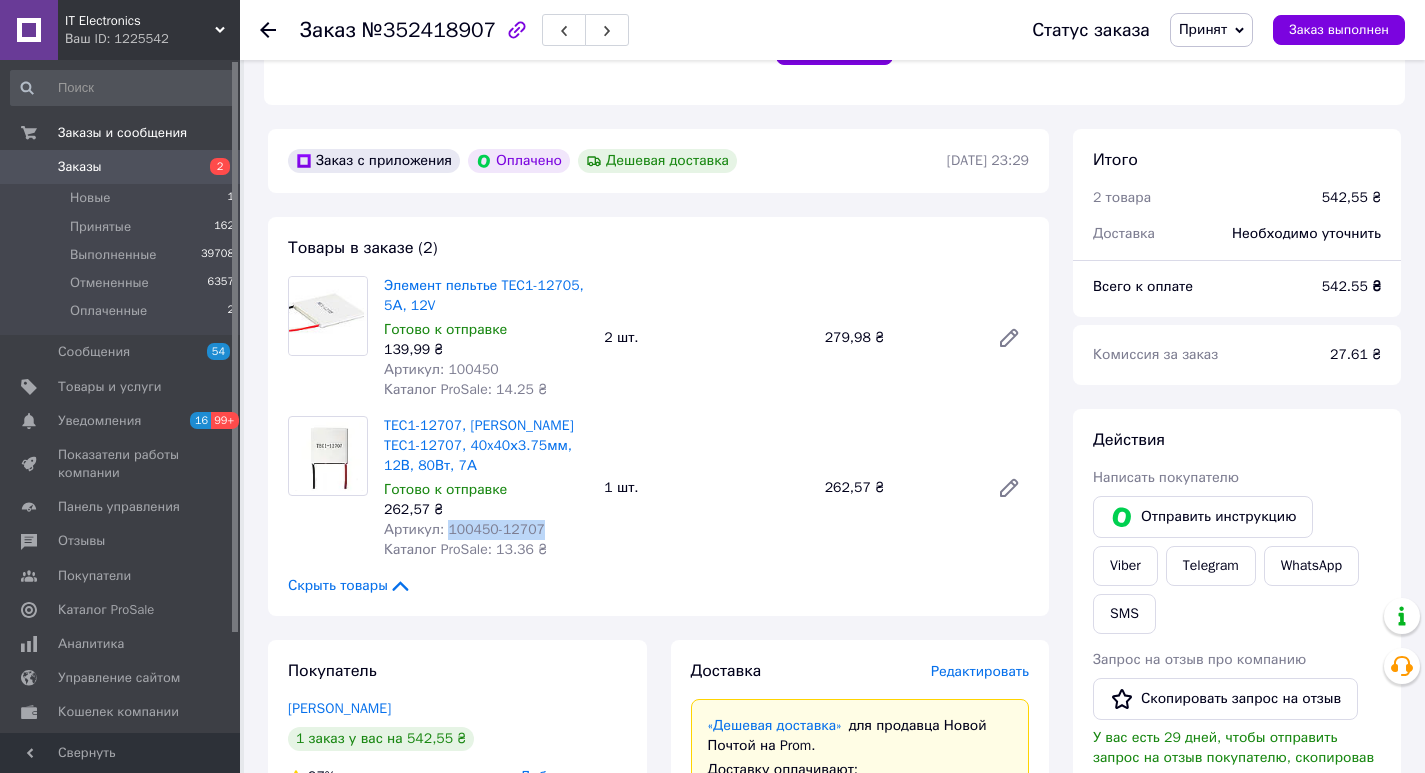 drag, startPoint x: 531, startPoint y: 527, endPoint x: 445, endPoint y: 527, distance: 86 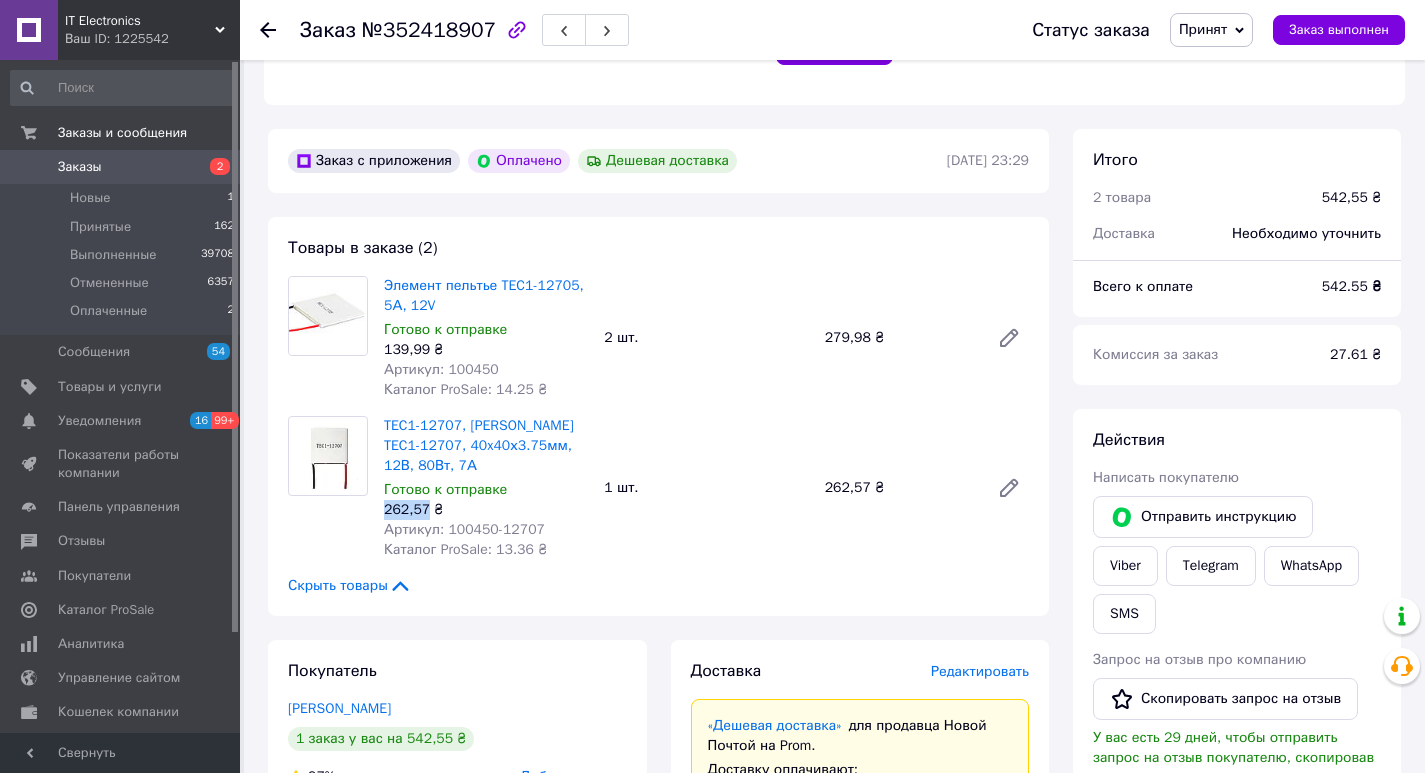 drag, startPoint x: 426, startPoint y: 511, endPoint x: 383, endPoint y: 514, distance: 43.104523 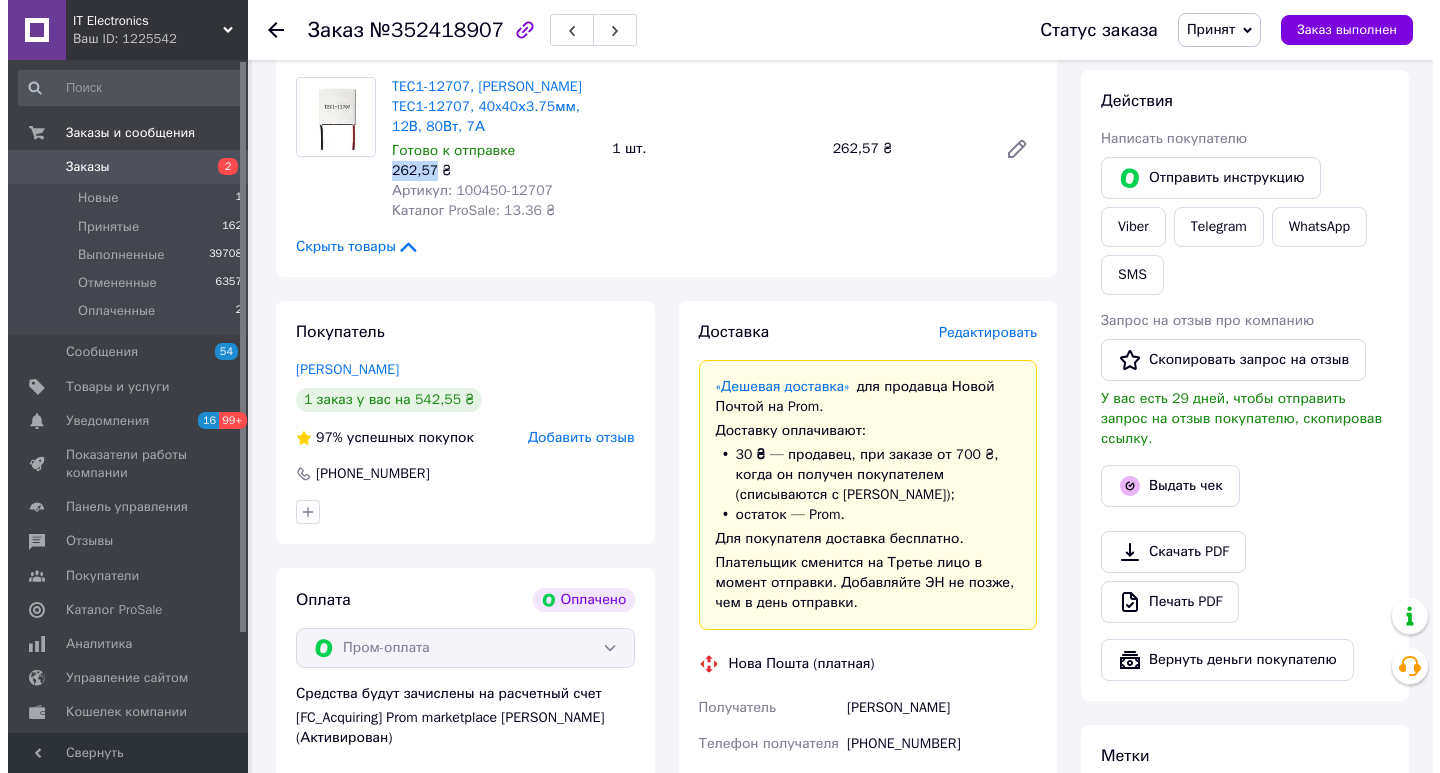 scroll, scrollTop: 858, scrollLeft: 0, axis: vertical 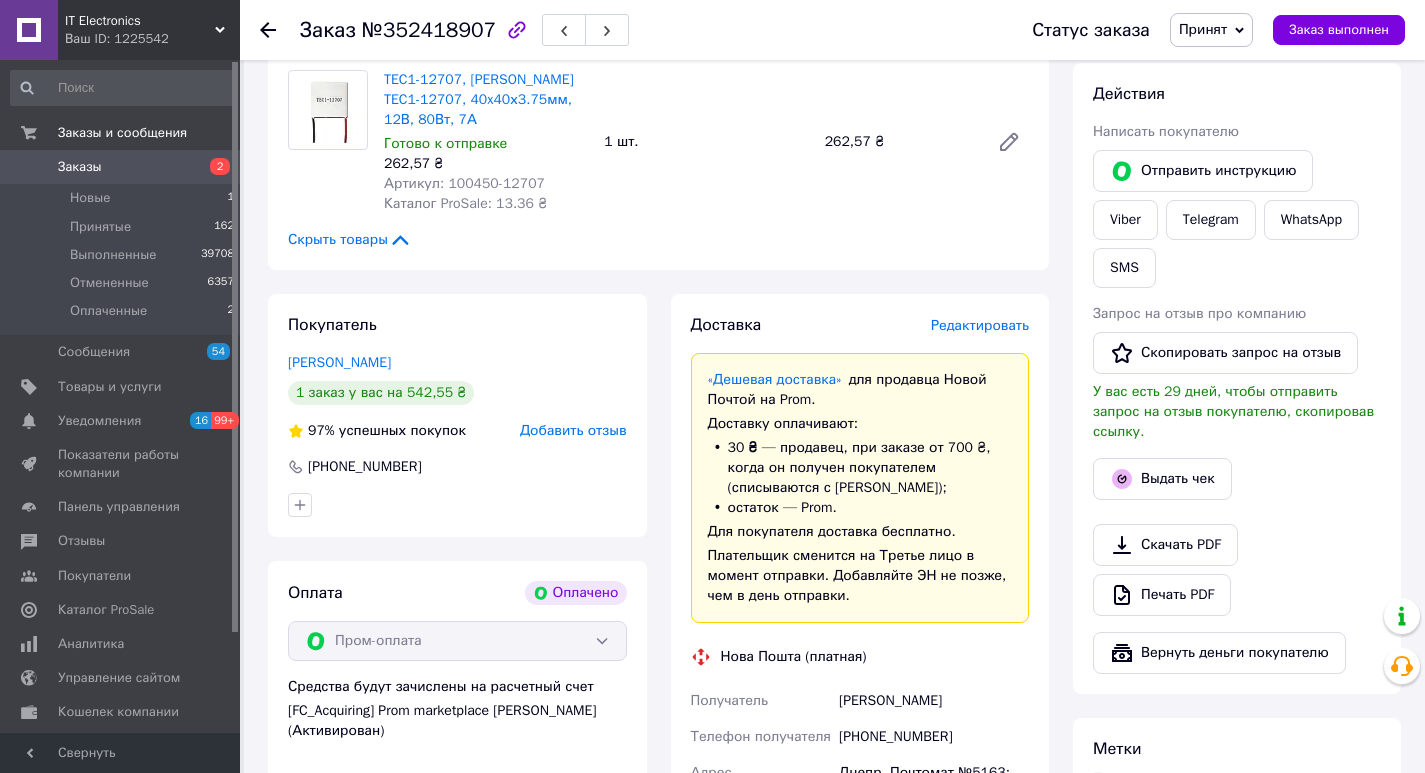 click on "Добавить отзыв" at bounding box center [573, 430] 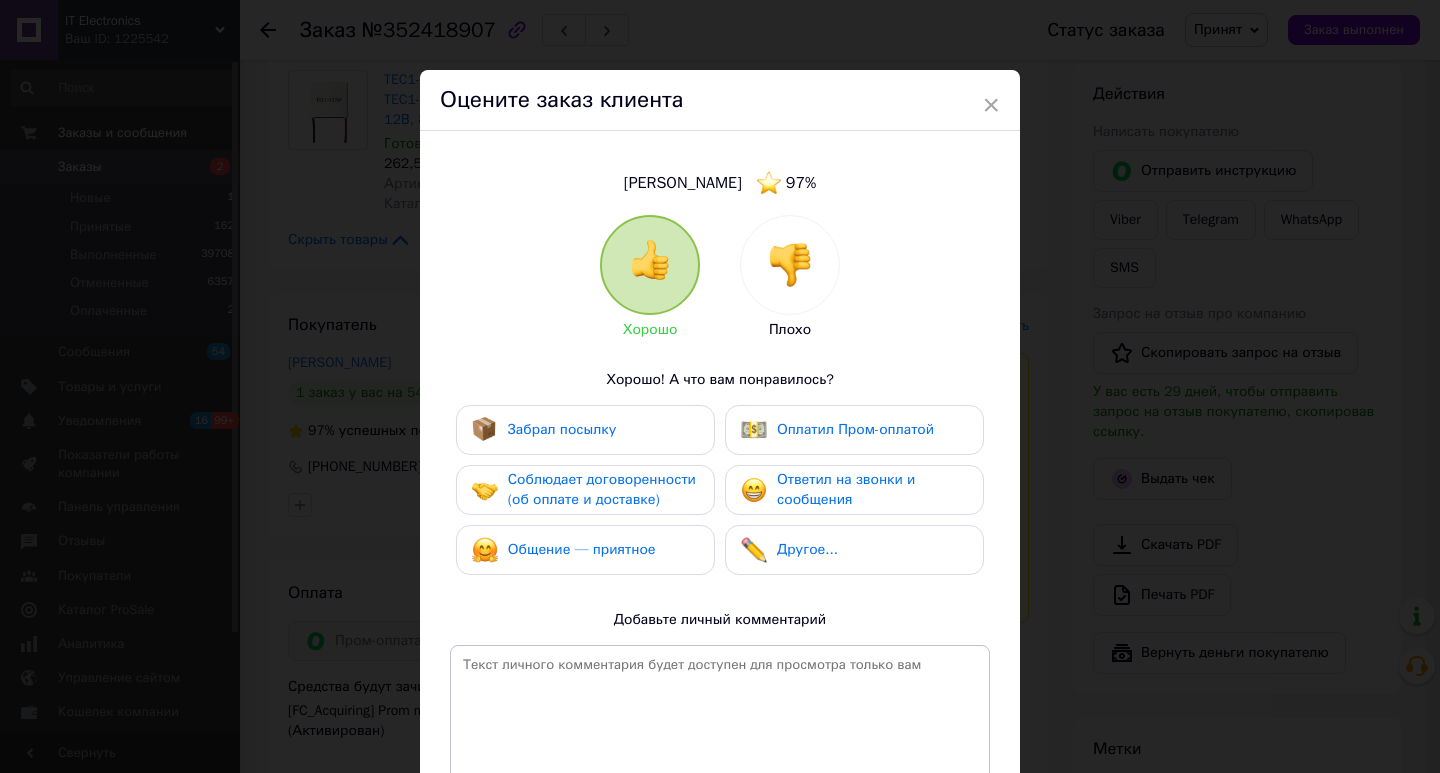 click at bounding box center [790, 265] 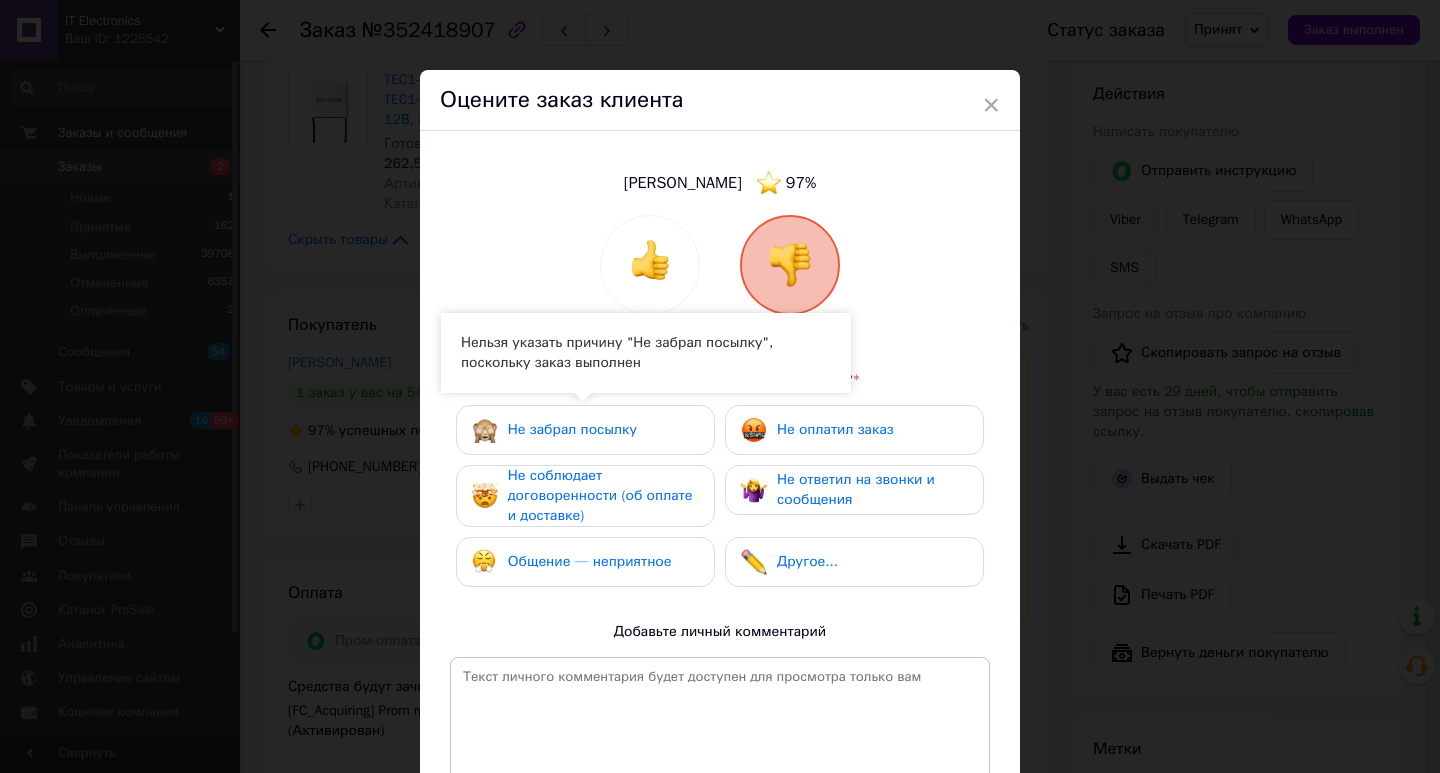 click on "Общение — неприятное" at bounding box center [572, 562] 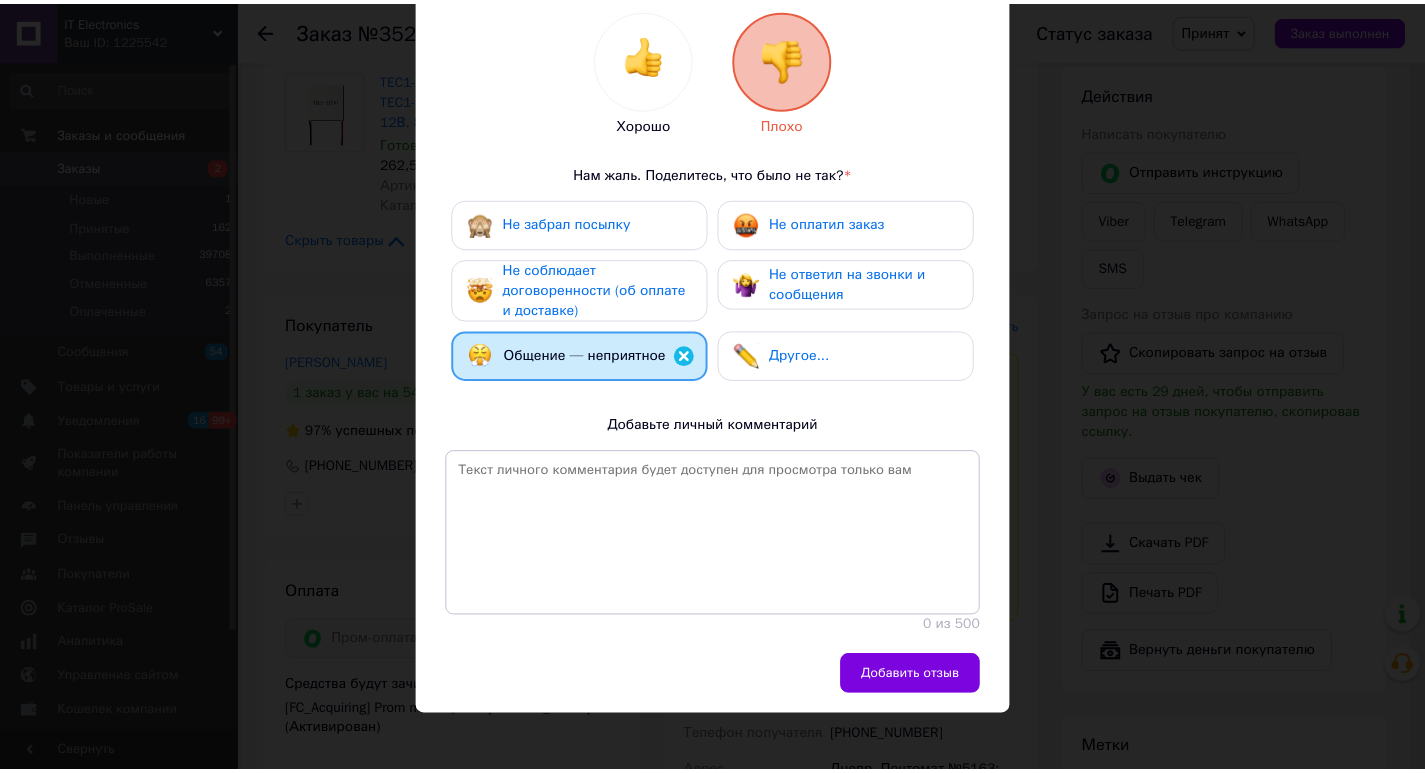 scroll, scrollTop: 211, scrollLeft: 0, axis: vertical 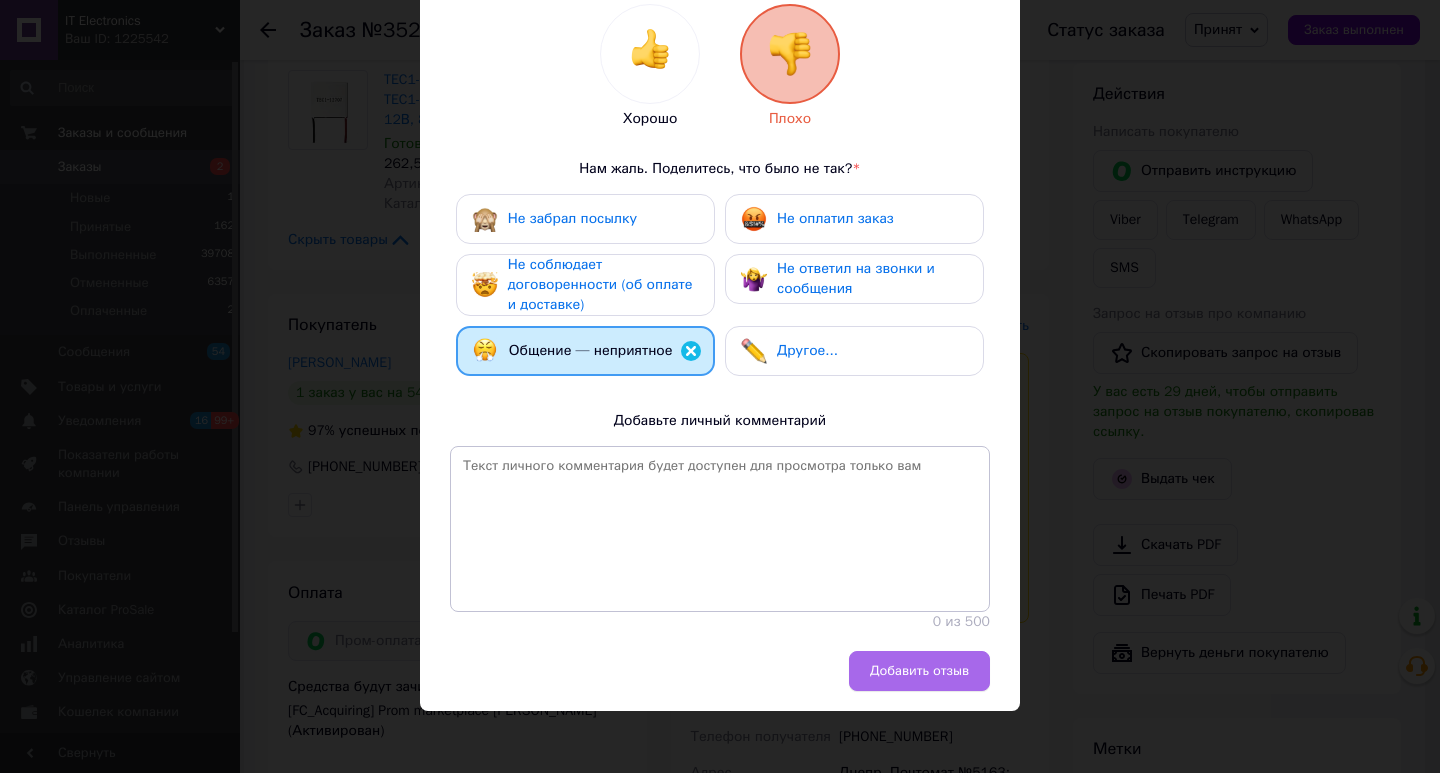 click on "Добавить отзыв" at bounding box center [919, 671] 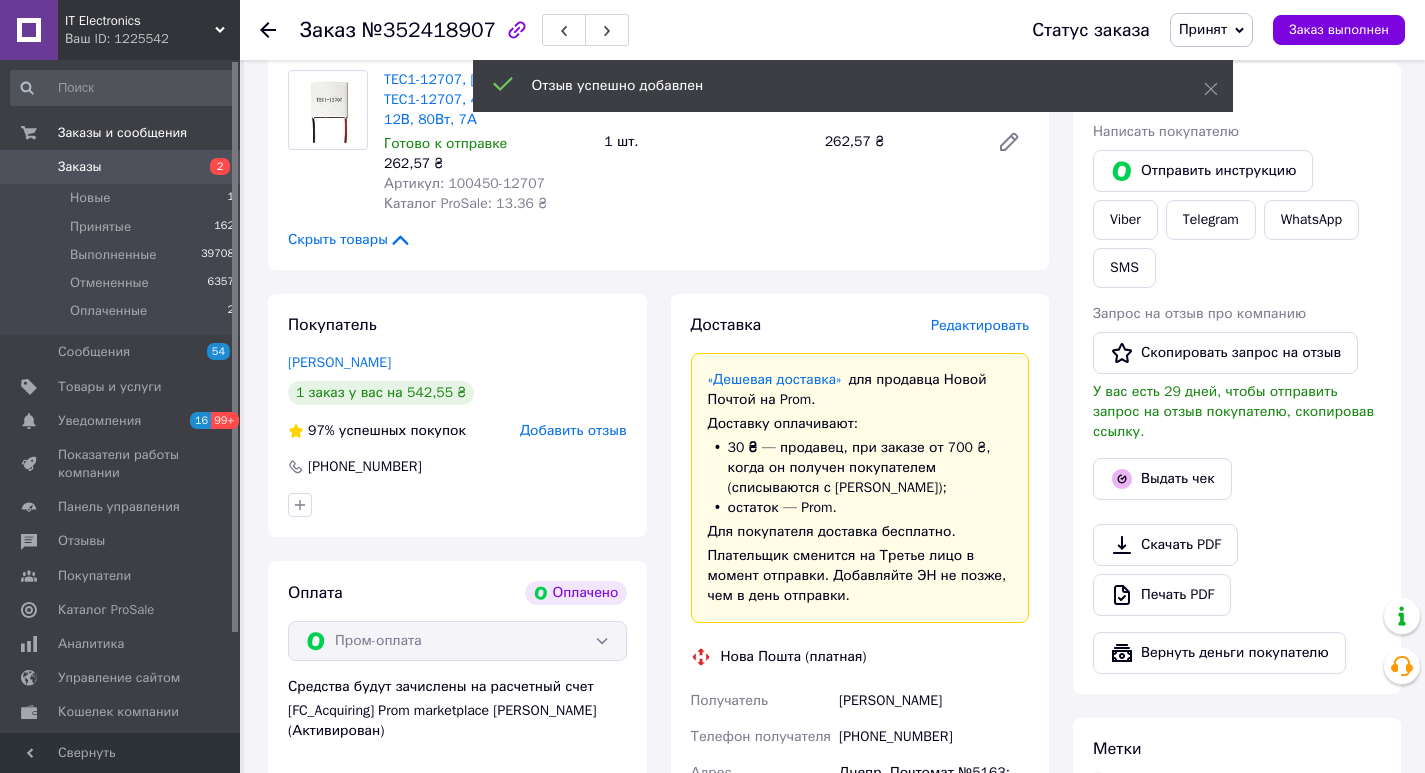 click on "Редактировать" at bounding box center (980, 325) 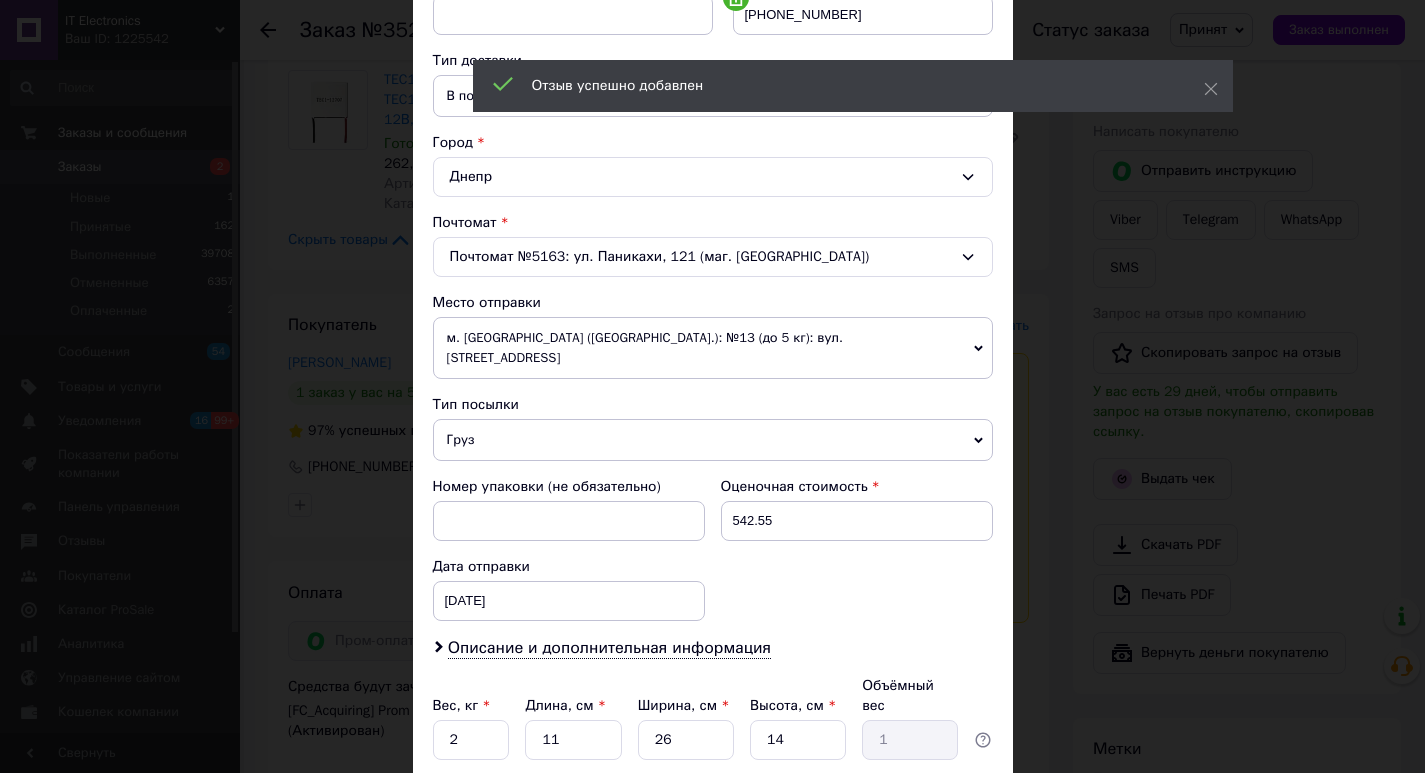scroll, scrollTop: 500, scrollLeft: 0, axis: vertical 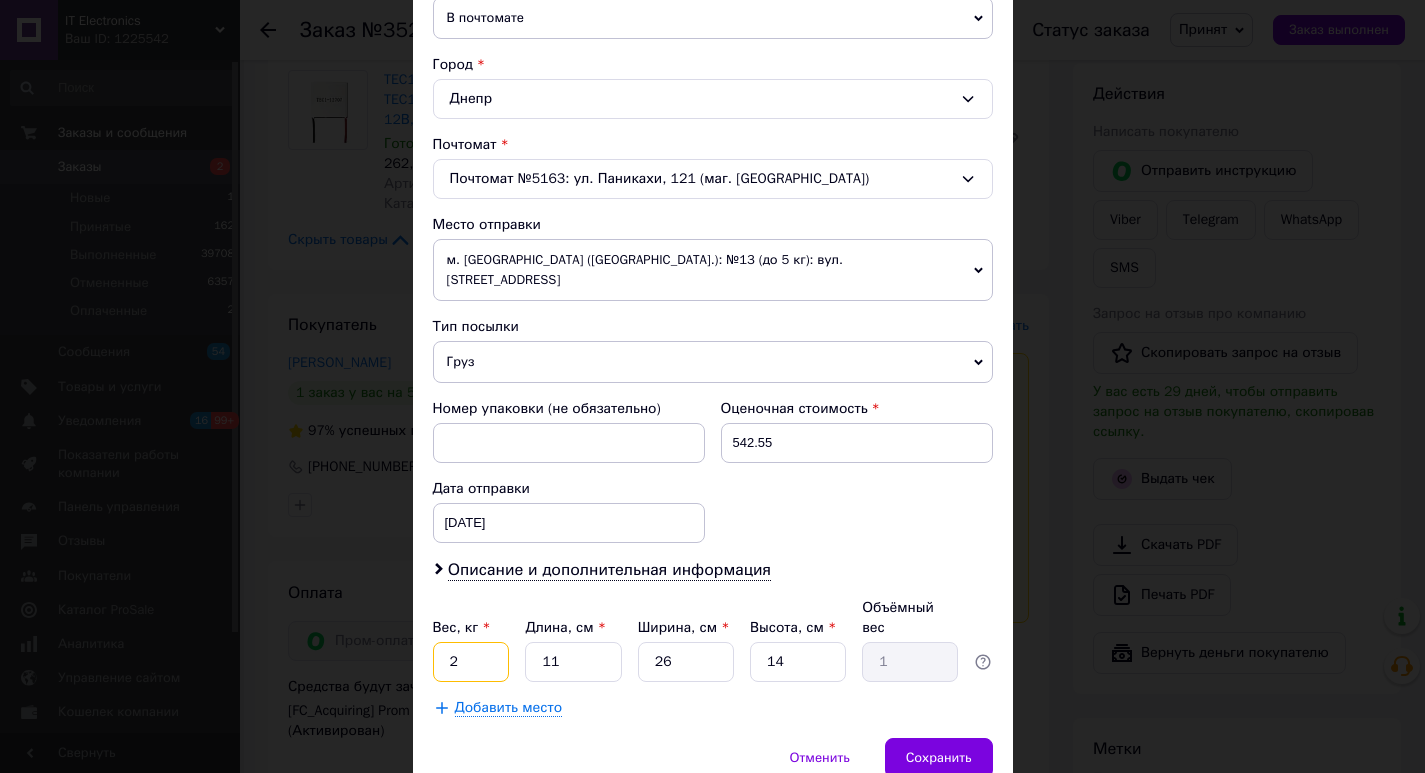 click on "2" at bounding box center [471, 662] 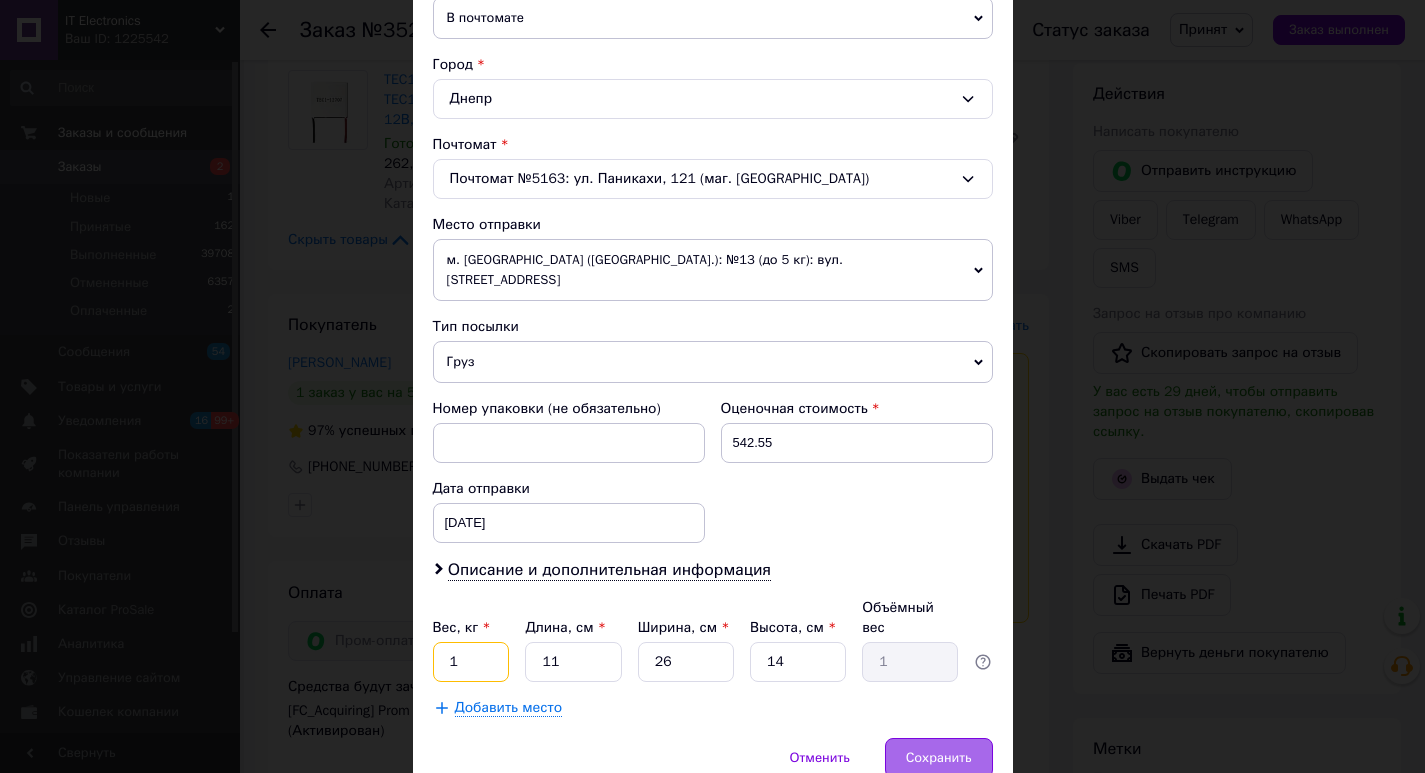 type on "1" 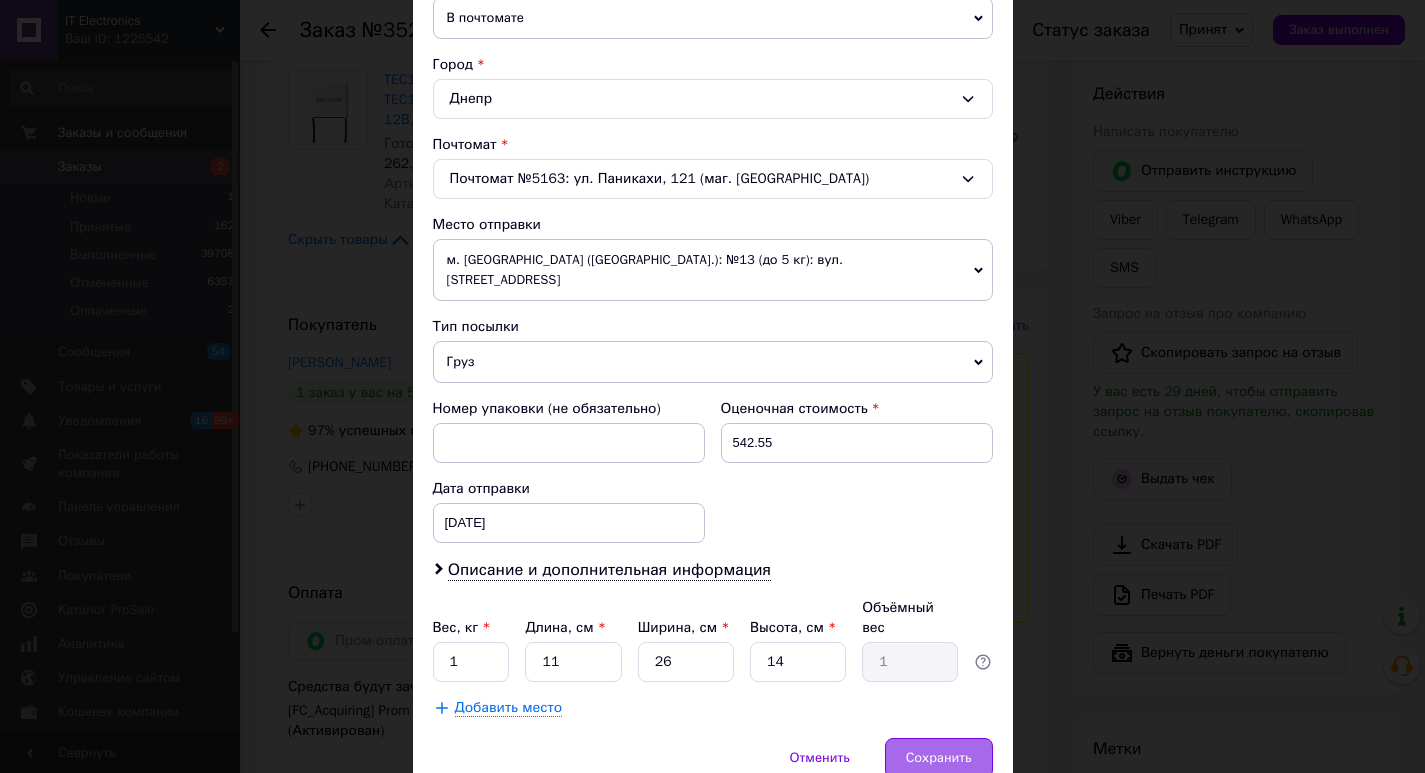 click on "Сохранить" at bounding box center (939, 758) 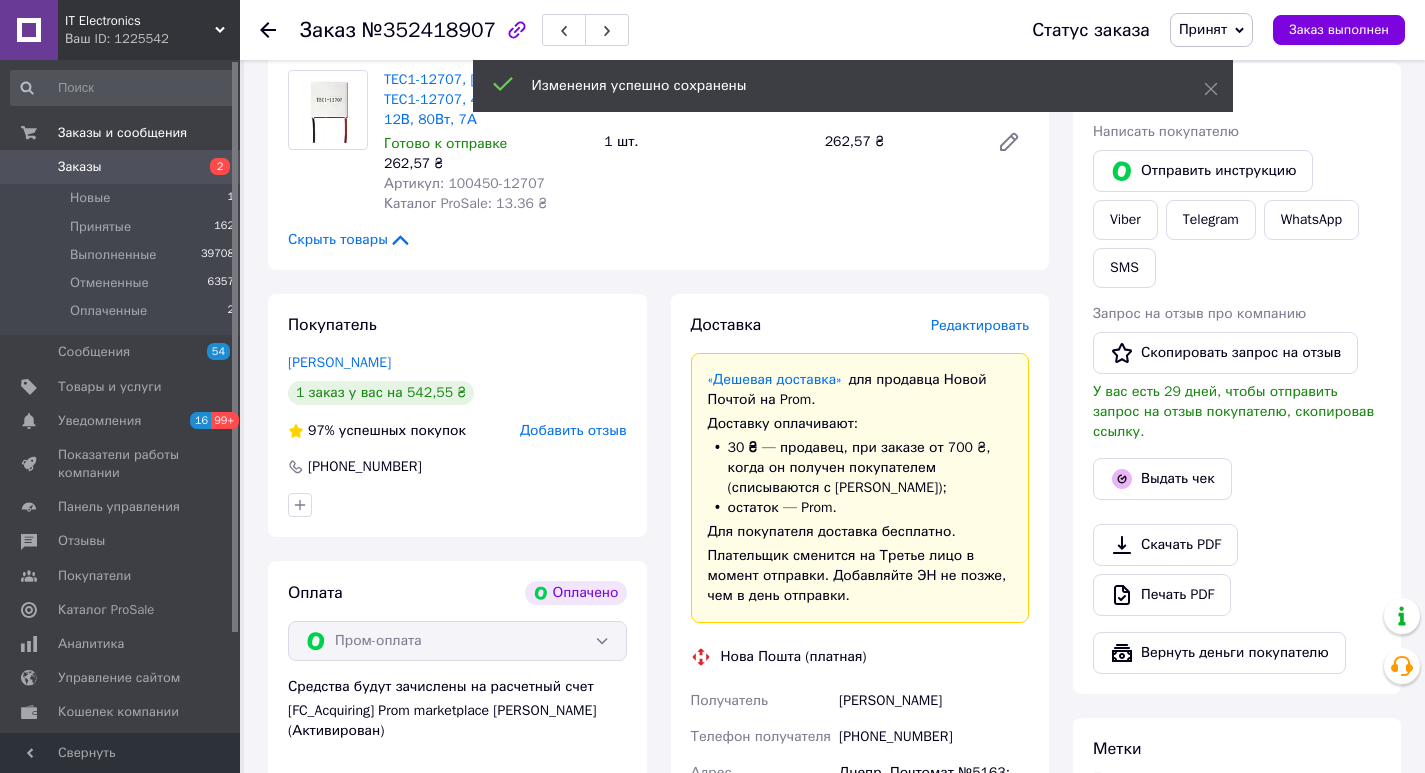 click 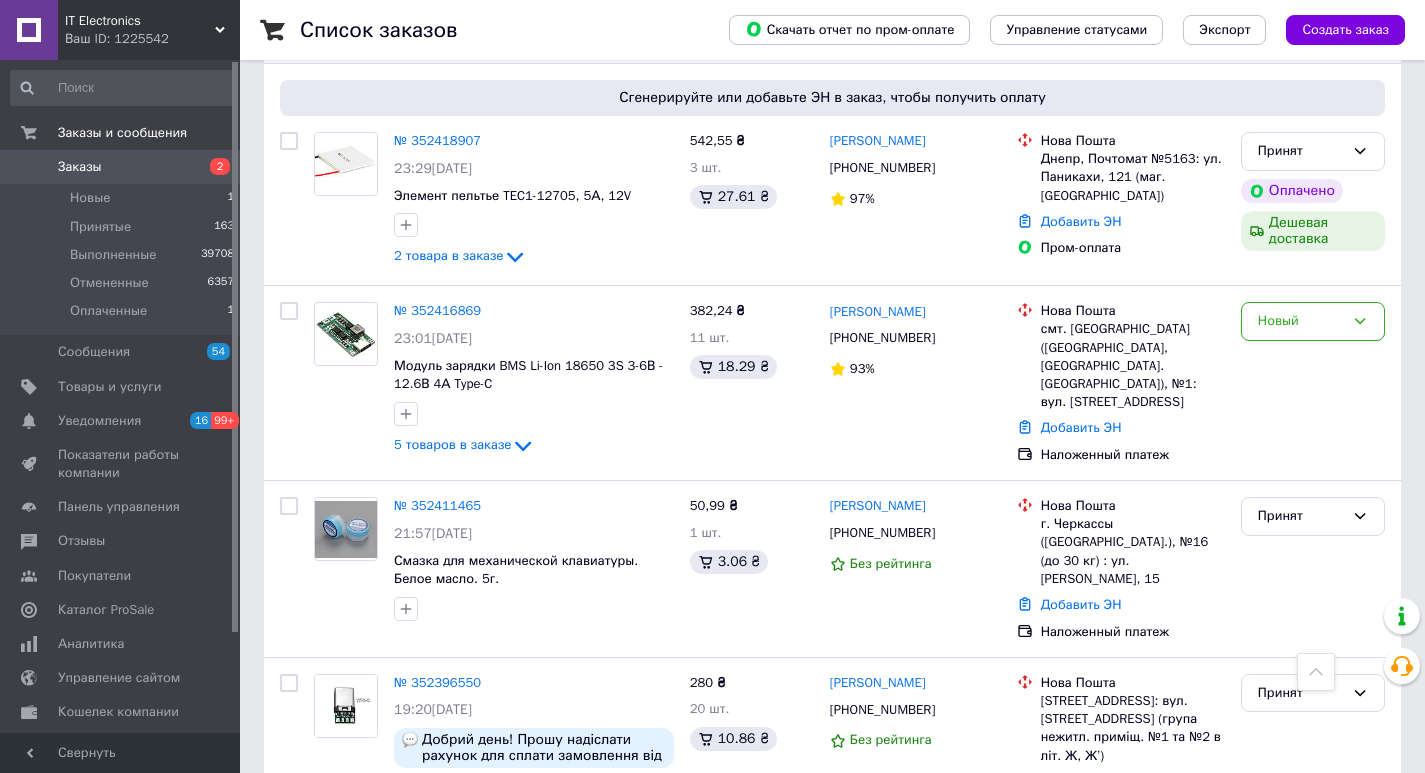 scroll, scrollTop: 651, scrollLeft: 0, axis: vertical 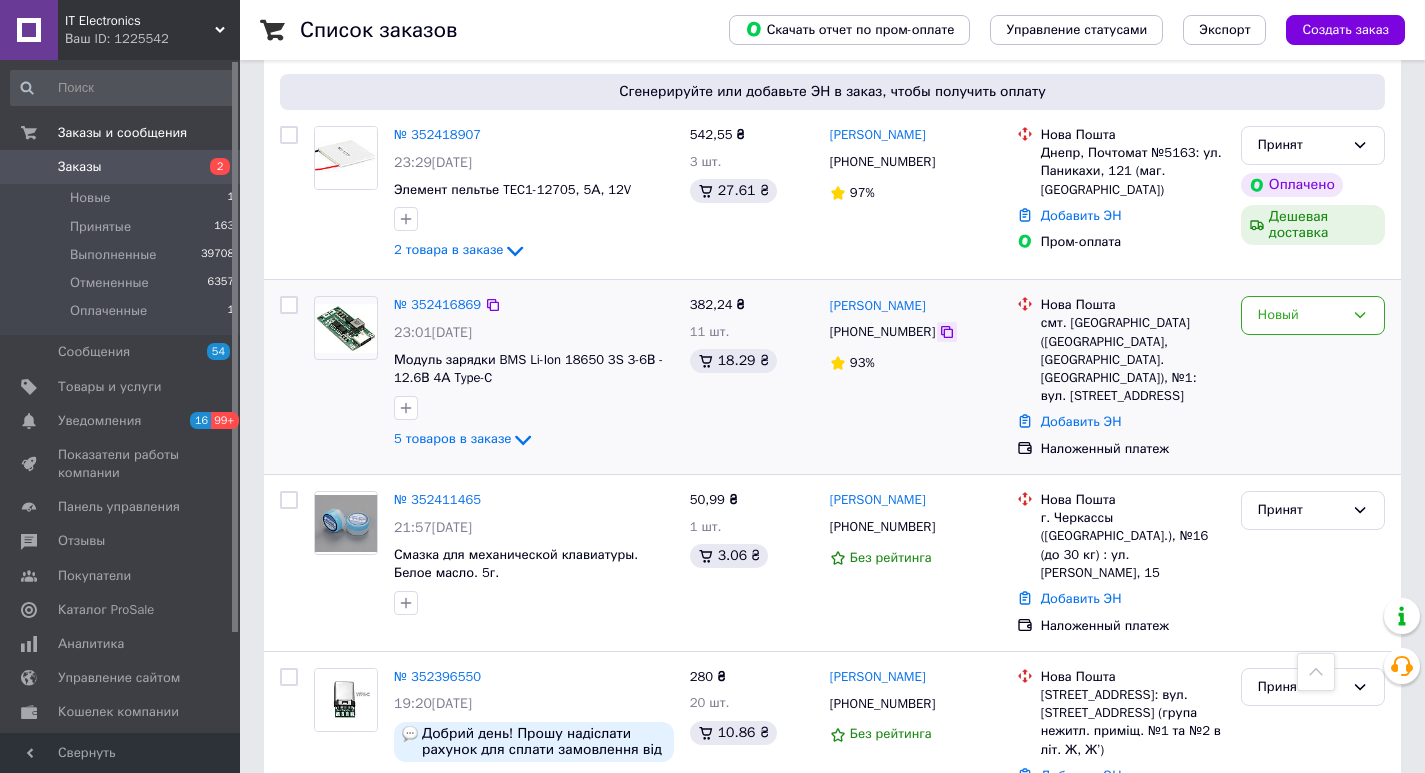 click 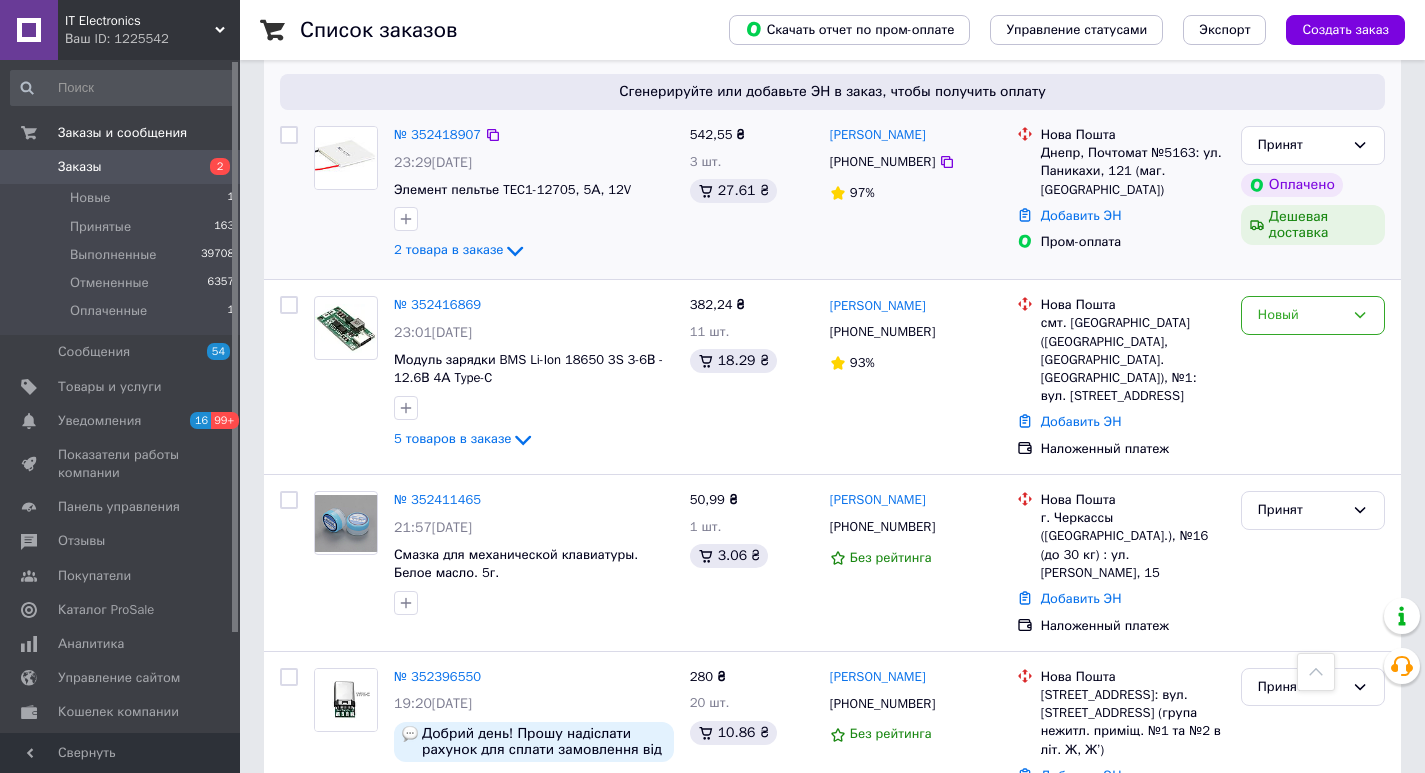 drag, startPoint x: 496, startPoint y: 286, endPoint x: 524, endPoint y: 251, distance: 44.82187 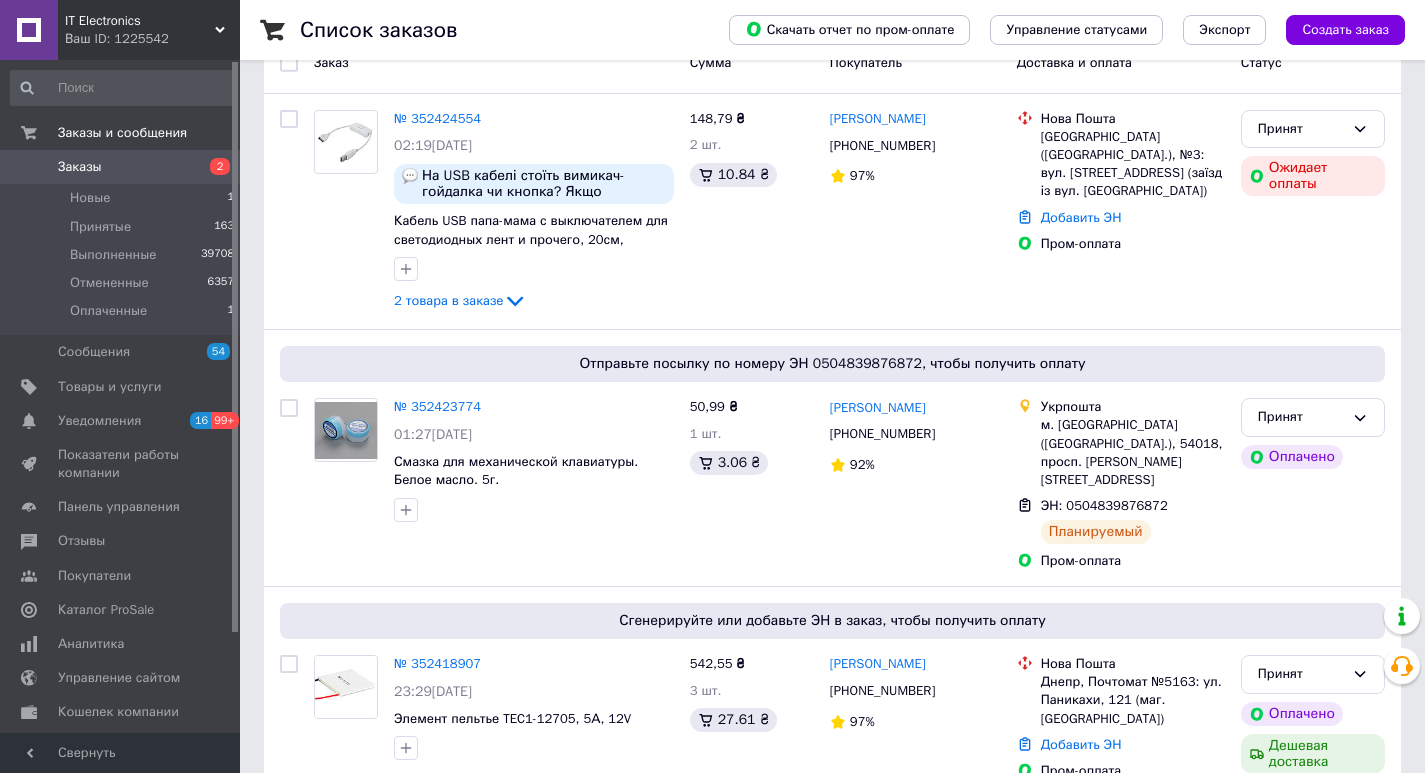scroll, scrollTop: 83, scrollLeft: 0, axis: vertical 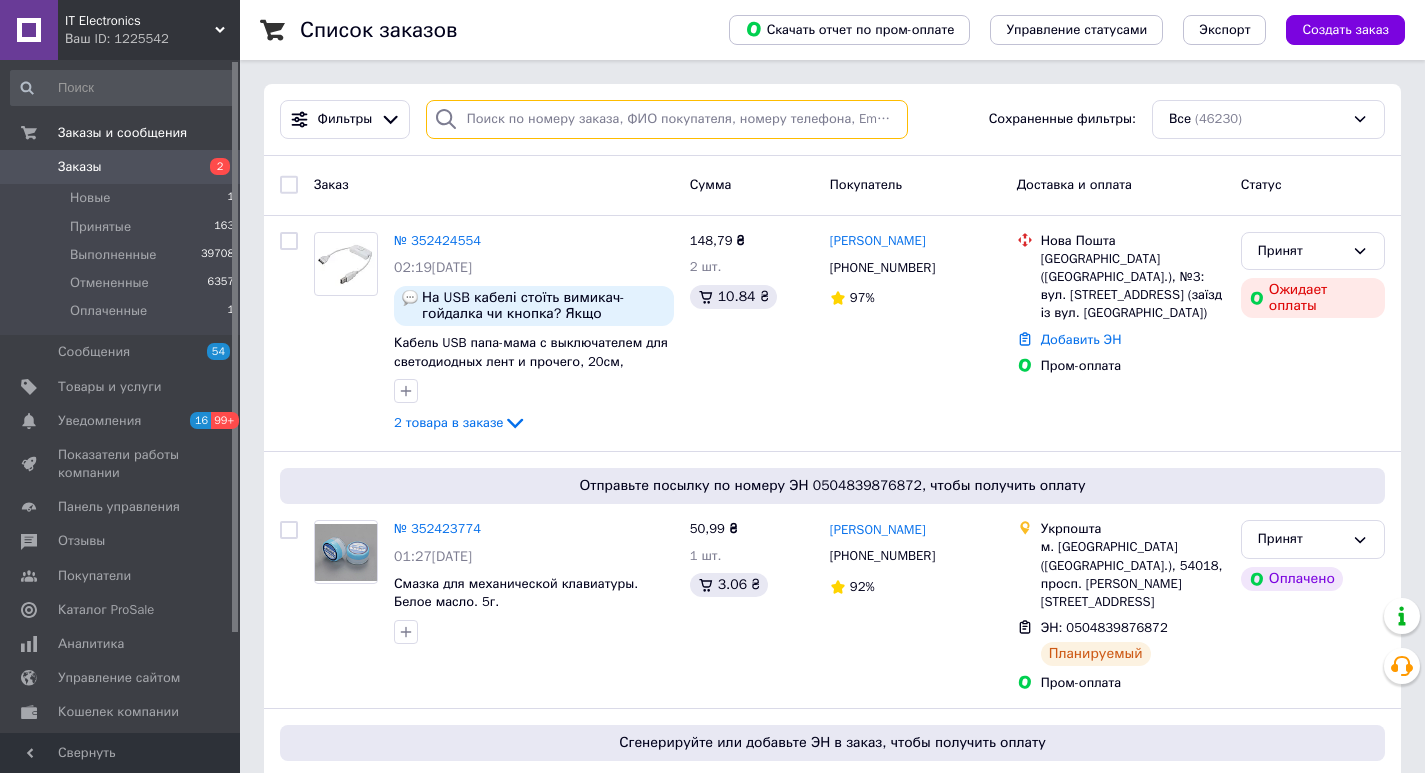 click at bounding box center (667, 119) 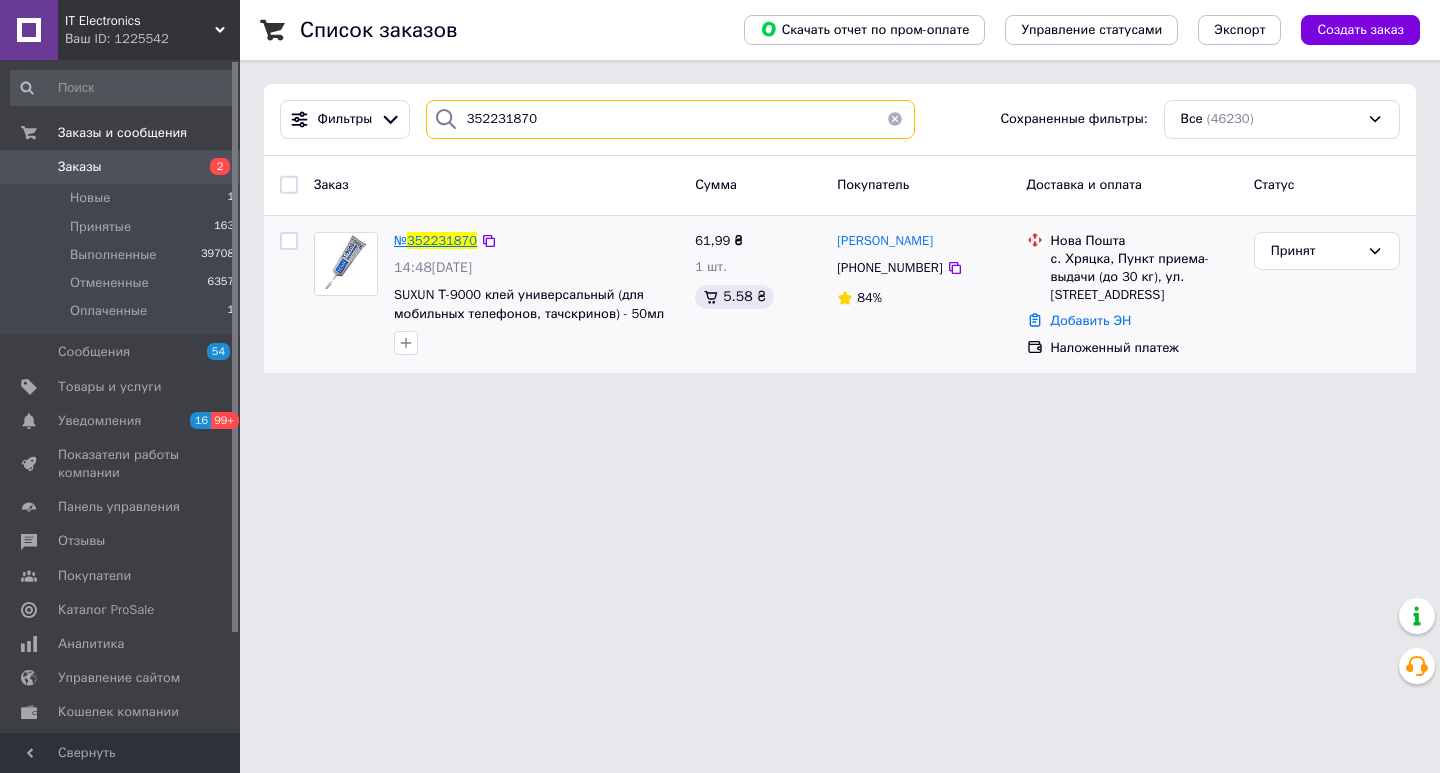 type on "352231870" 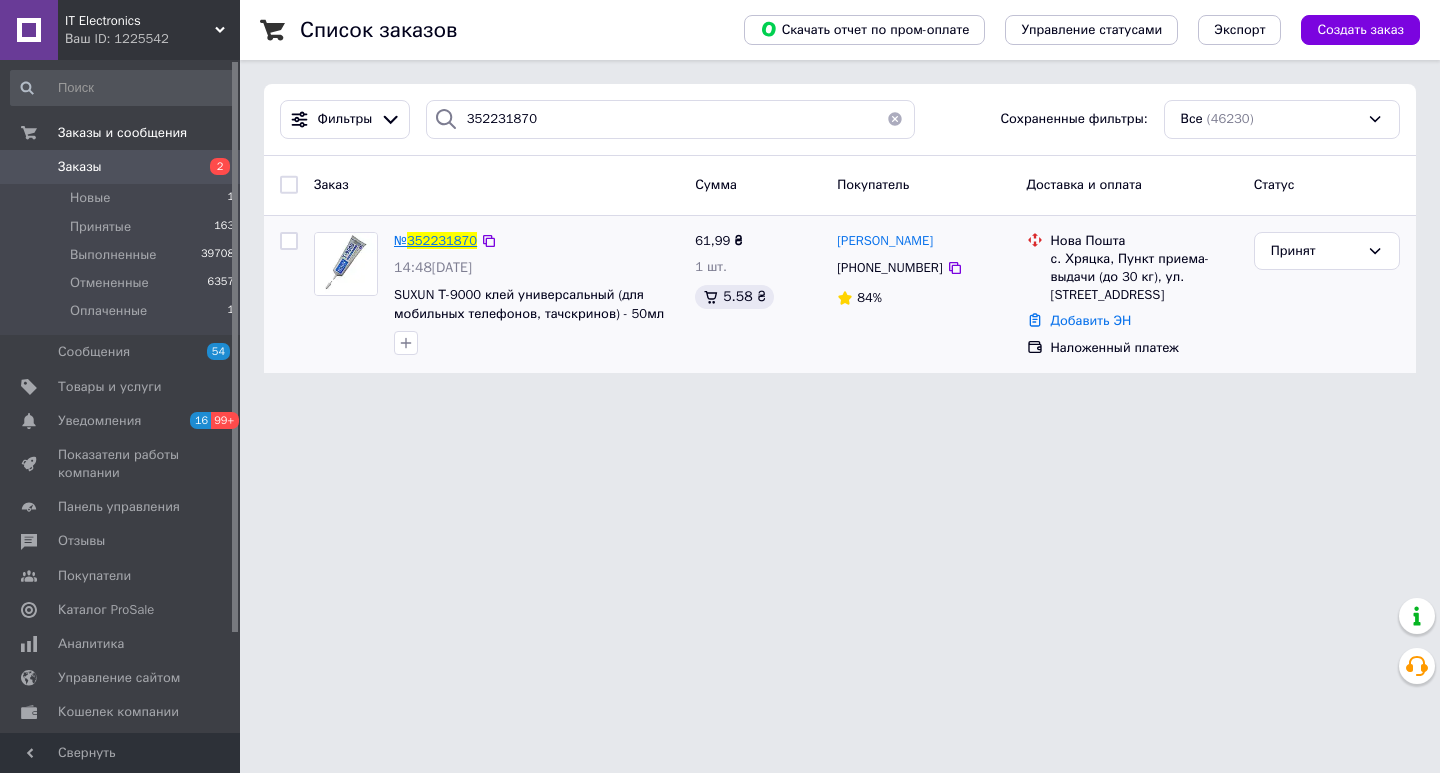 click on "352231870" at bounding box center (442, 240) 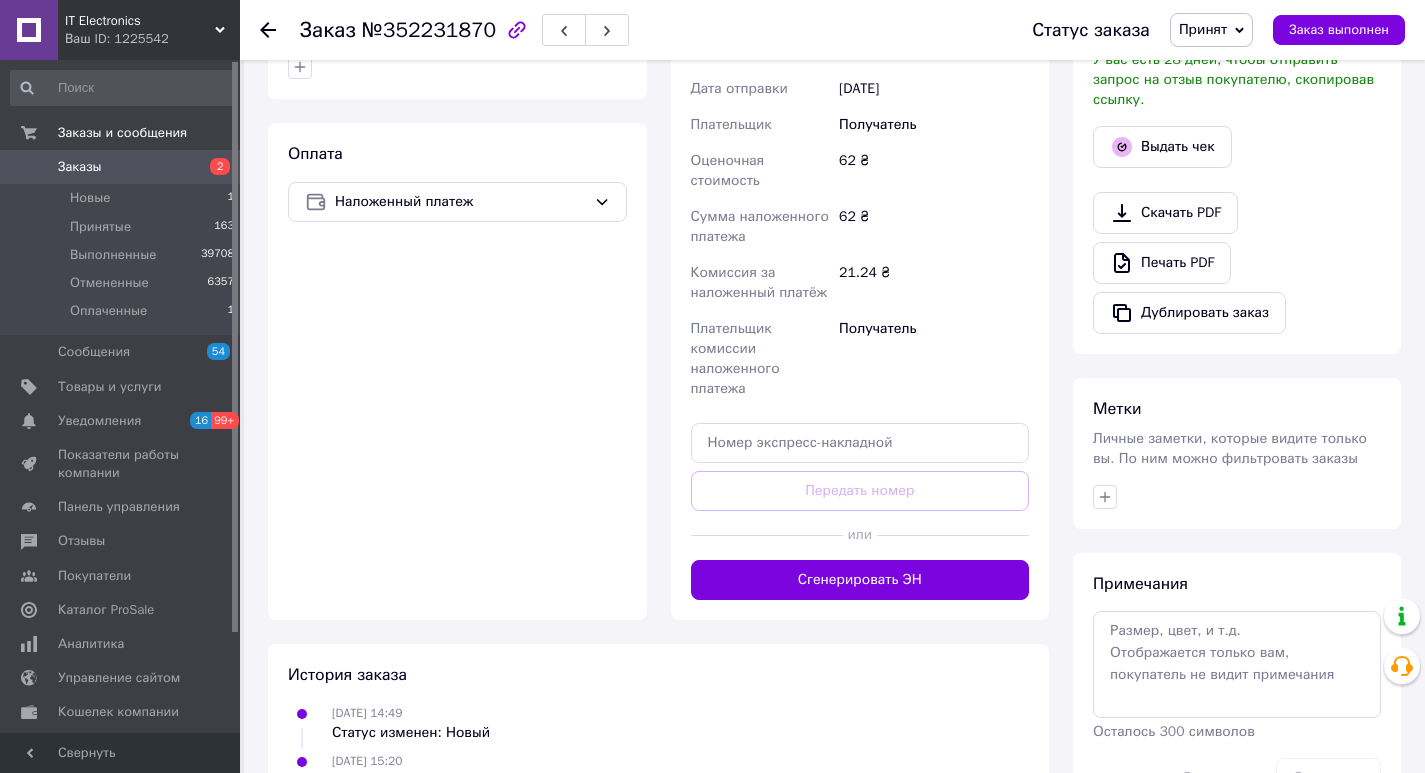 scroll, scrollTop: 621, scrollLeft: 0, axis: vertical 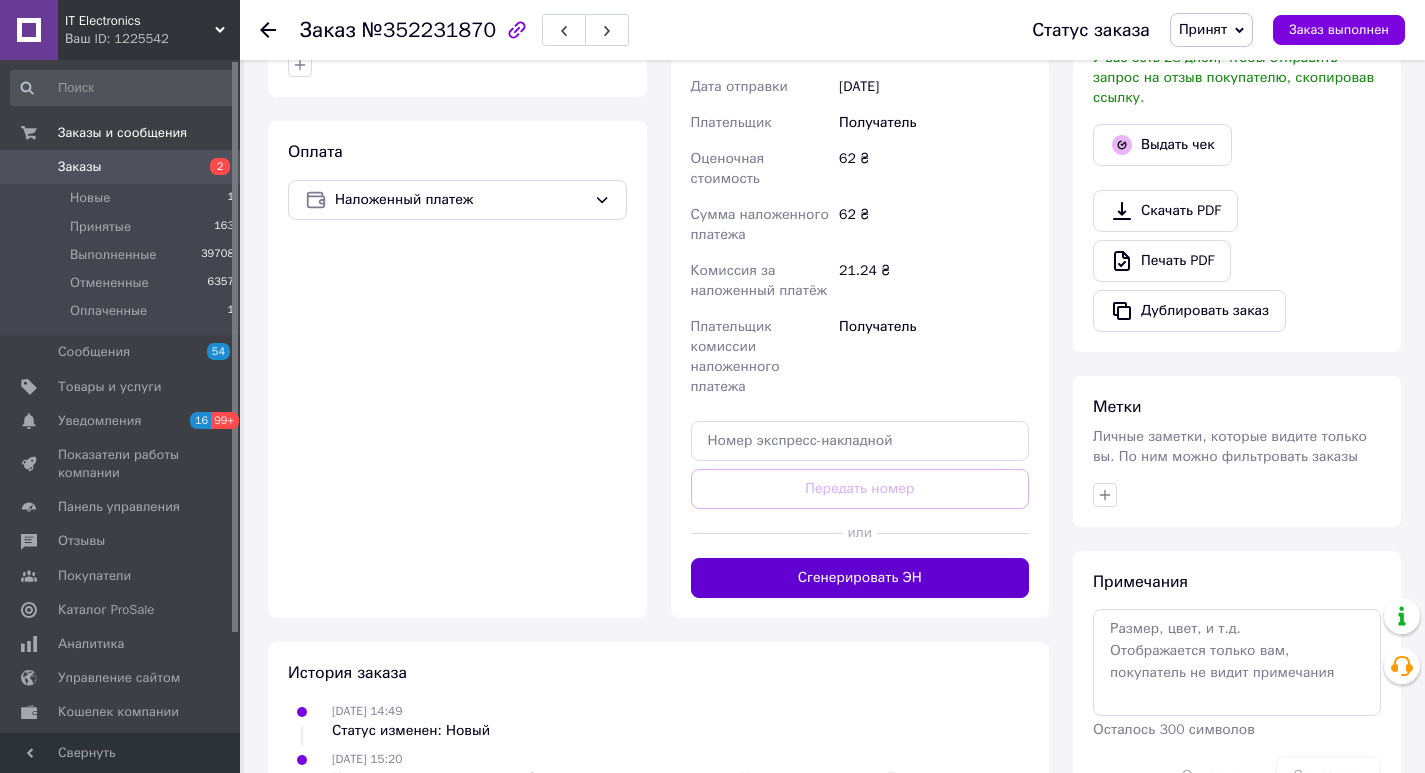 click on "Сгенерировать ЭН" at bounding box center [860, 578] 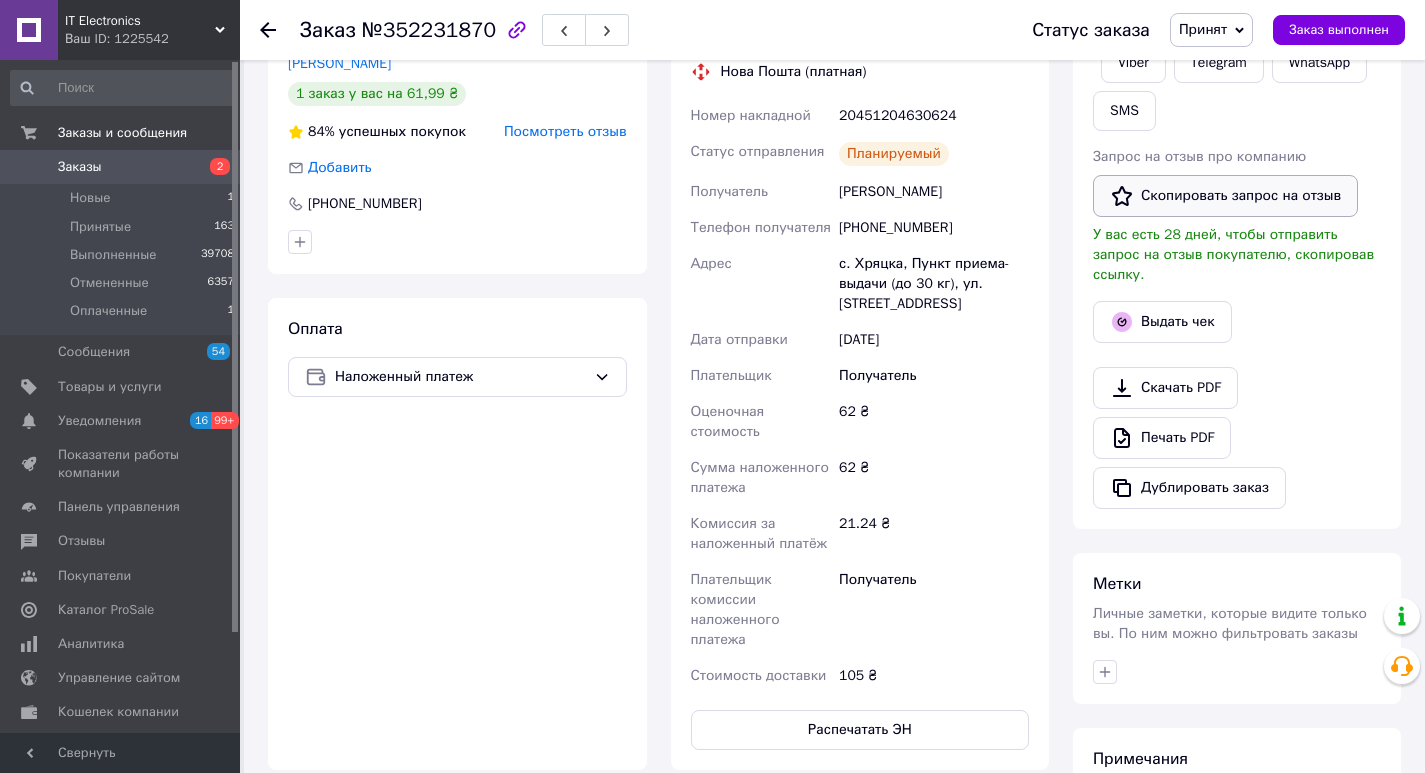 scroll, scrollTop: 420, scrollLeft: 0, axis: vertical 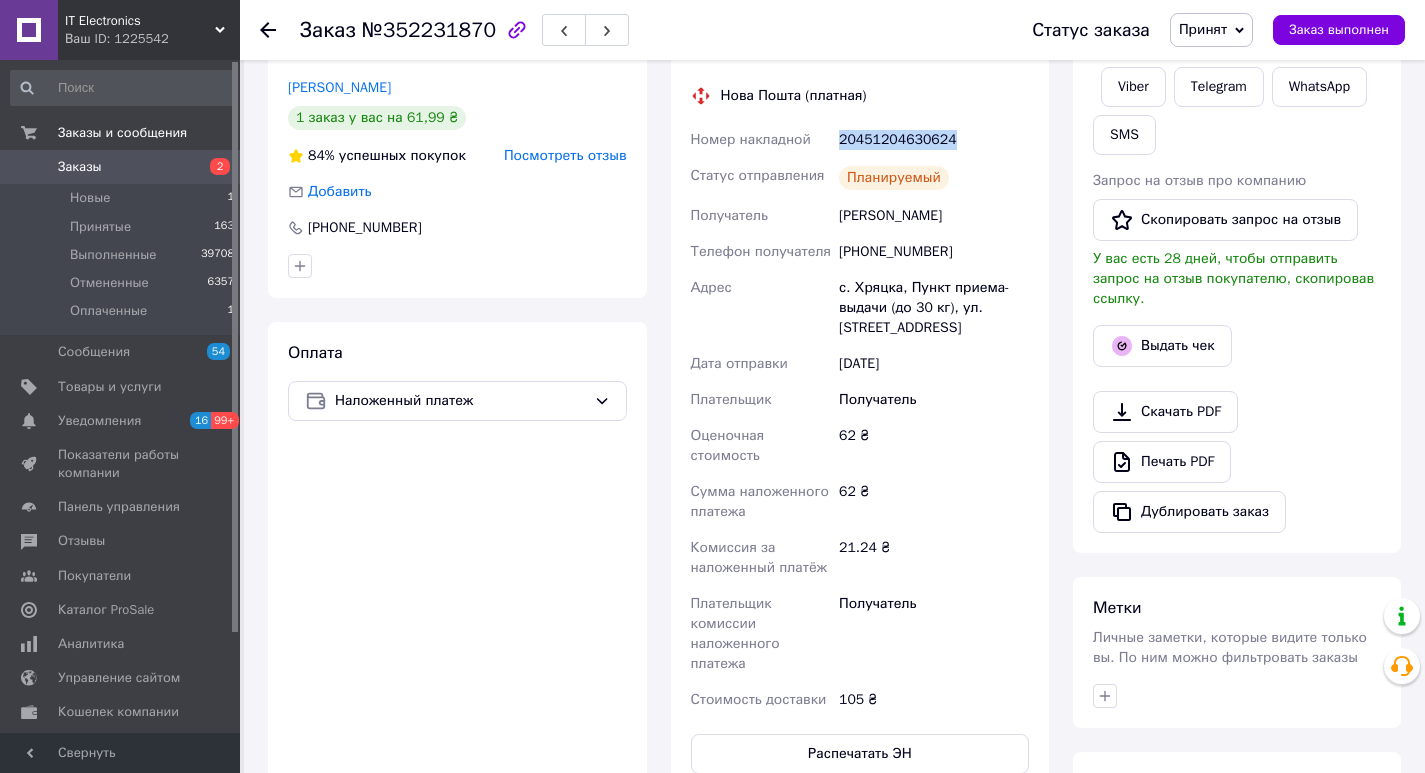 drag, startPoint x: 949, startPoint y: 144, endPoint x: 841, endPoint y: 143, distance: 108.00463 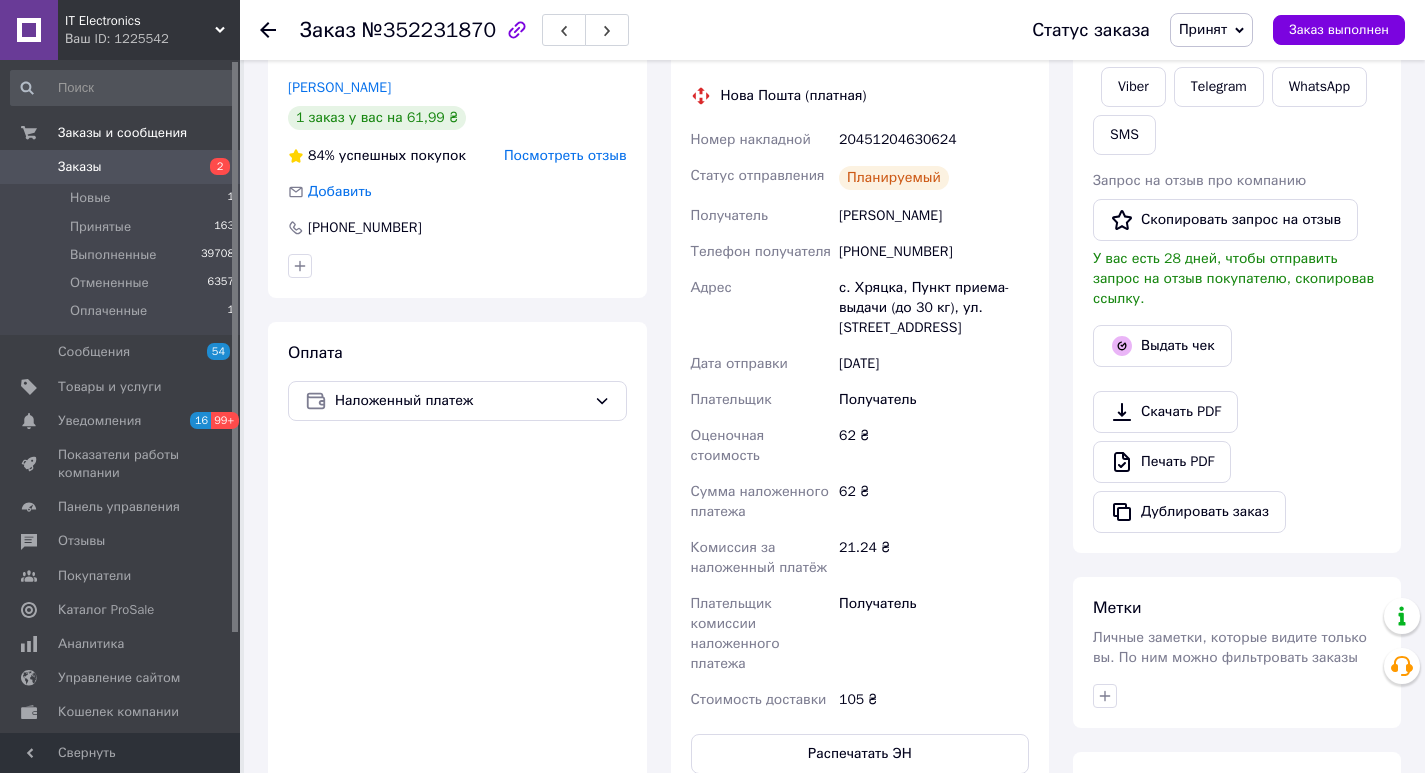 click 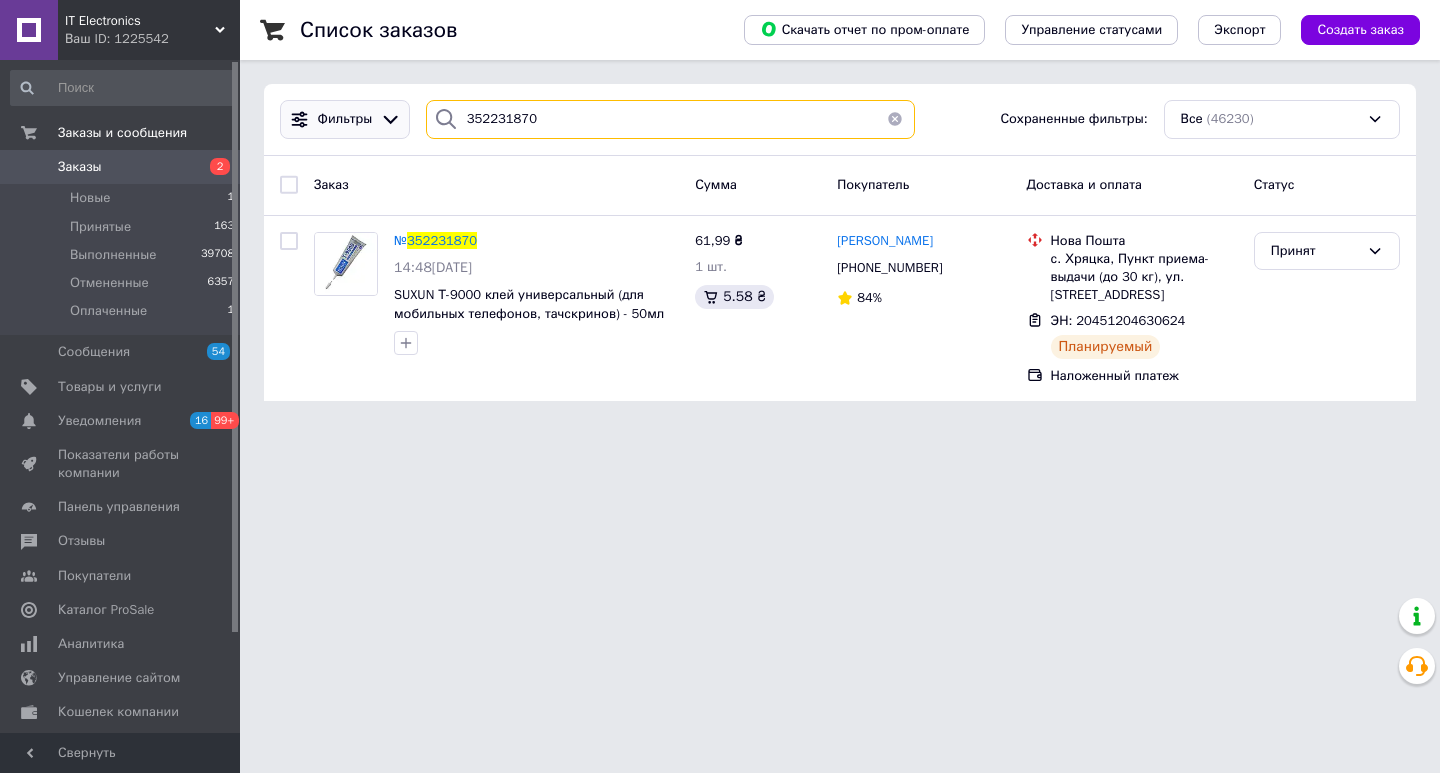 drag, startPoint x: 597, startPoint y: 120, endPoint x: 383, endPoint y: 122, distance: 214.00934 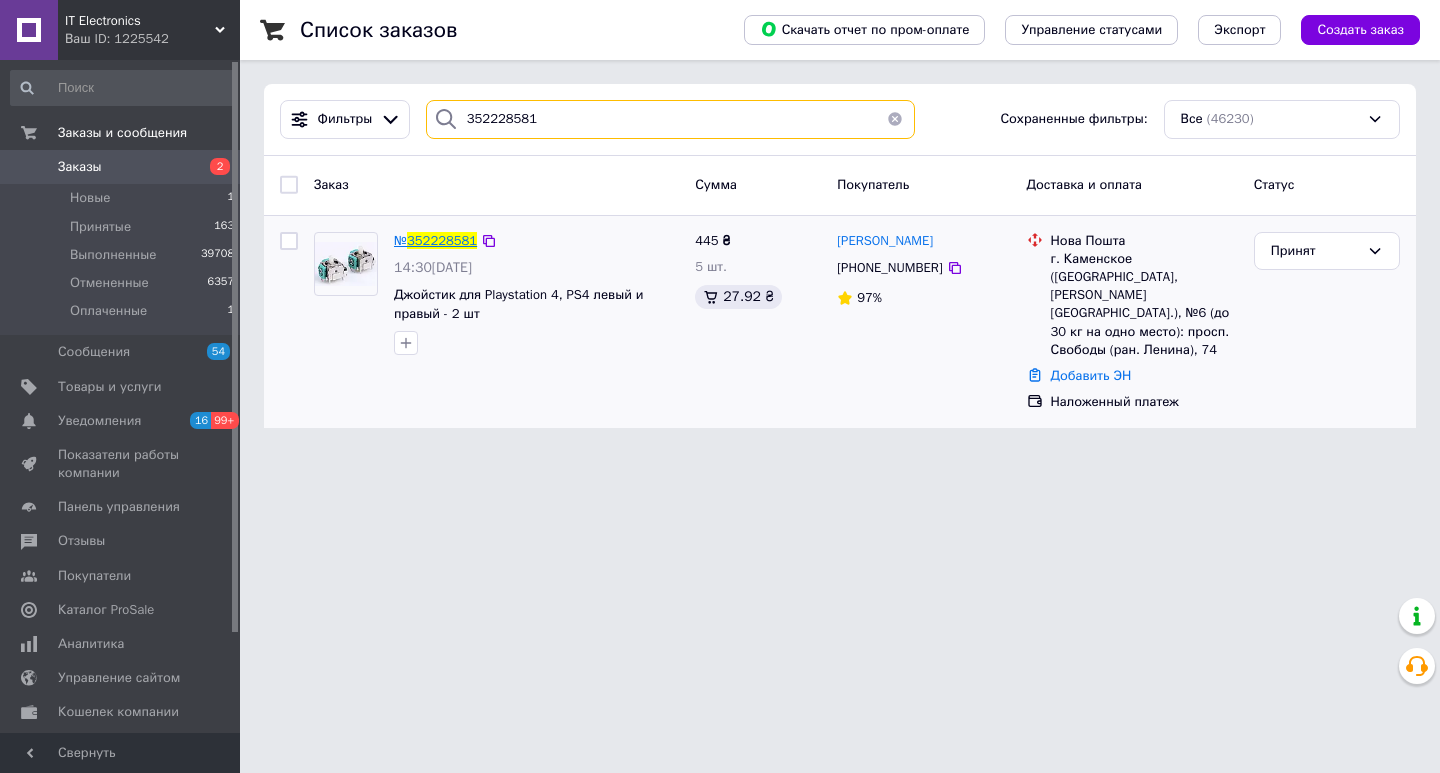 type on "352228581" 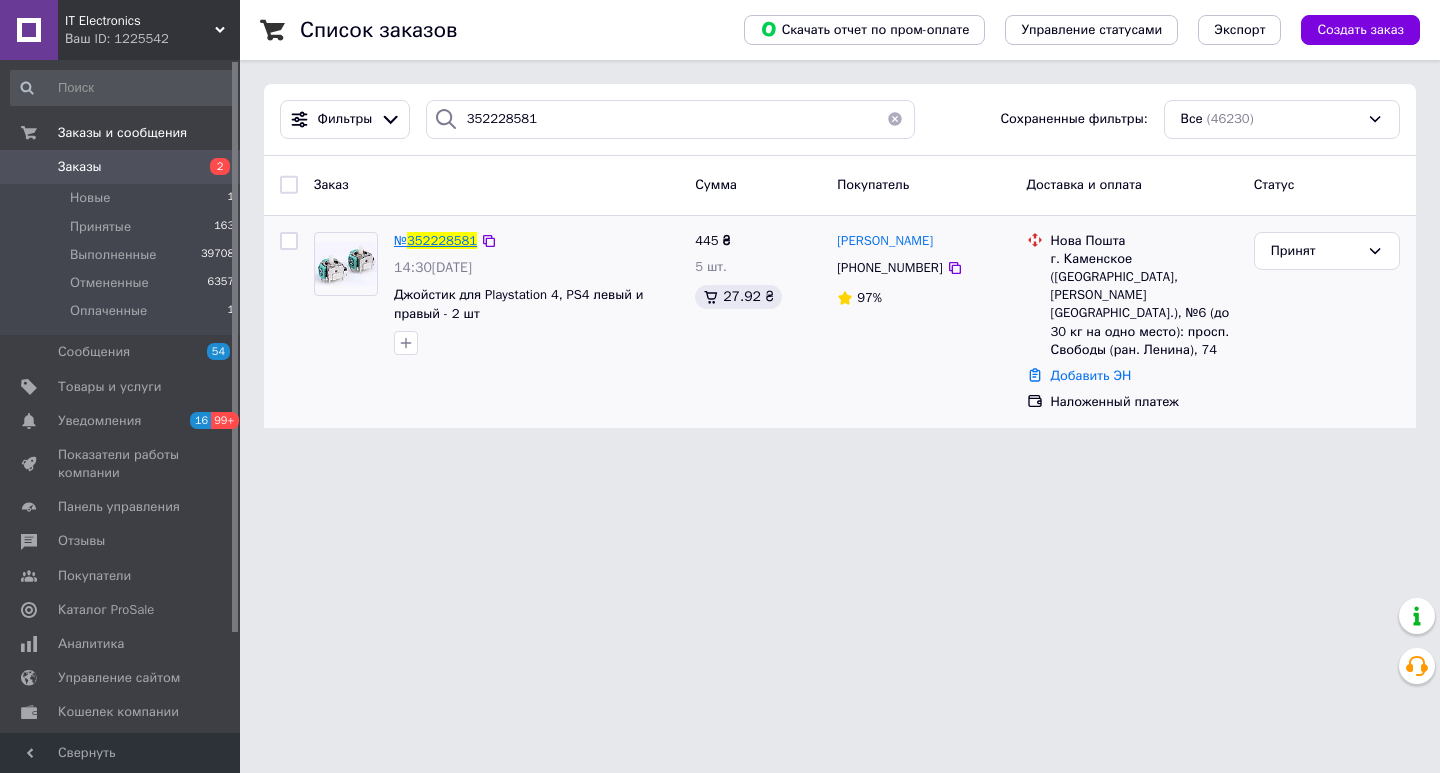click on "352228581" at bounding box center (442, 240) 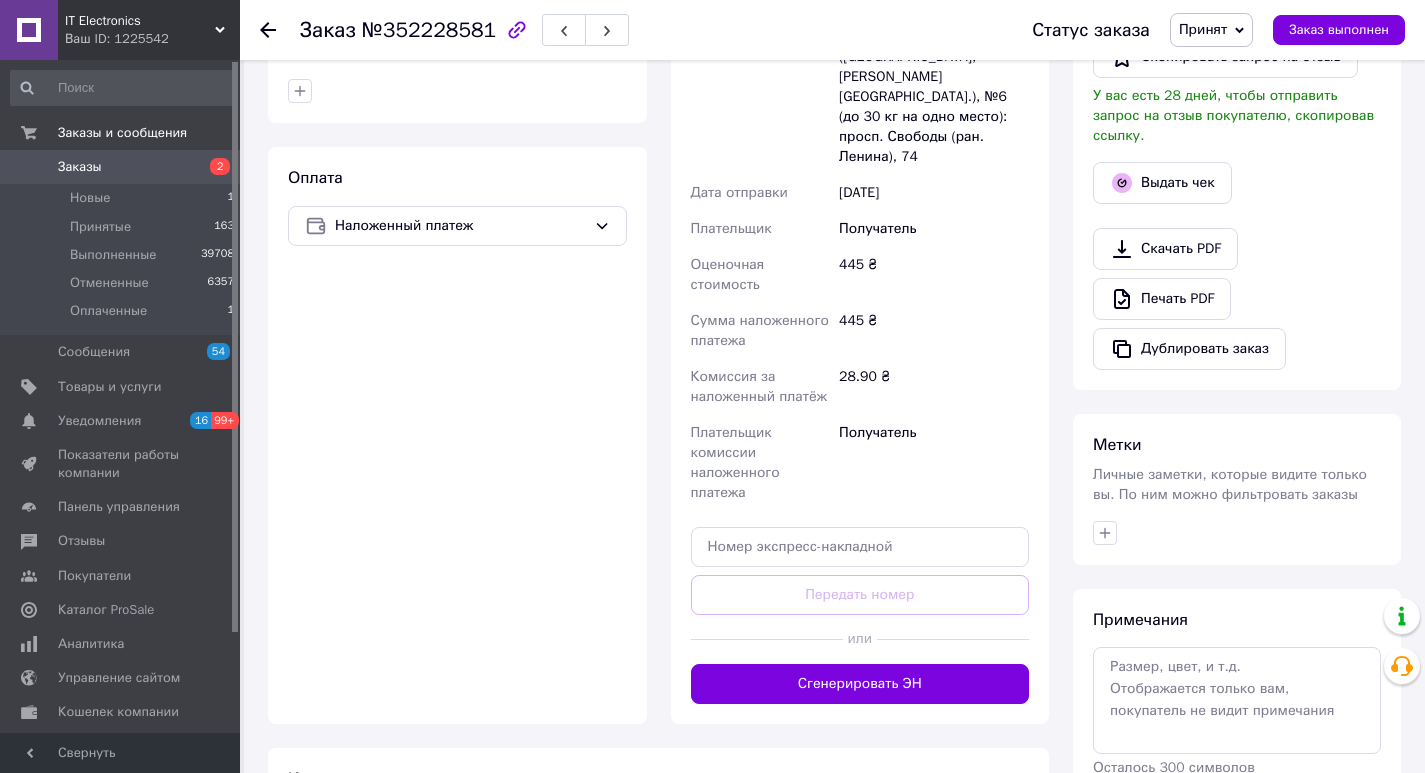 scroll, scrollTop: 585, scrollLeft: 0, axis: vertical 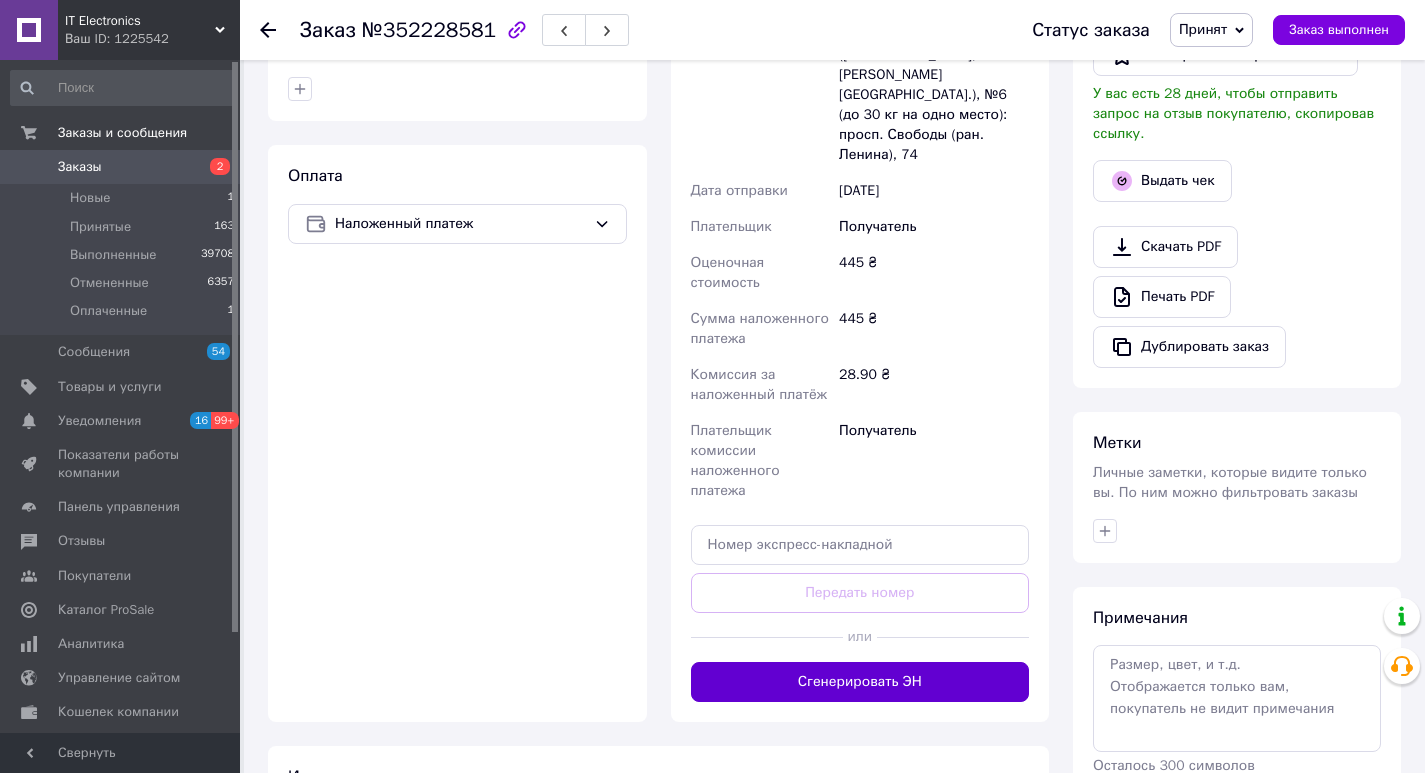 click on "Сгенерировать ЭН" at bounding box center [860, 682] 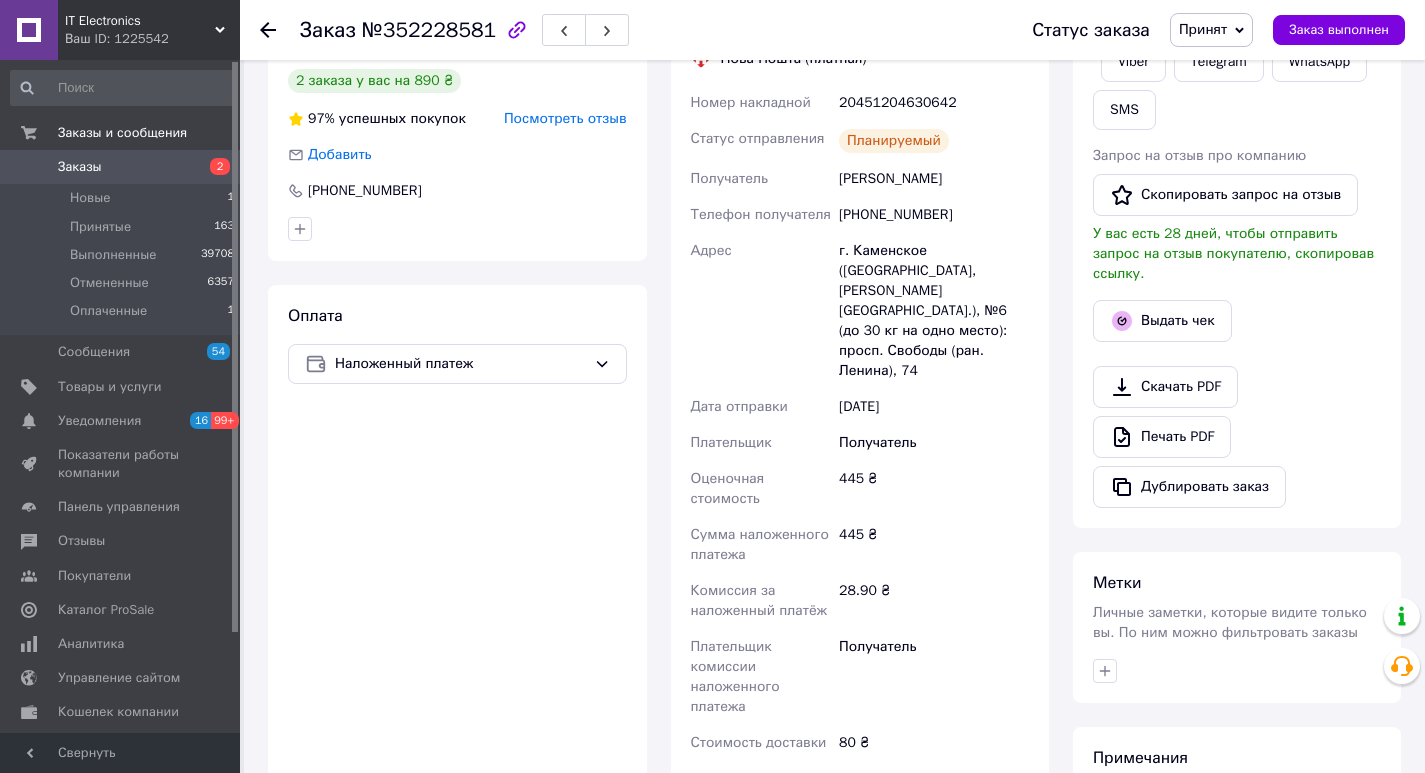 scroll, scrollTop: 385, scrollLeft: 0, axis: vertical 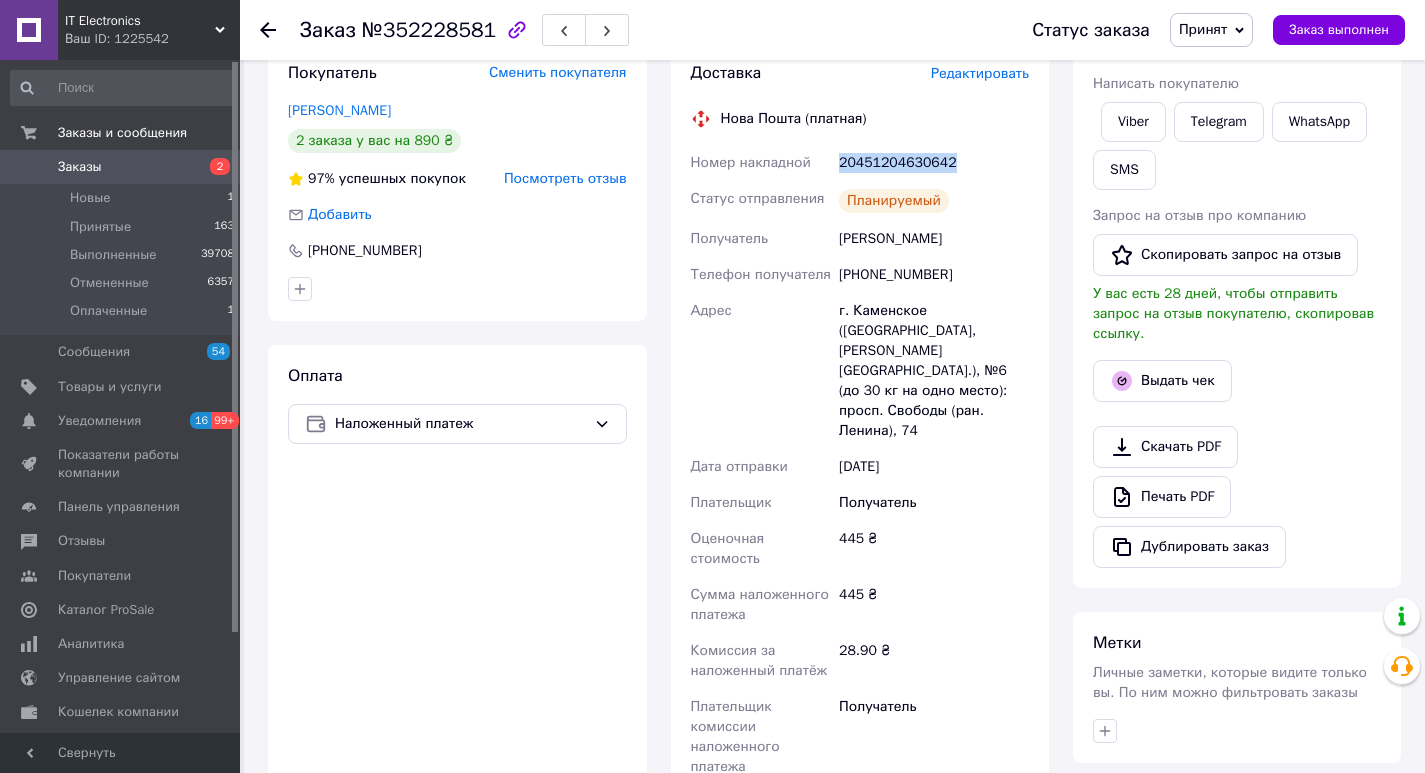 drag, startPoint x: 945, startPoint y: 164, endPoint x: 533, endPoint y: 127, distance: 413.65808 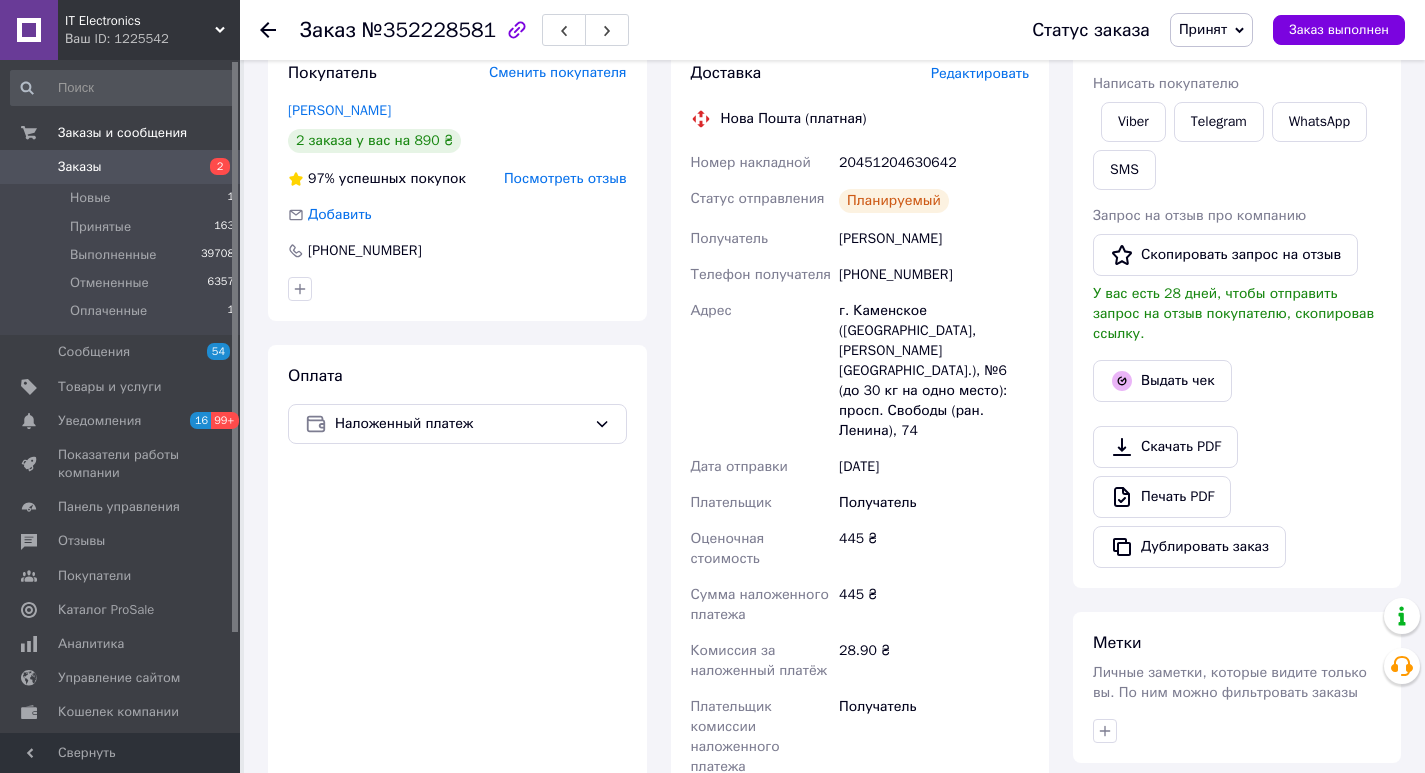 click 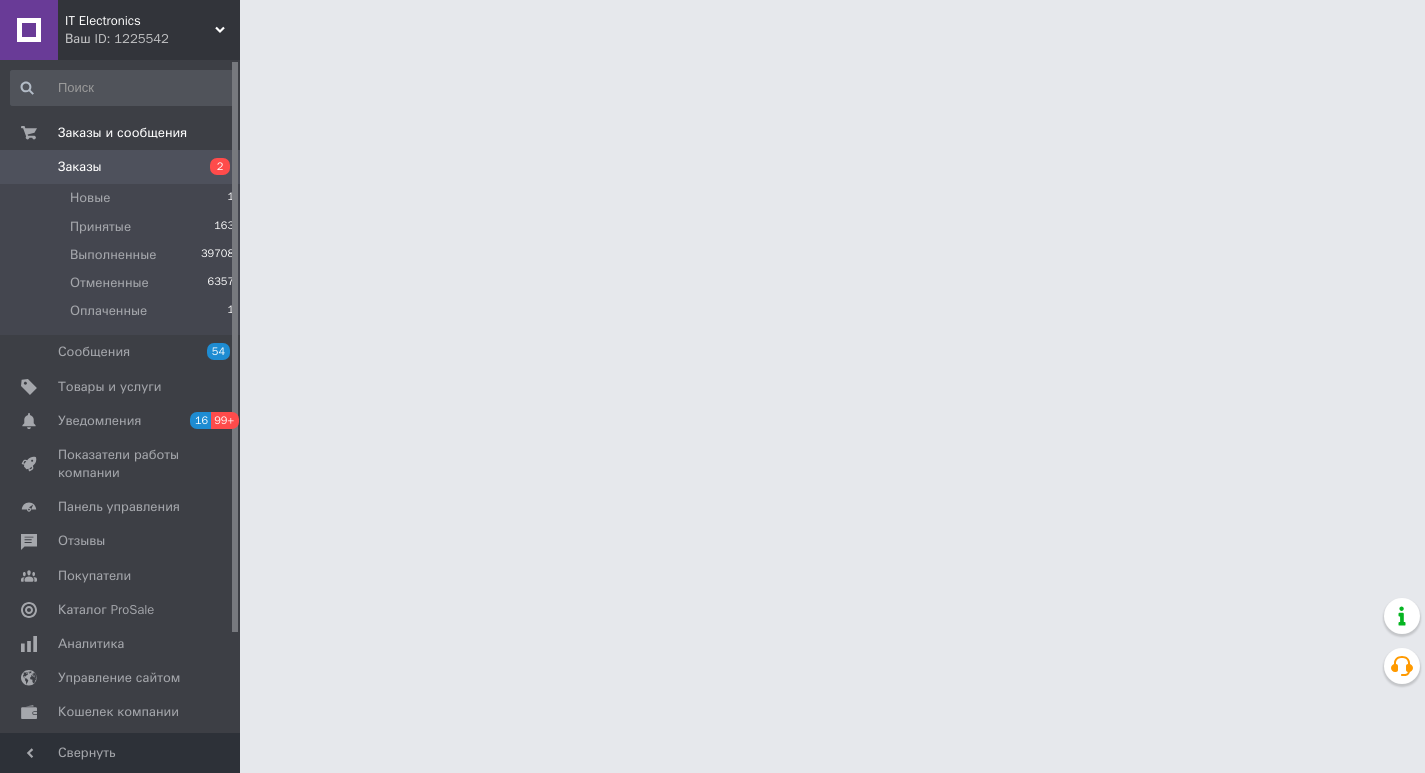 scroll, scrollTop: 0, scrollLeft: 0, axis: both 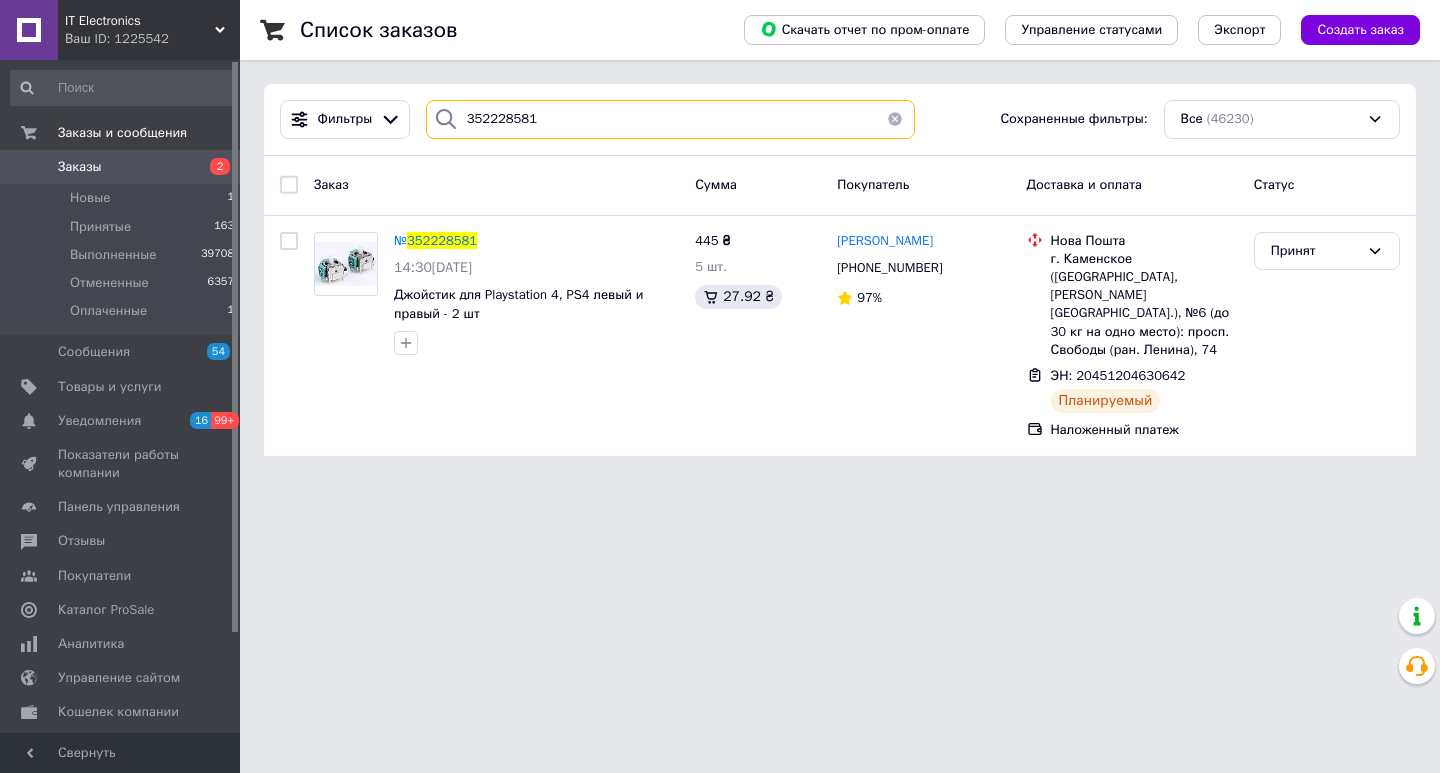 drag, startPoint x: 563, startPoint y: 107, endPoint x: 410, endPoint y: 106, distance: 153.00327 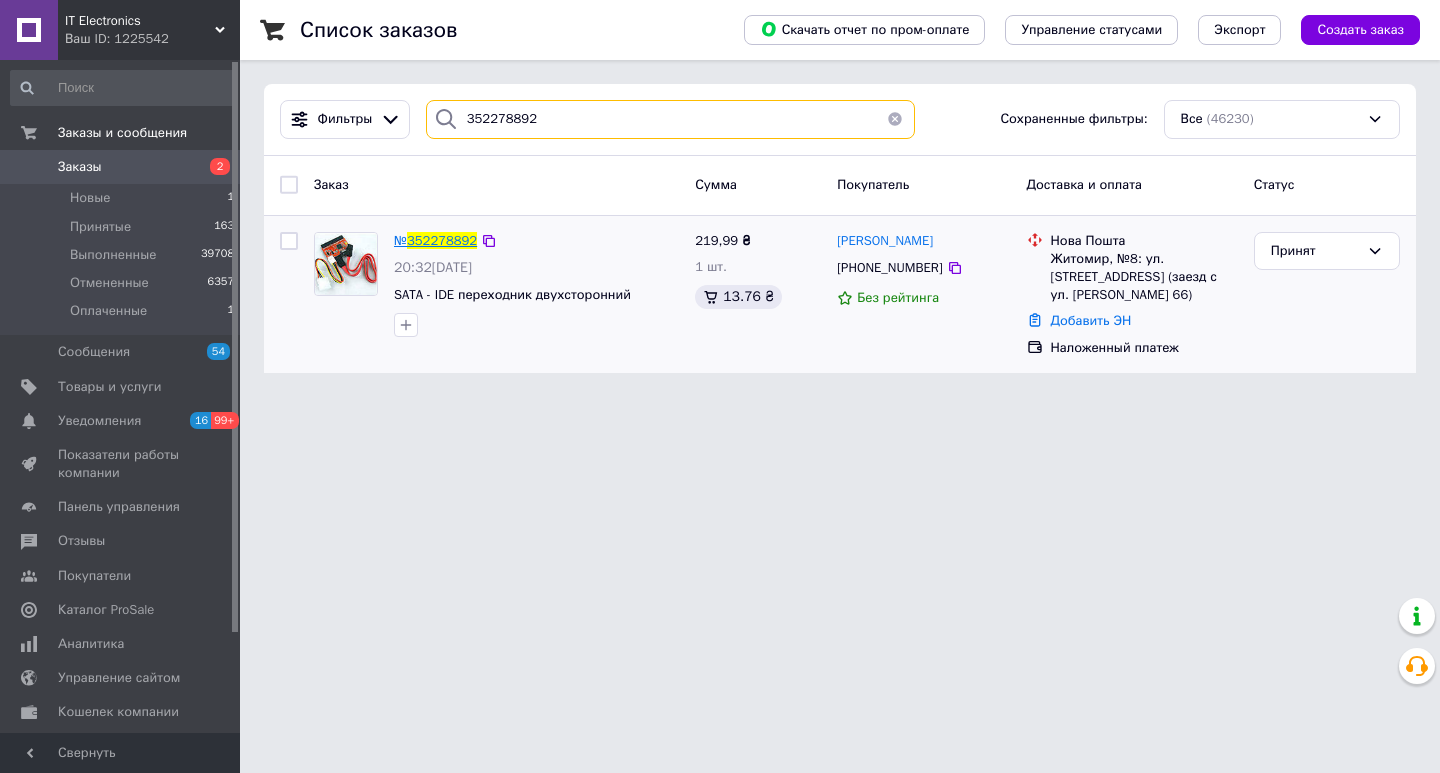 type on "352278892" 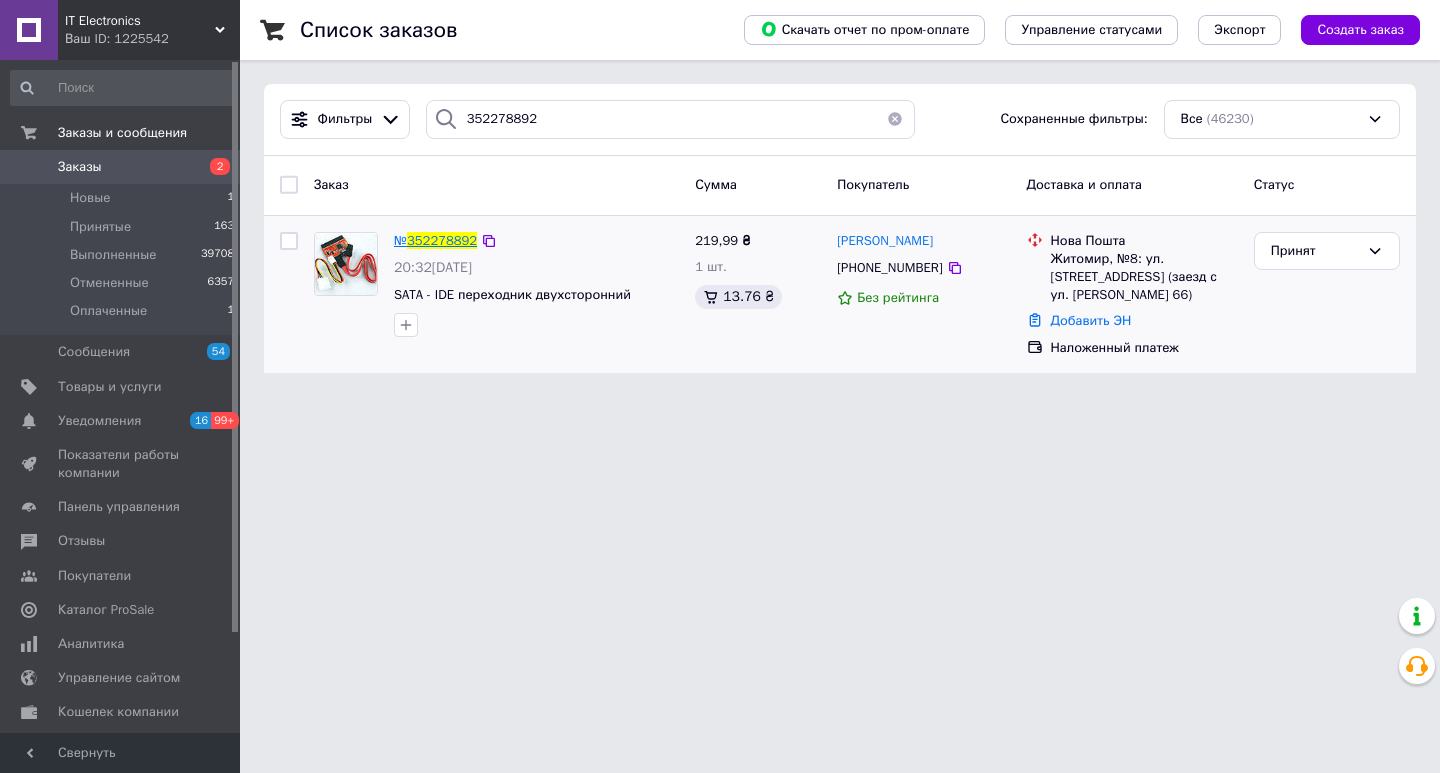 click on "352278892" at bounding box center [442, 240] 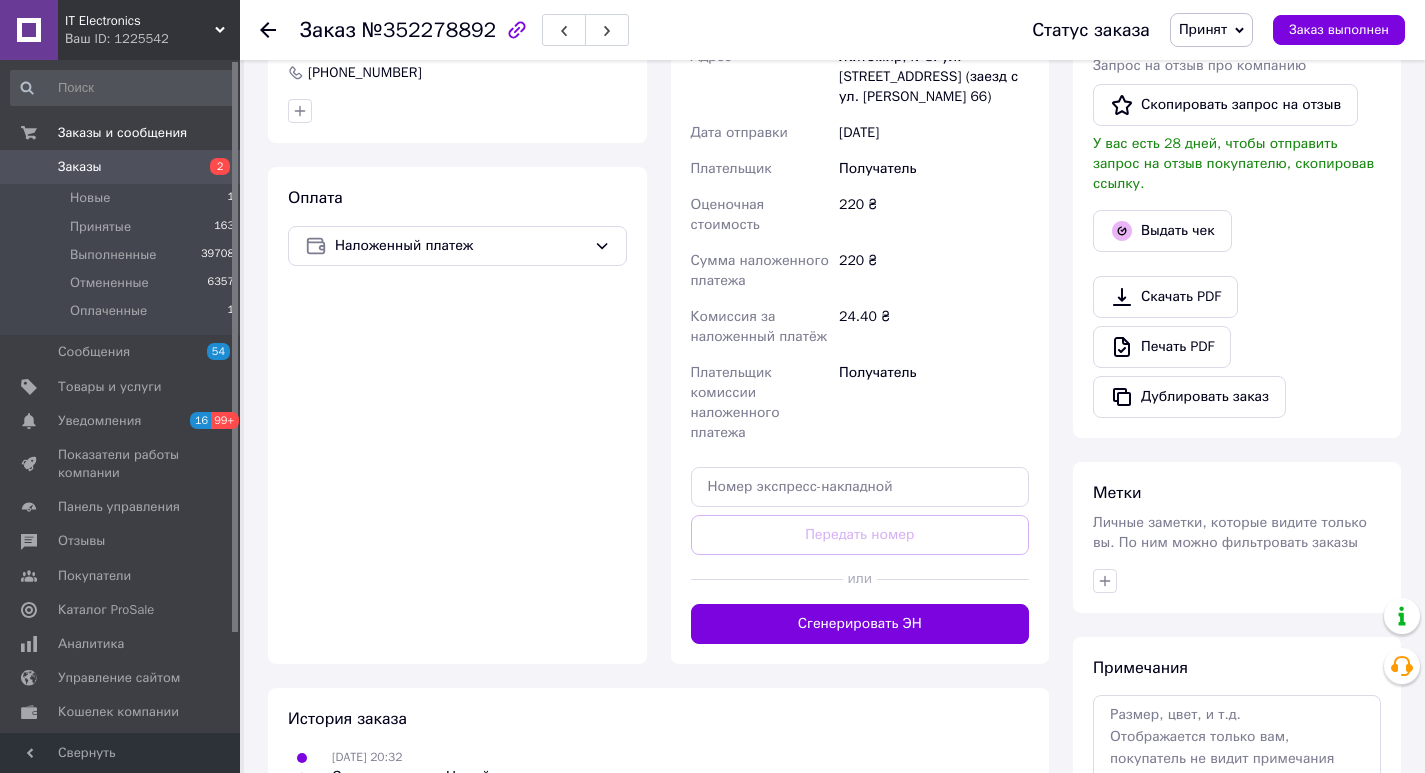scroll, scrollTop: 550, scrollLeft: 0, axis: vertical 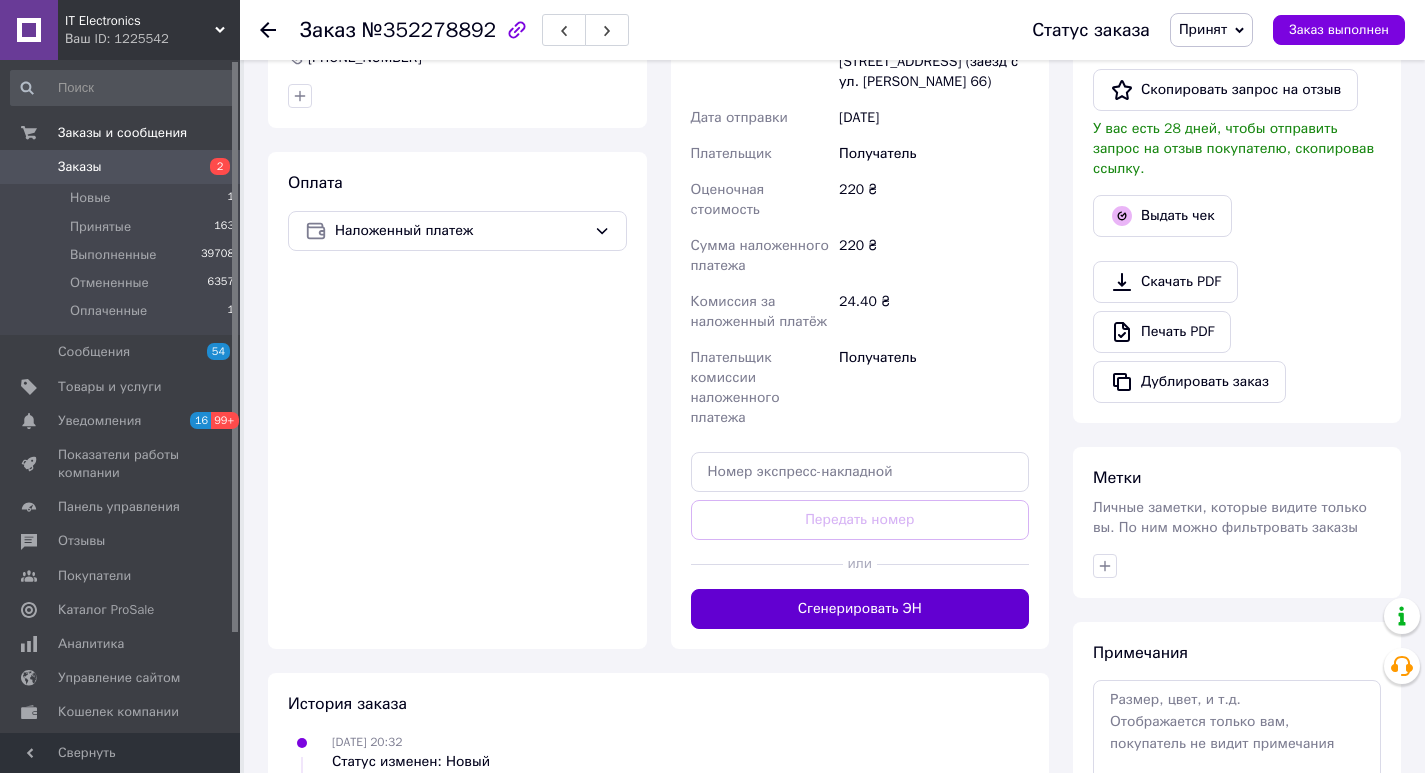 click on "Сгенерировать ЭН" at bounding box center (860, 609) 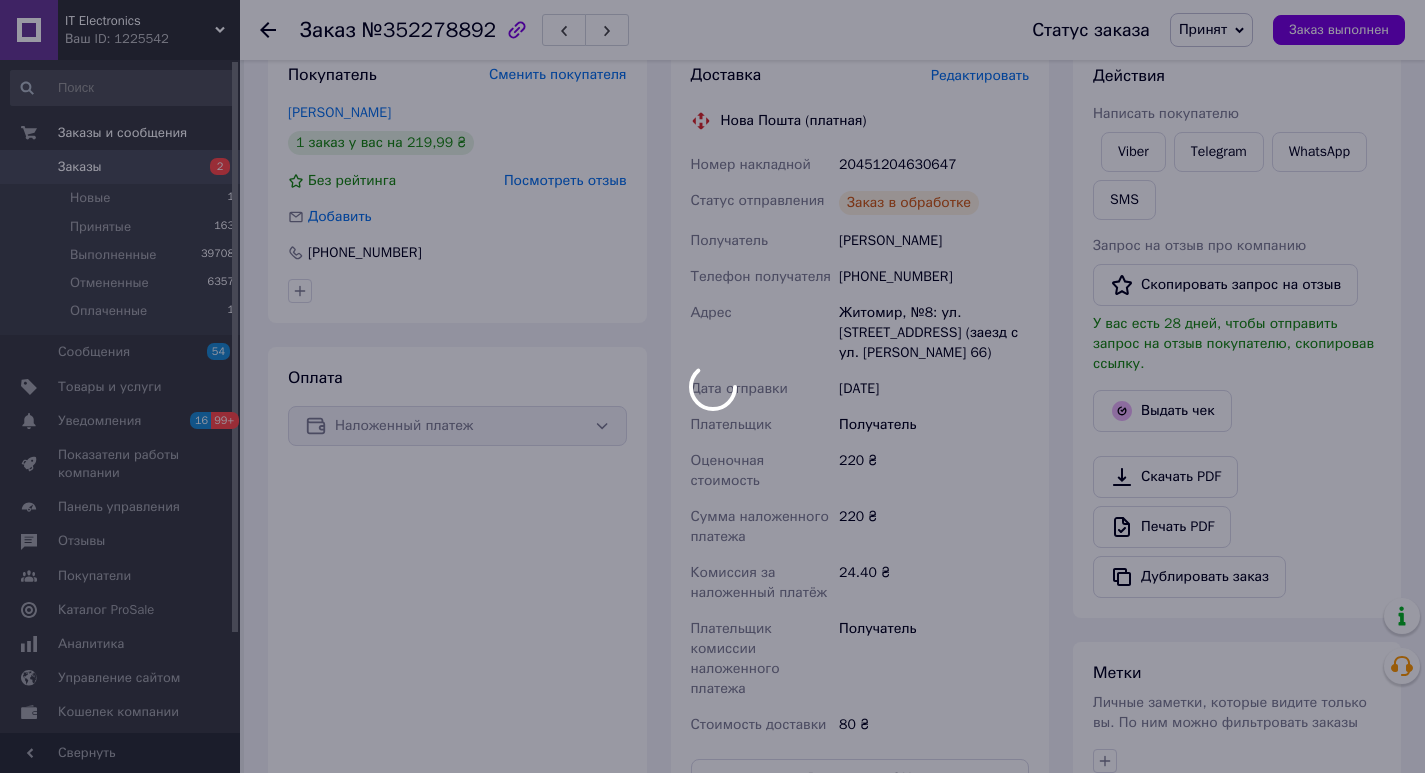 scroll, scrollTop: 350, scrollLeft: 0, axis: vertical 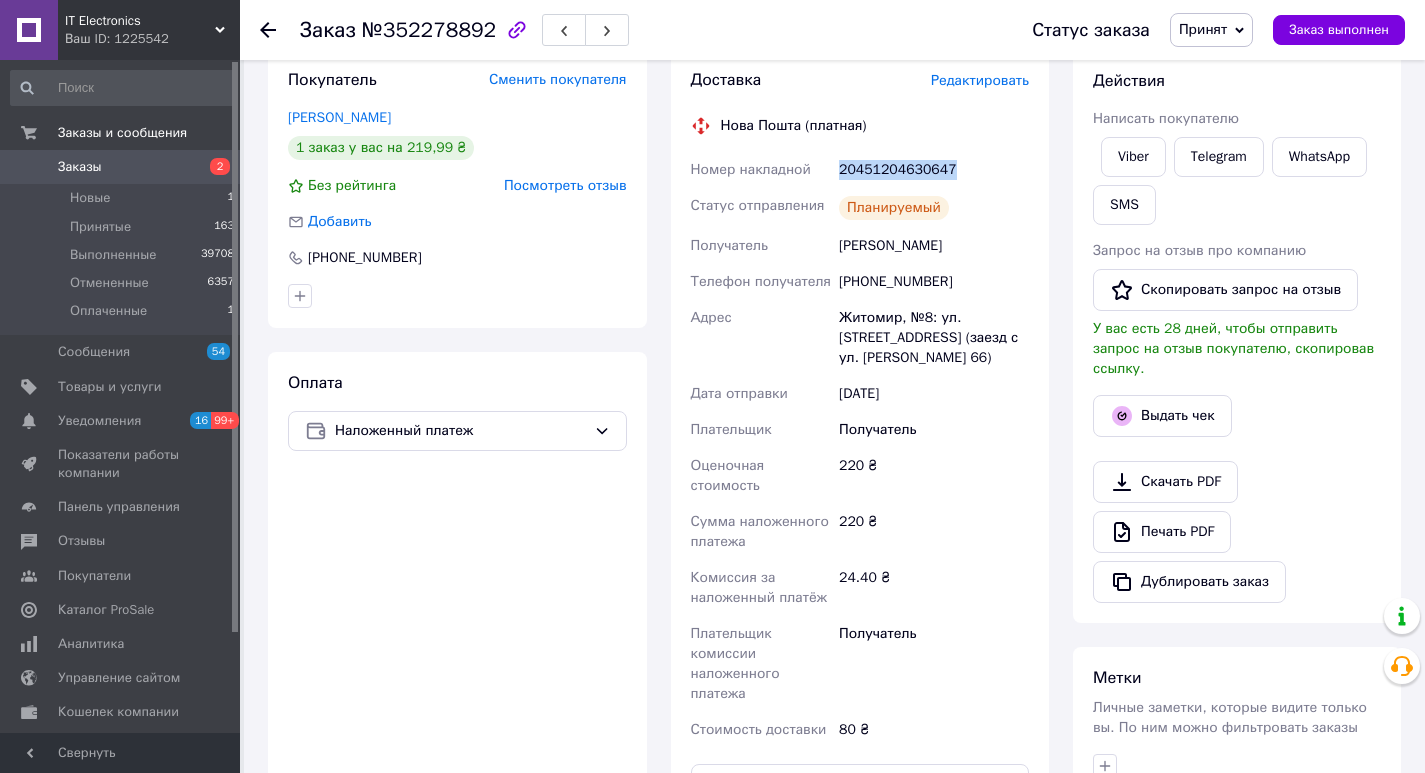 drag, startPoint x: 952, startPoint y: 167, endPoint x: 840, endPoint y: 171, distance: 112.0714 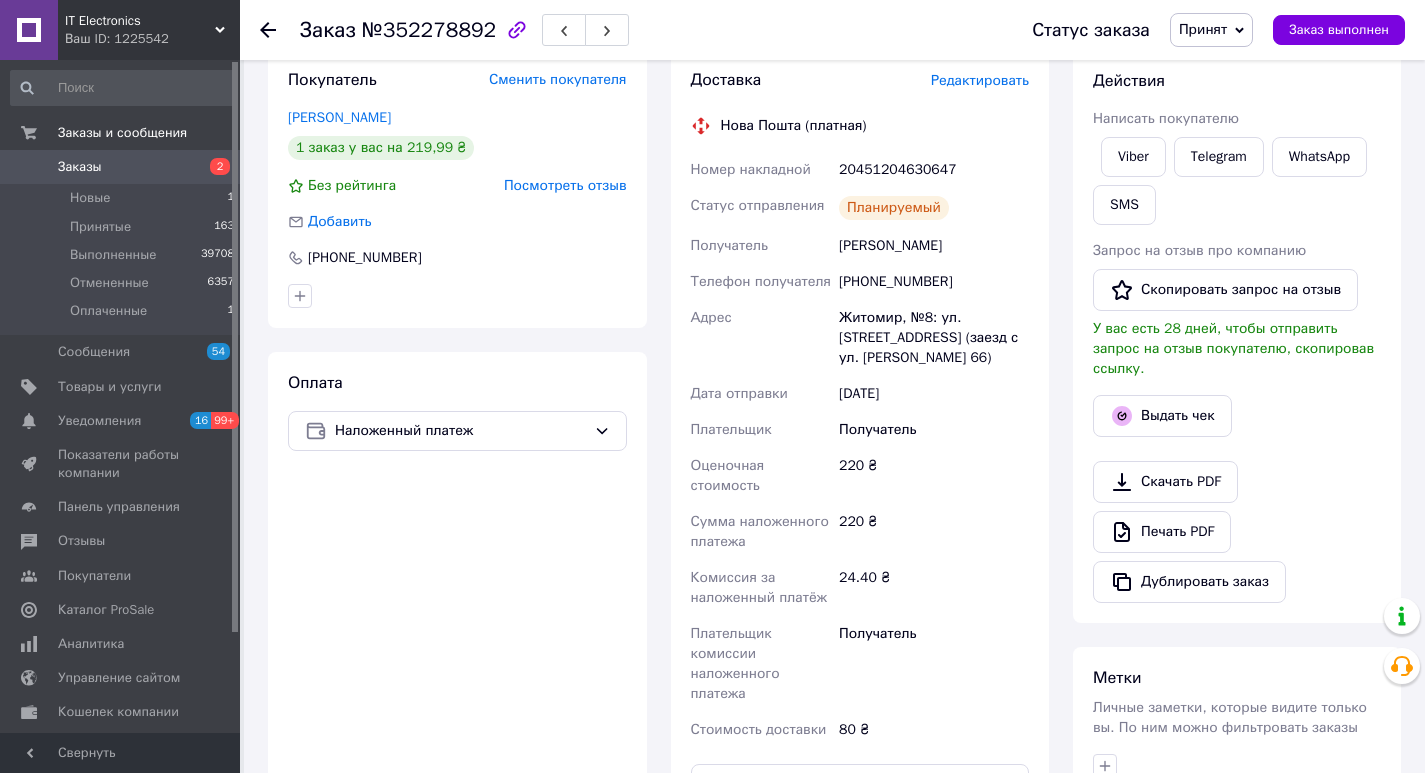 click 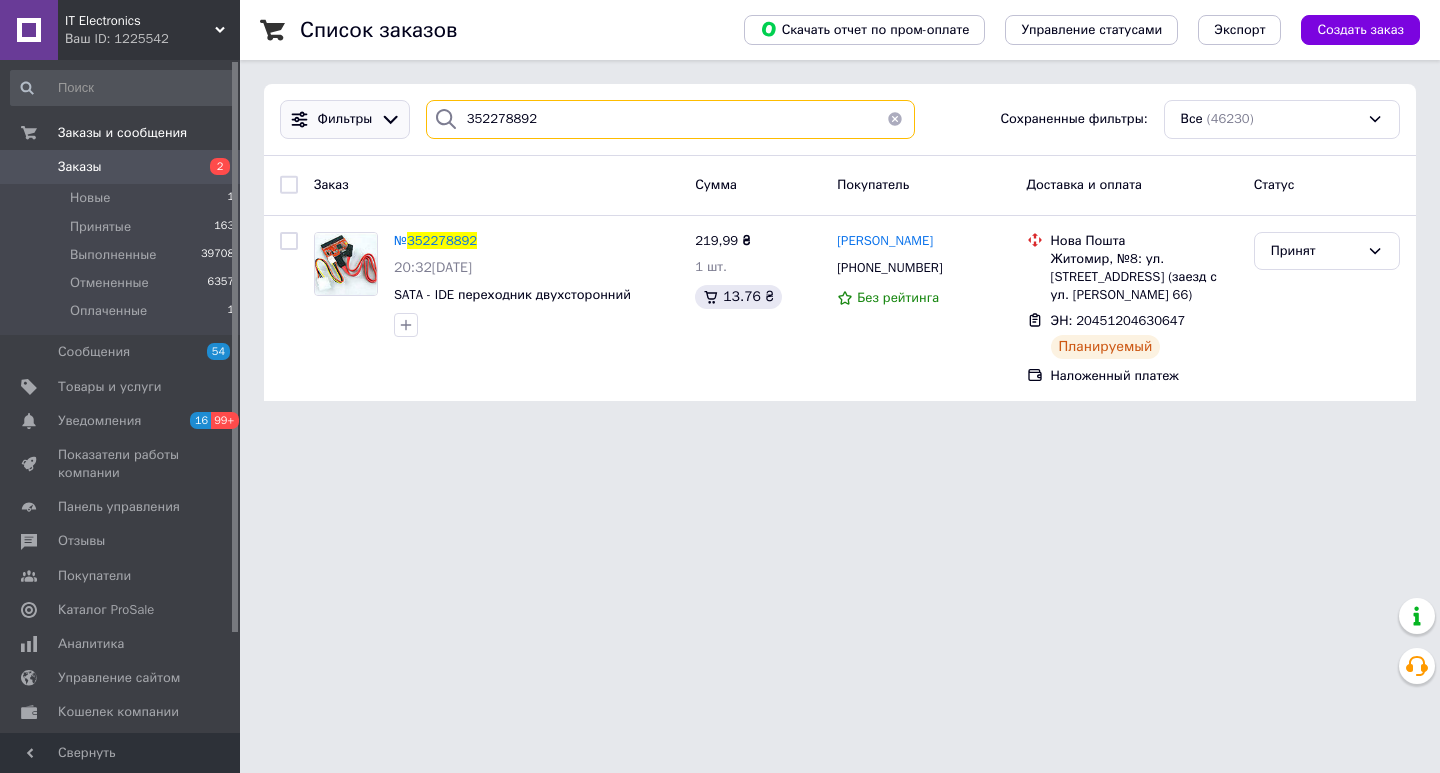 paste on "30176" 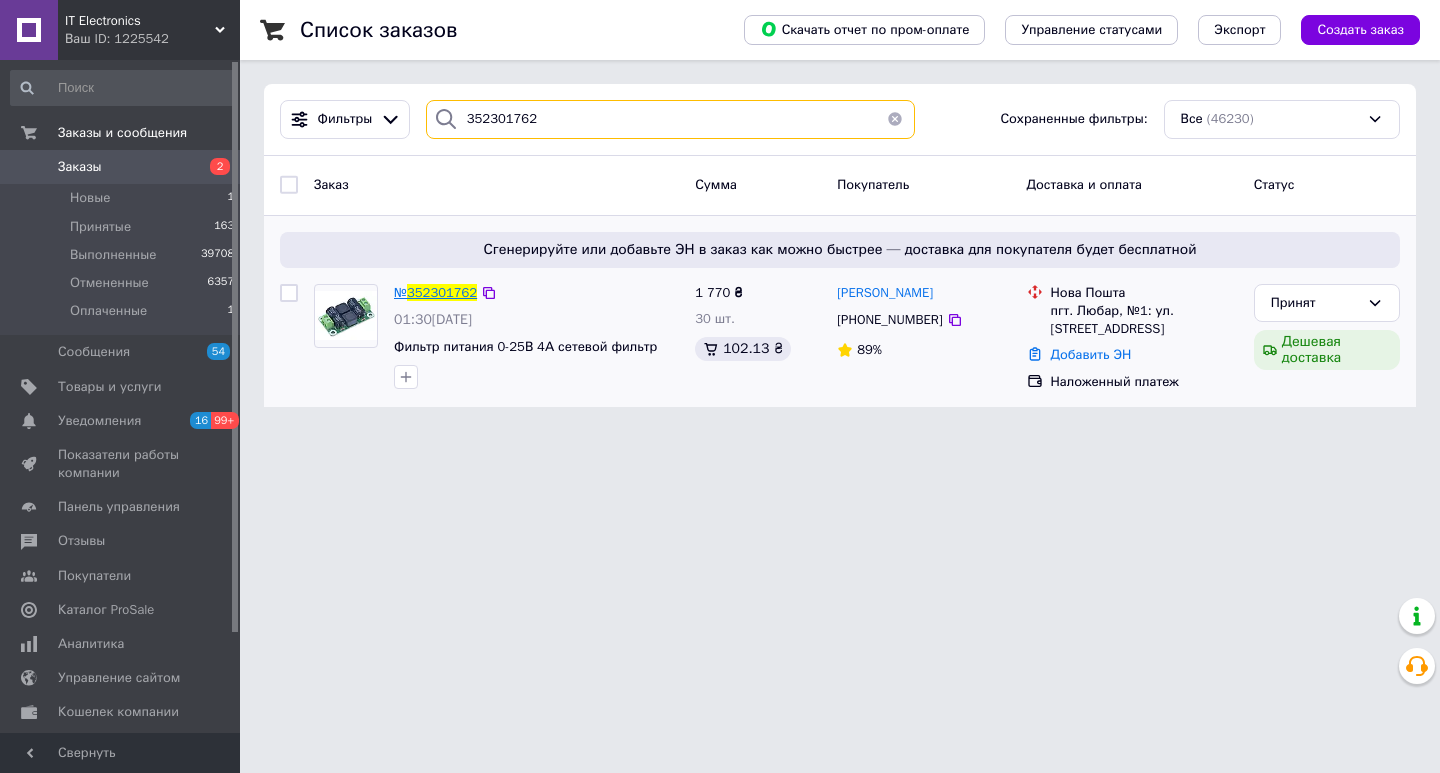 type on "352301762" 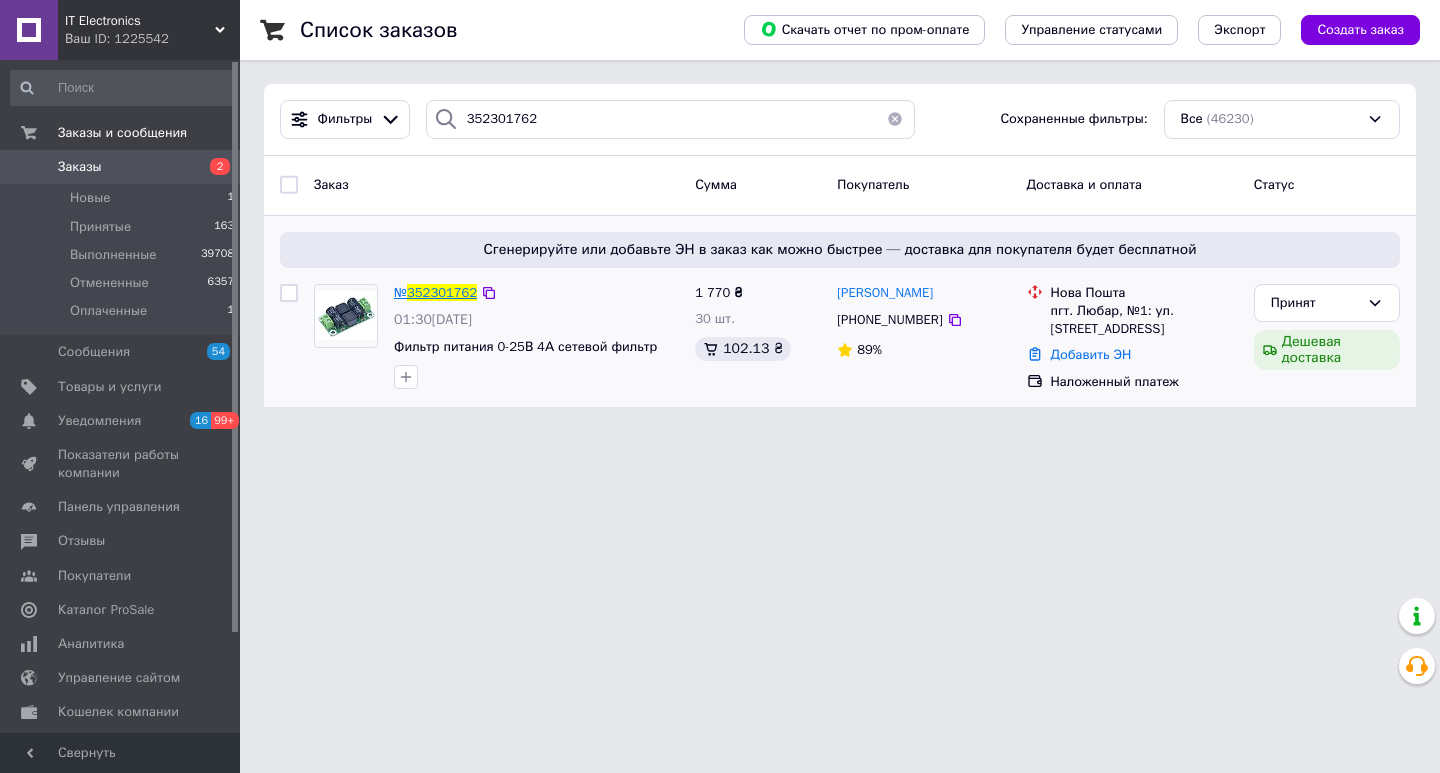 click on "352301762" at bounding box center [442, 292] 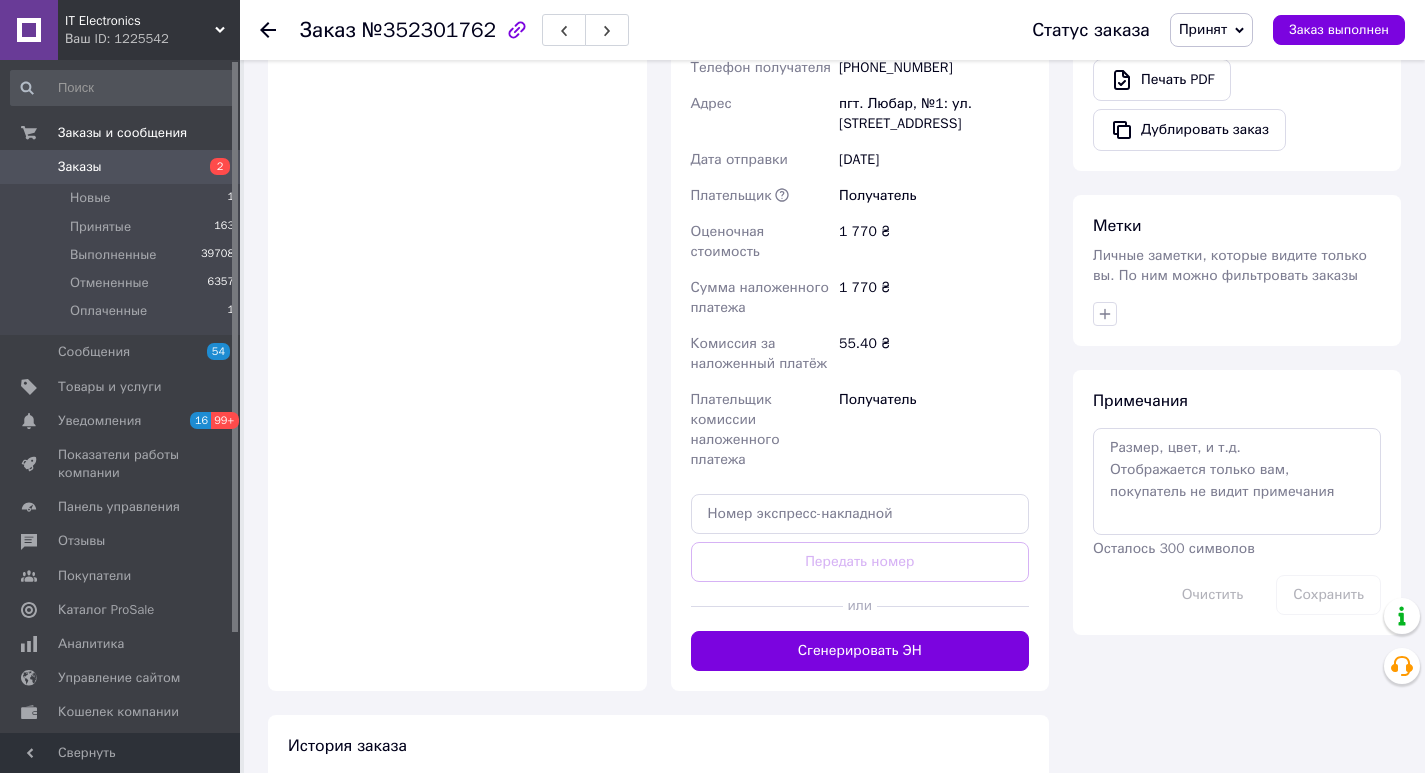 scroll, scrollTop: 815, scrollLeft: 0, axis: vertical 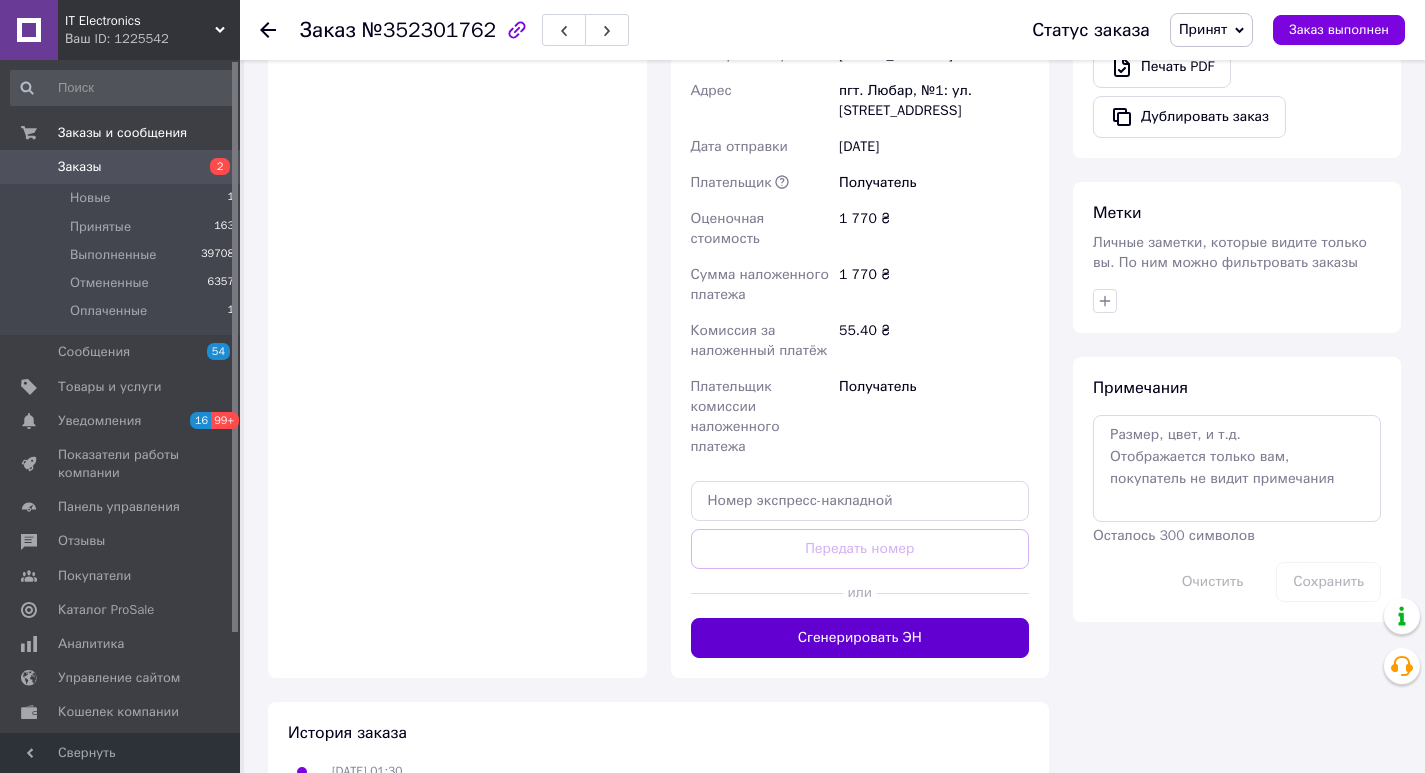 click on "Сгенерировать ЭН" at bounding box center [860, 638] 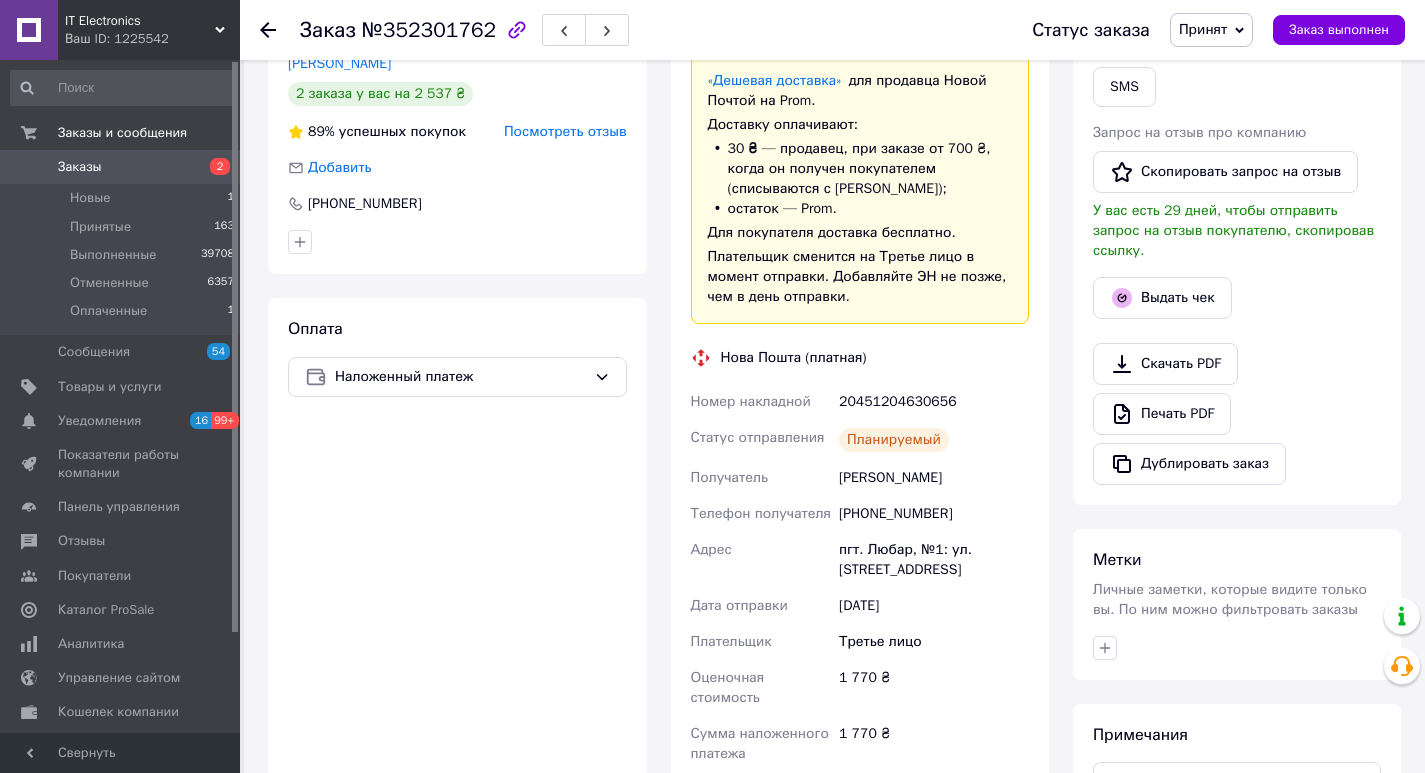 scroll, scrollTop: 315, scrollLeft: 0, axis: vertical 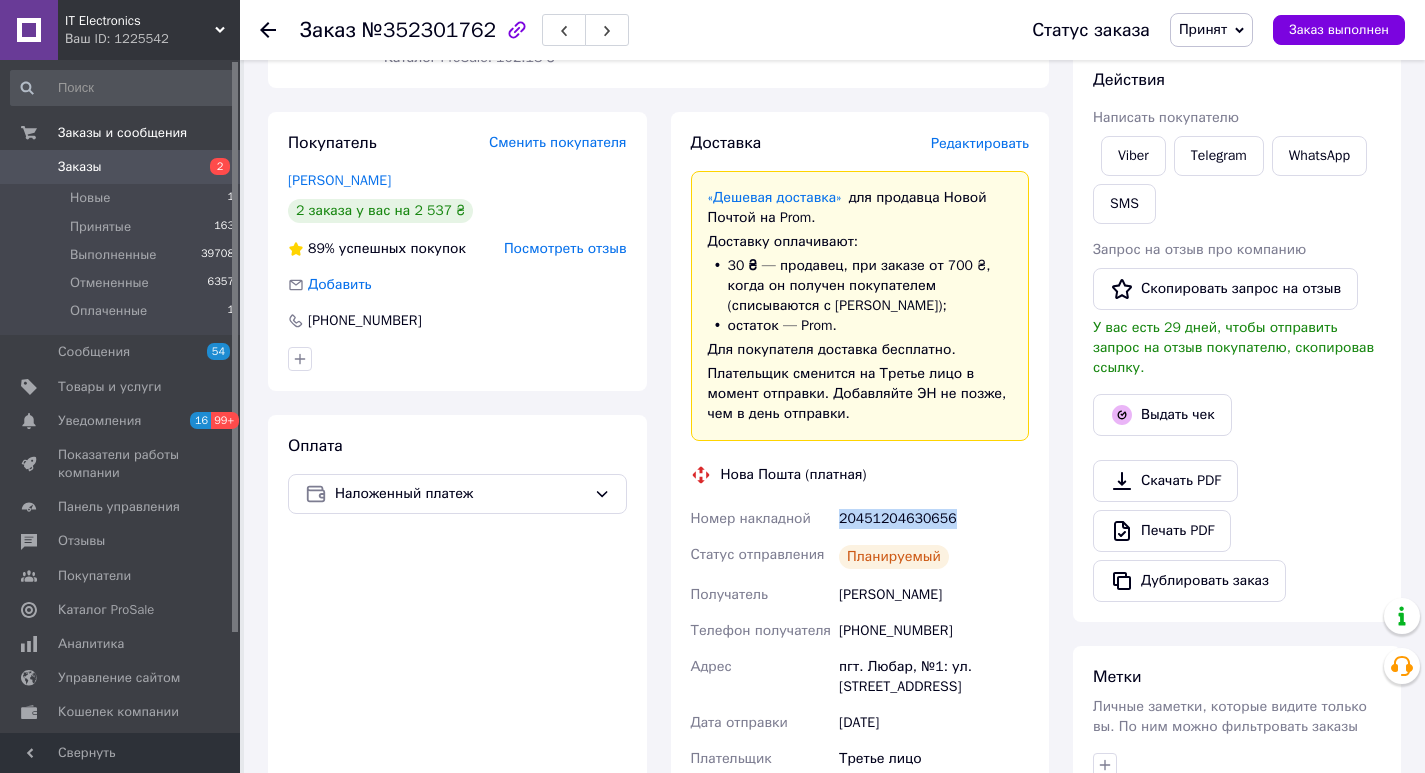 drag, startPoint x: 952, startPoint y: 523, endPoint x: 674, endPoint y: 422, distance: 295.77863 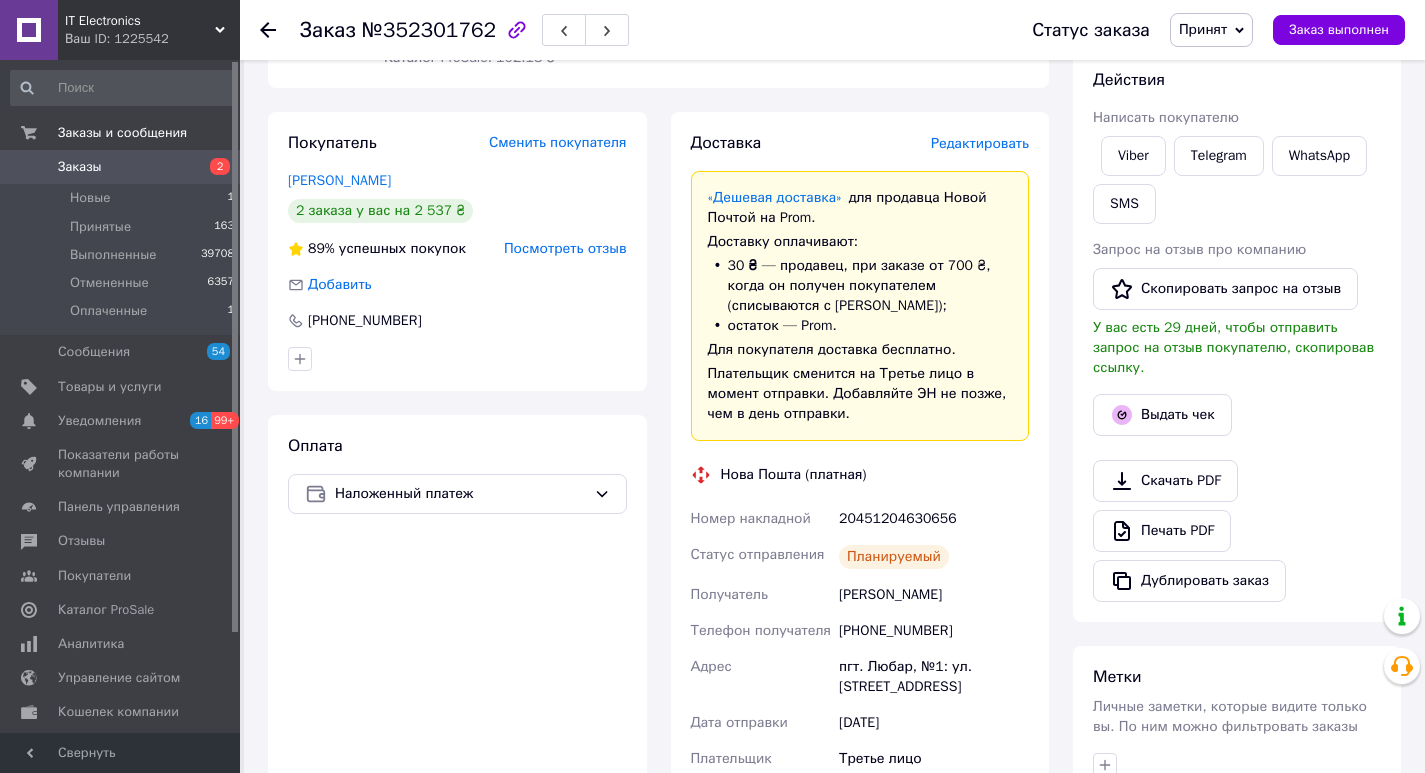 click 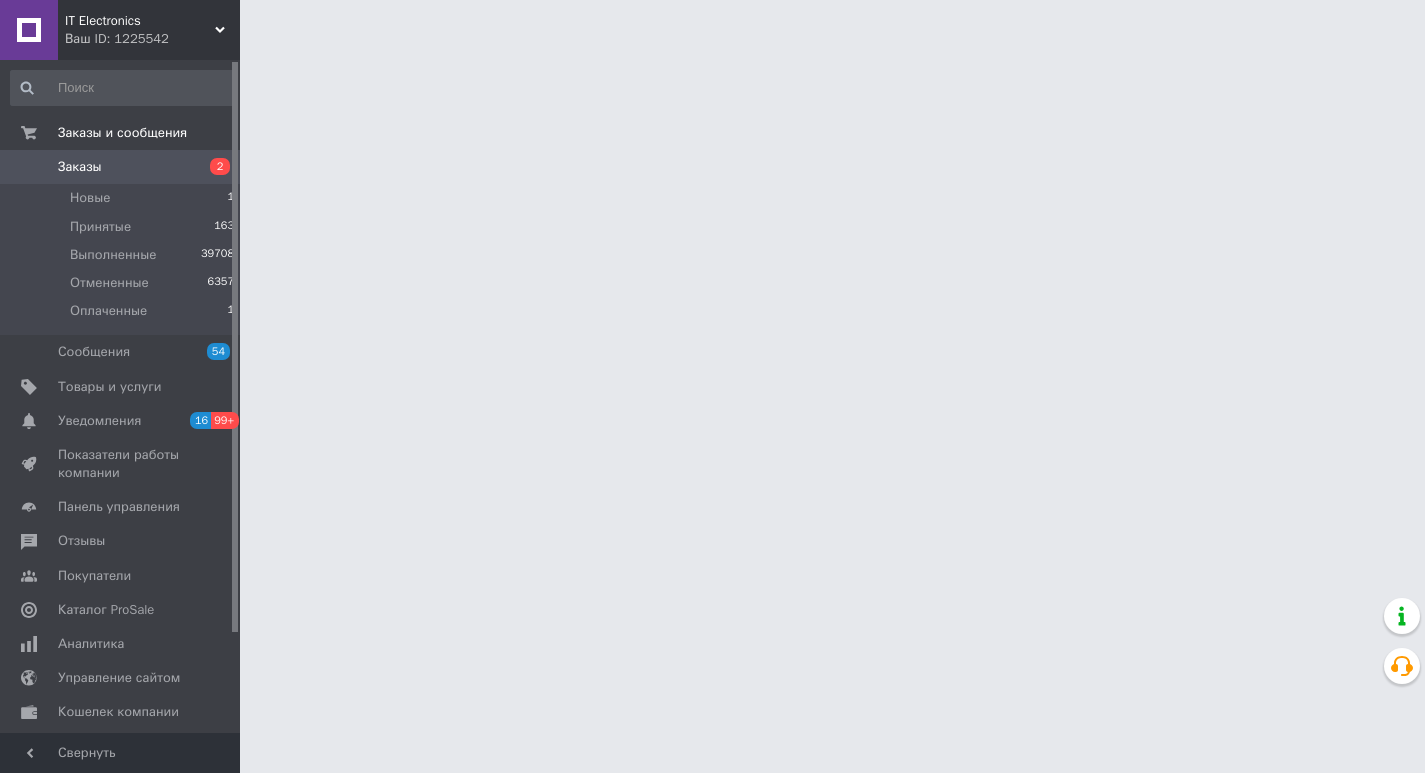 scroll, scrollTop: 0, scrollLeft: 0, axis: both 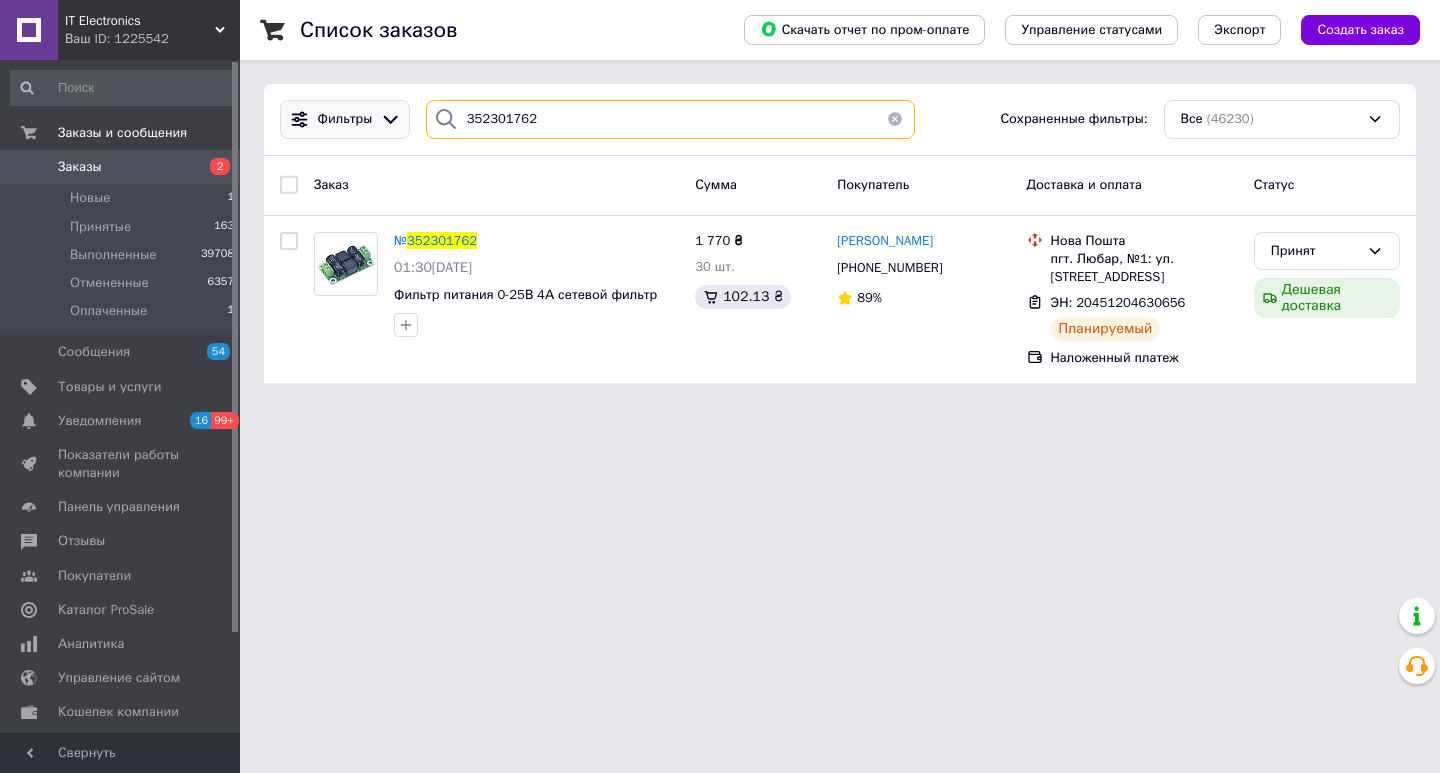 drag, startPoint x: 445, startPoint y: 116, endPoint x: 388, endPoint y: 116, distance: 57 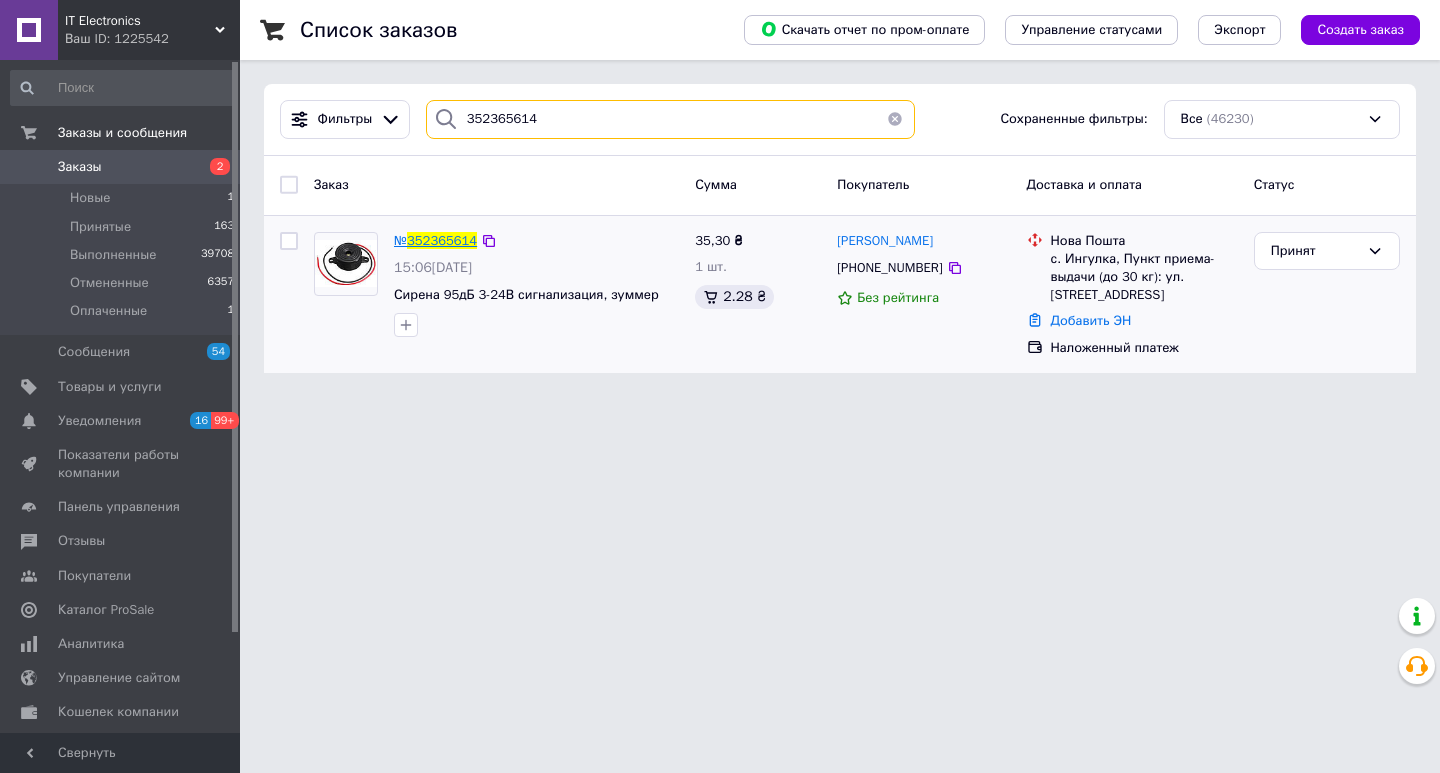 type on "352365614" 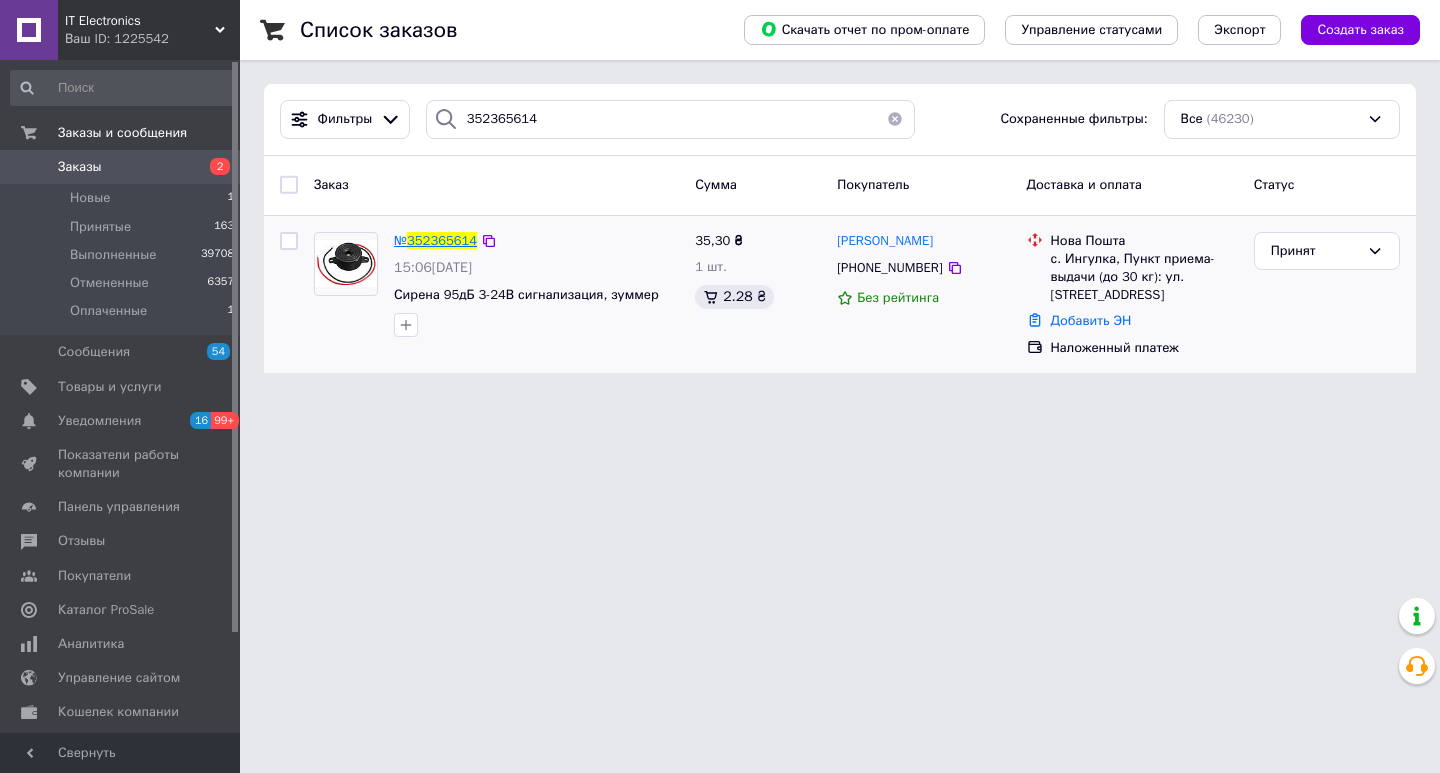 click on "352365614" at bounding box center (442, 240) 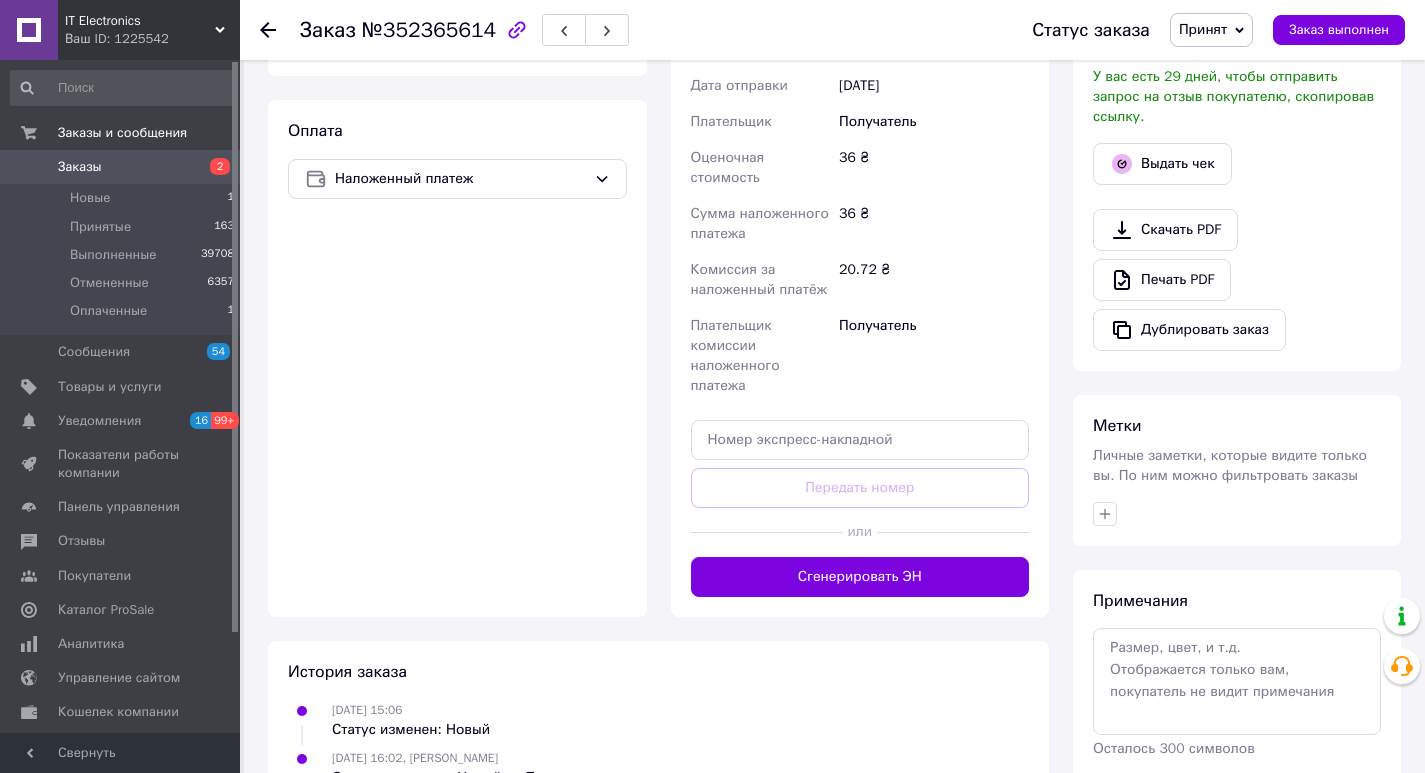 scroll, scrollTop: 604, scrollLeft: 0, axis: vertical 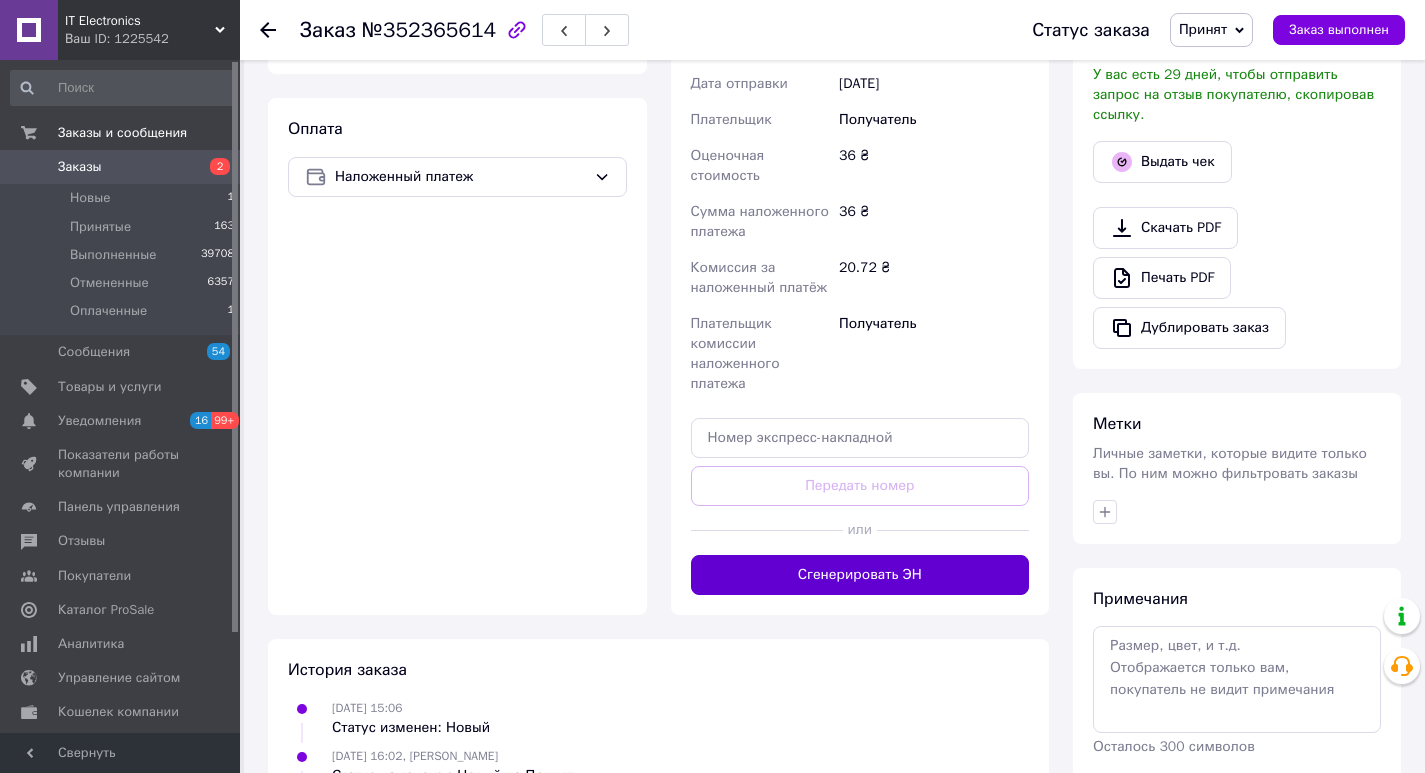 click on "Сгенерировать ЭН" at bounding box center [860, 575] 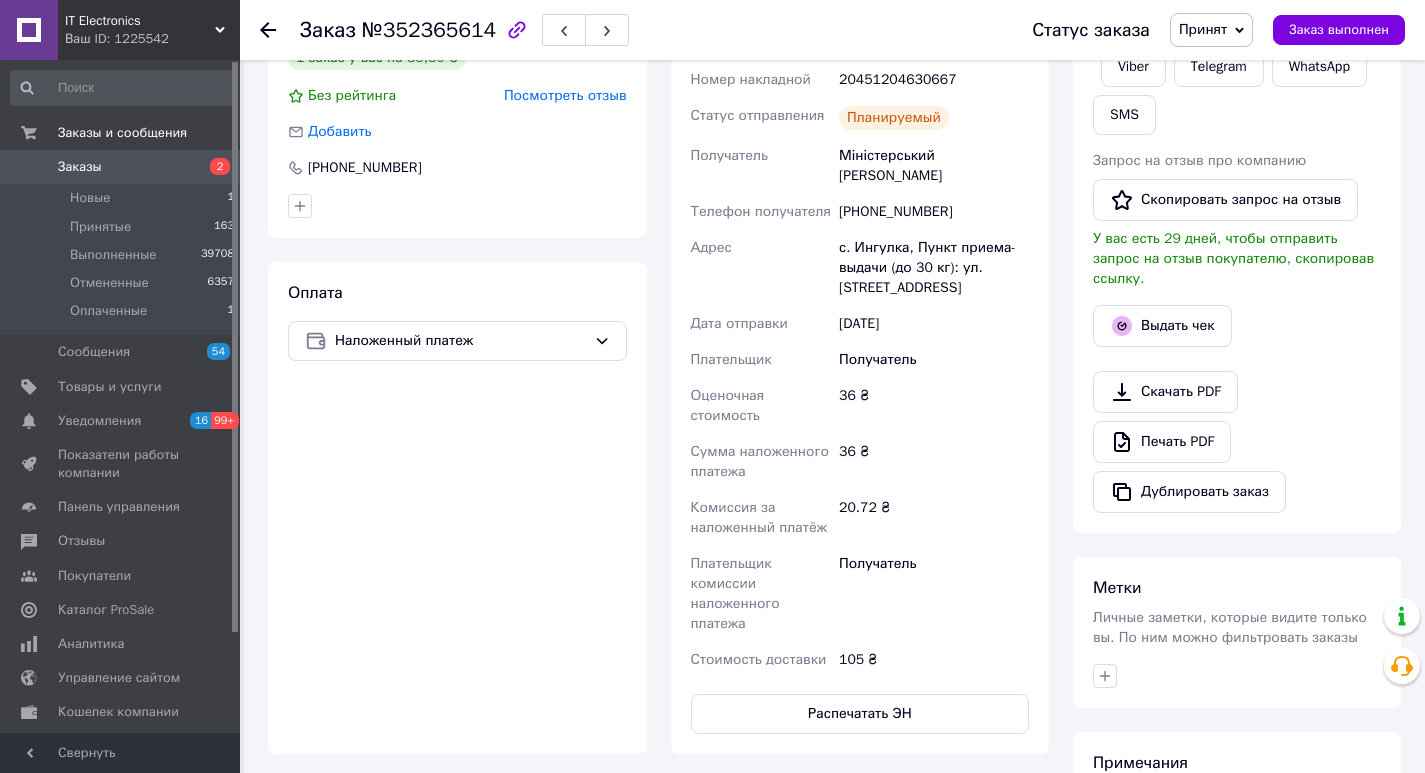 scroll, scrollTop: 404, scrollLeft: 0, axis: vertical 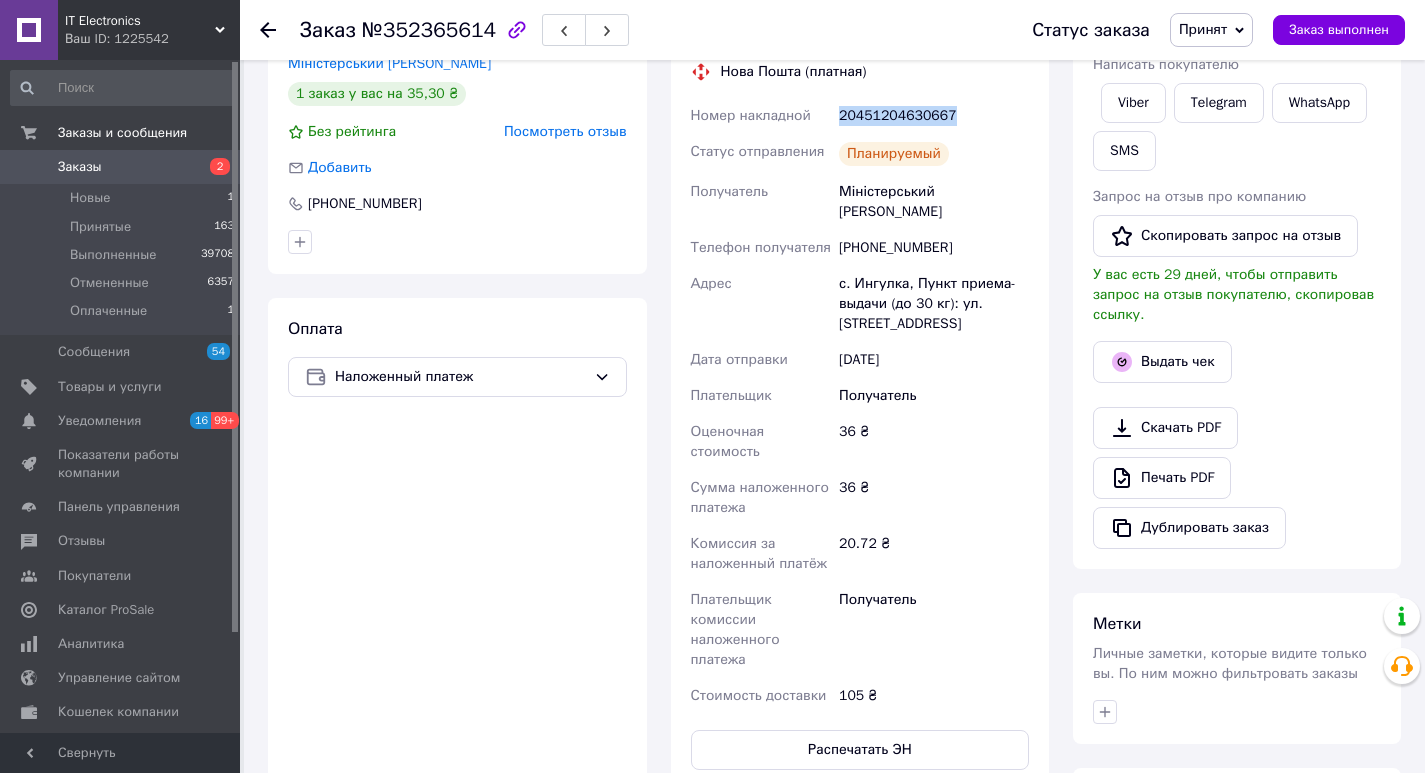 drag, startPoint x: 929, startPoint y: 116, endPoint x: 837, endPoint y: 112, distance: 92.086914 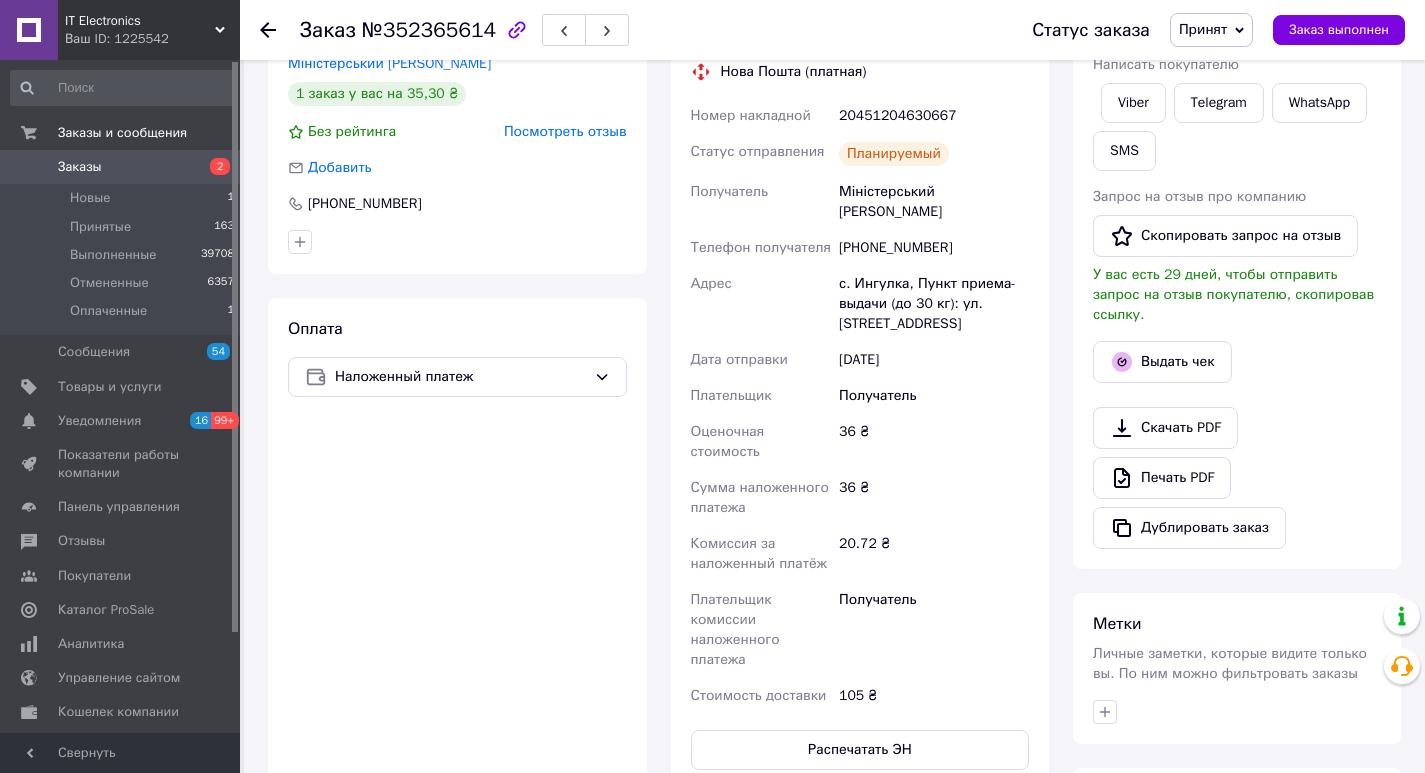 click 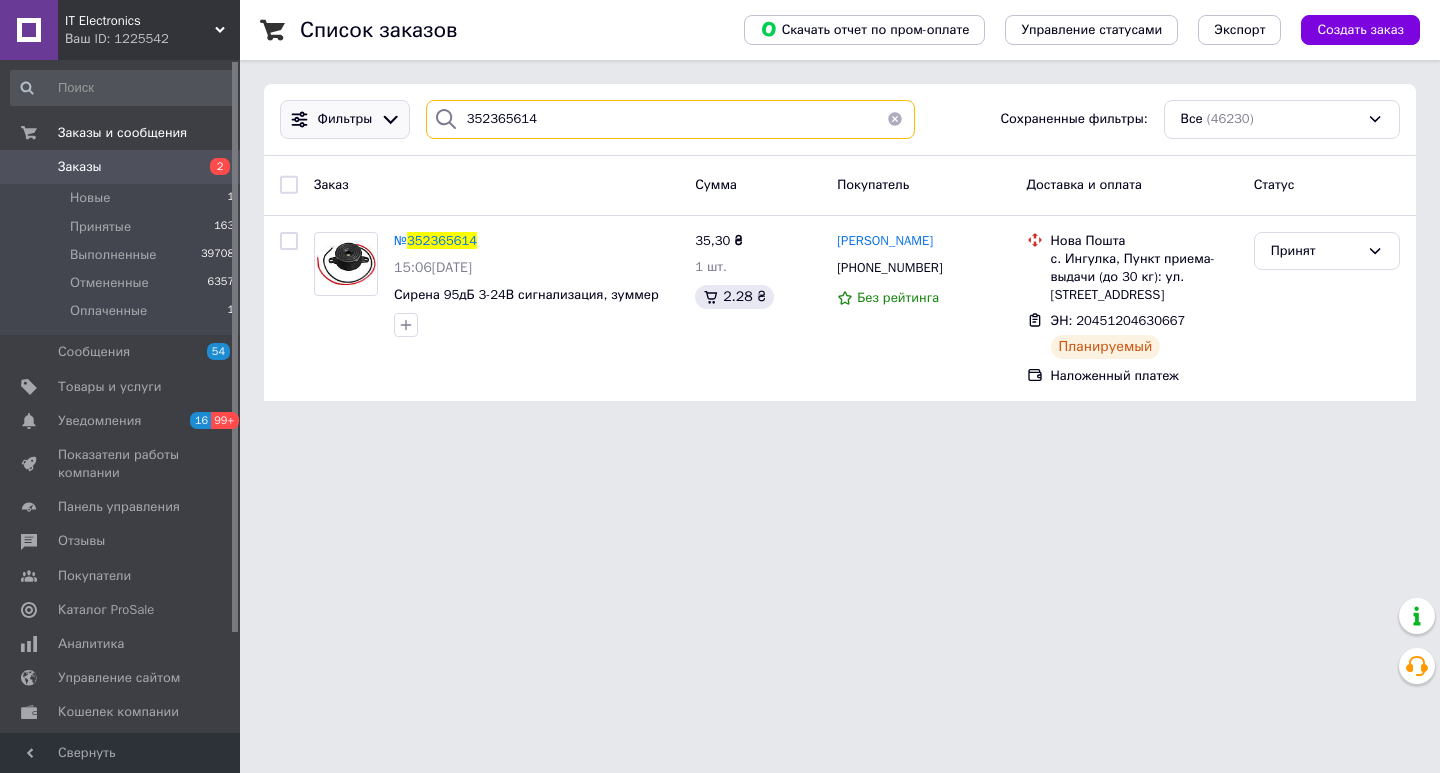 drag, startPoint x: 551, startPoint y: 119, endPoint x: 379, endPoint y: 118, distance: 172.00291 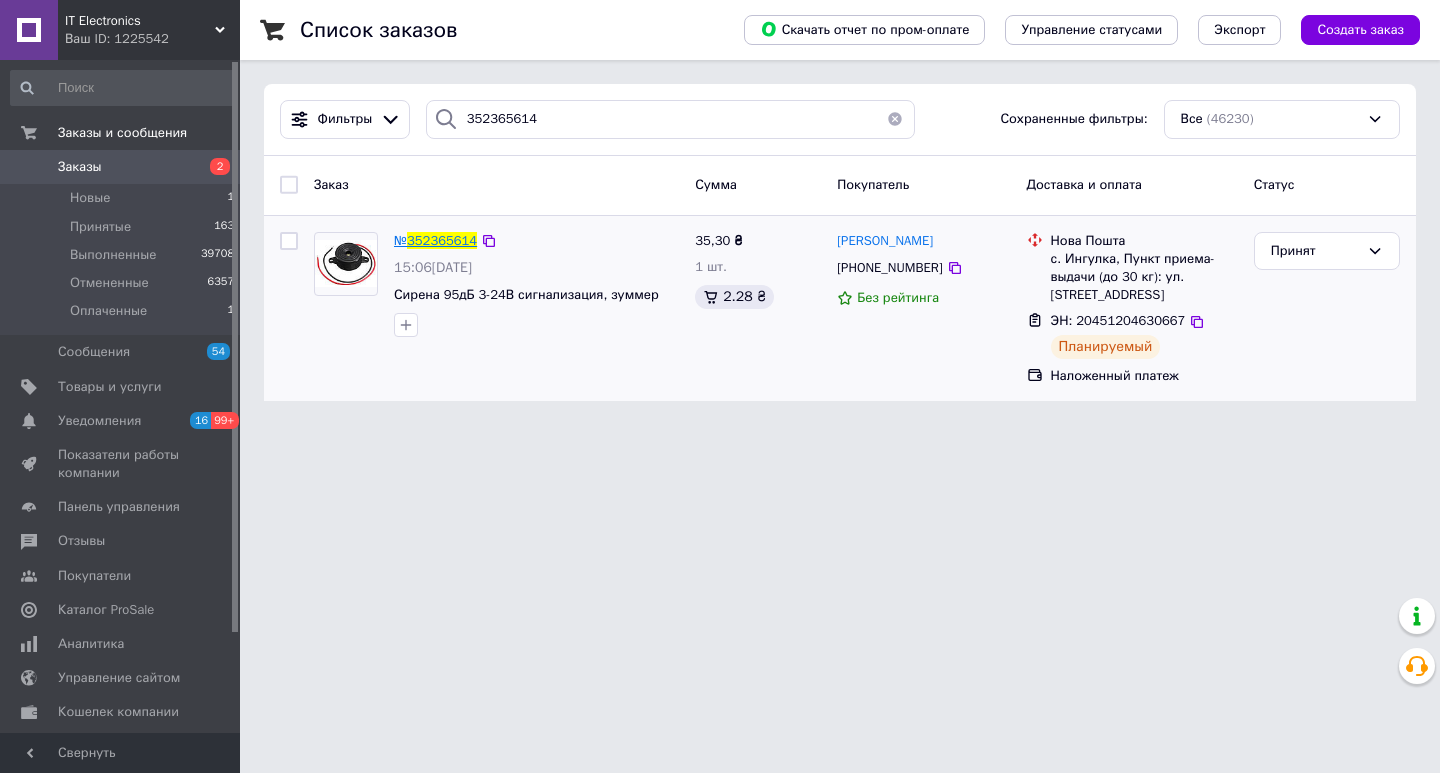 click on "352365614" at bounding box center [442, 240] 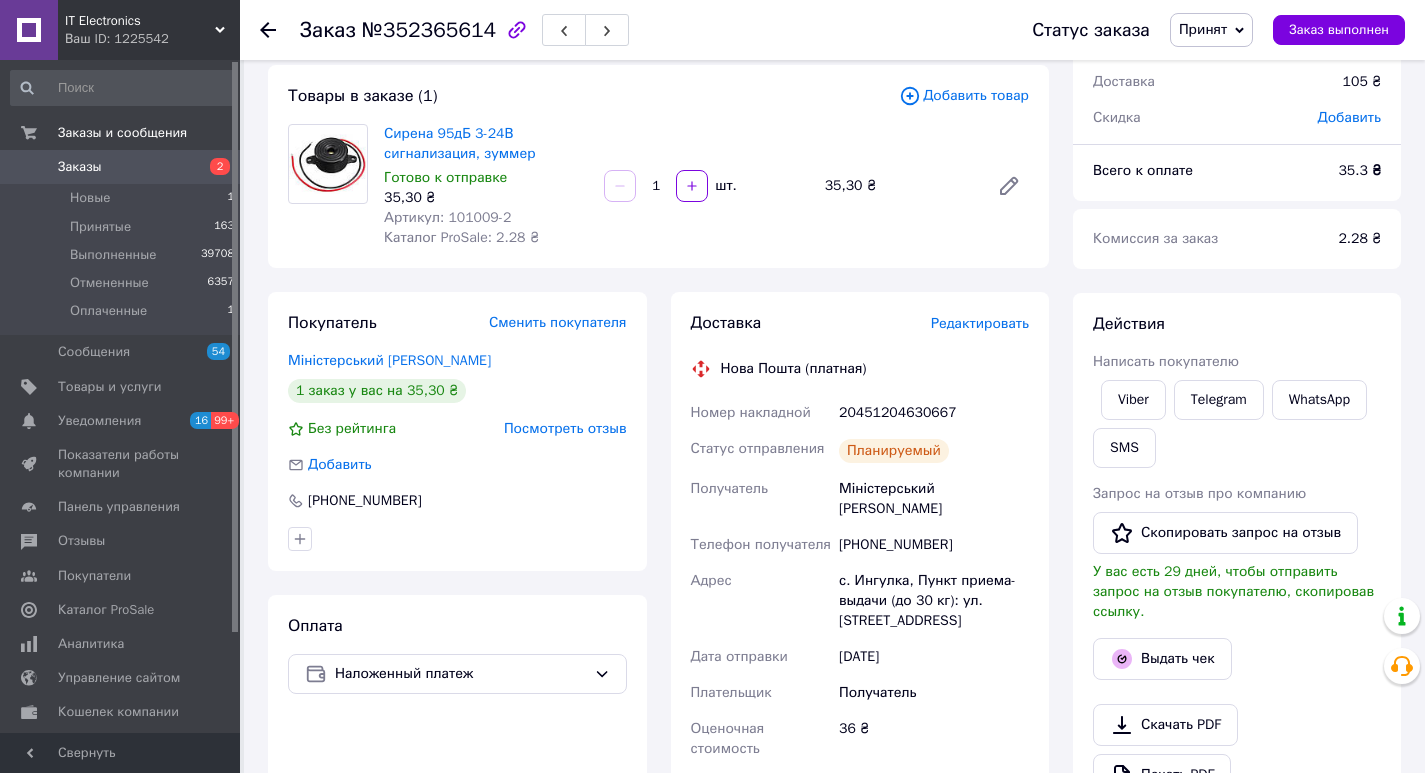 scroll, scrollTop: 95, scrollLeft: 0, axis: vertical 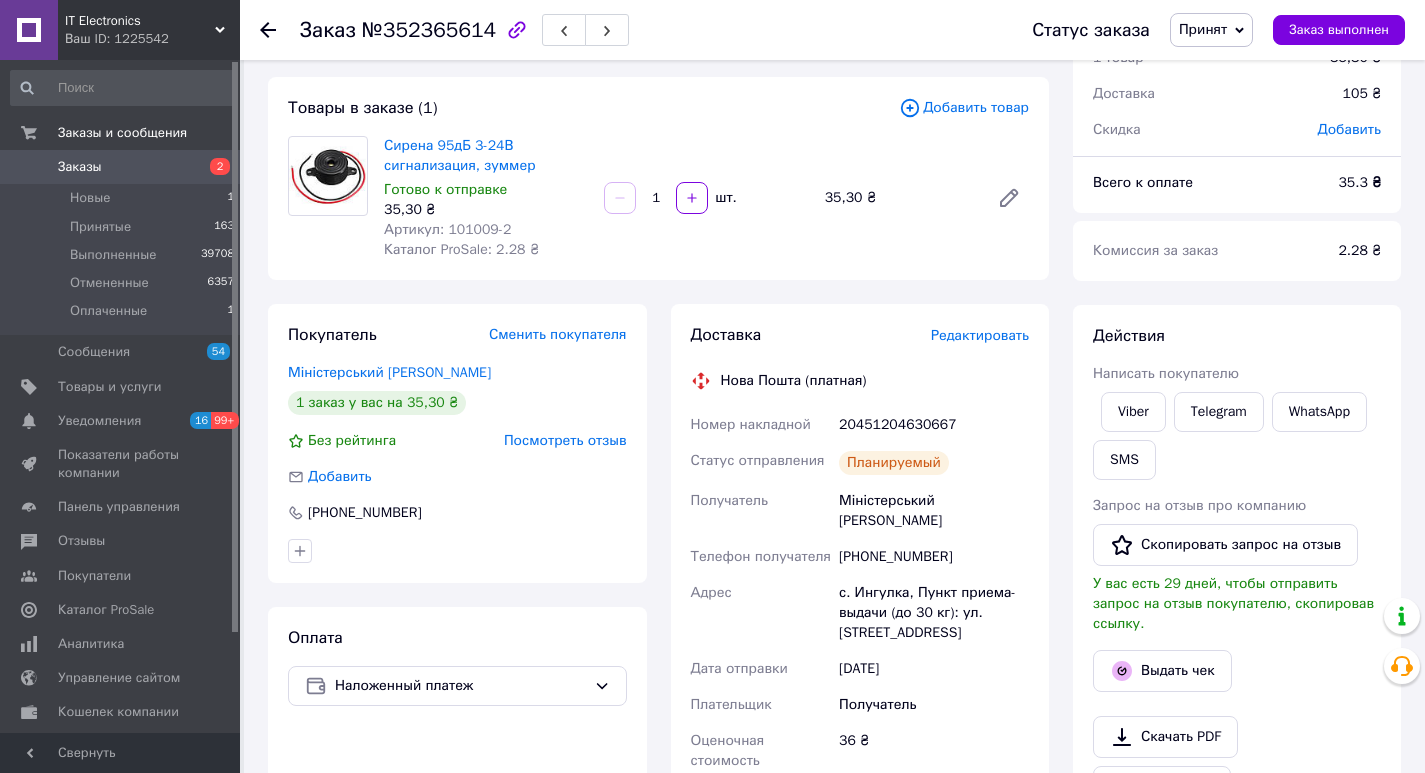 click 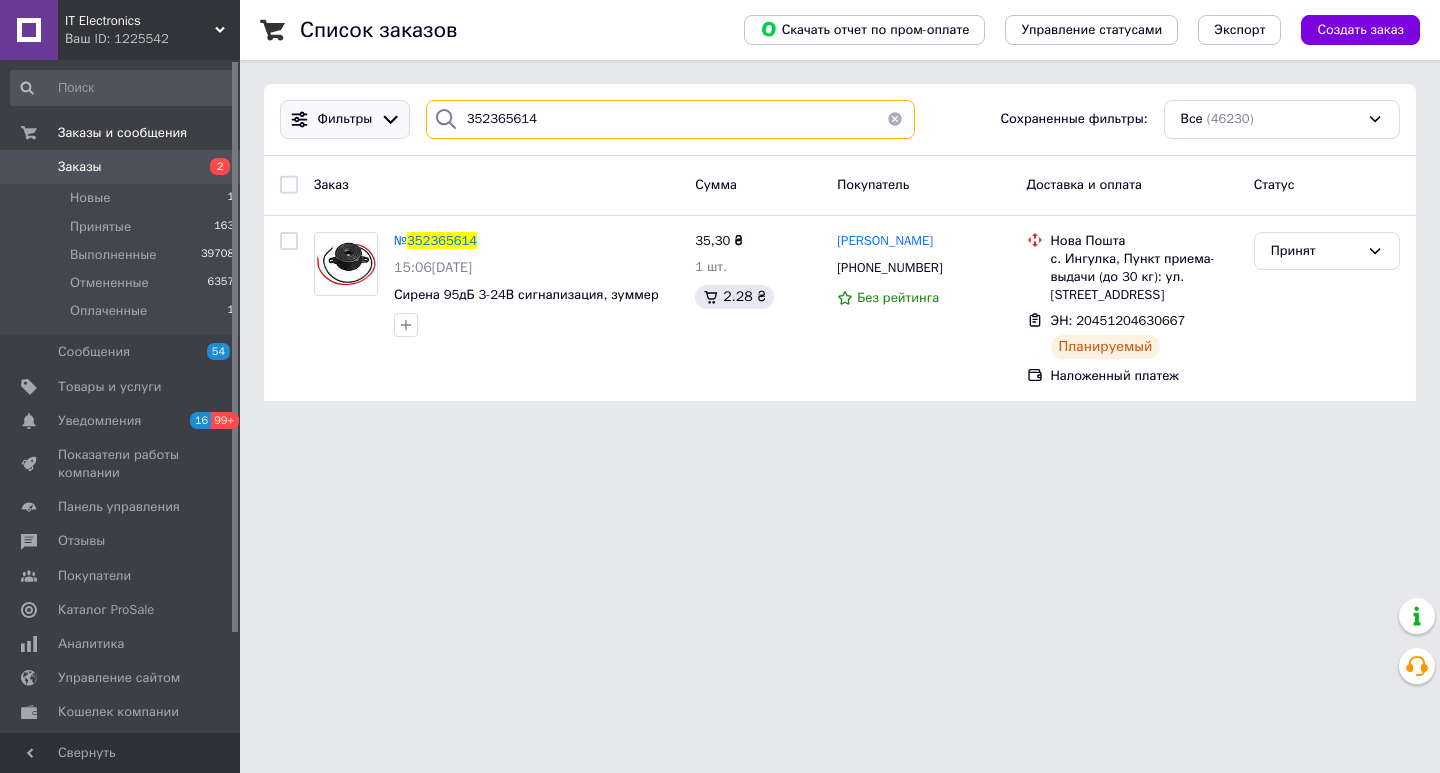 drag, startPoint x: 506, startPoint y: 119, endPoint x: 403, endPoint y: 118, distance: 103.00485 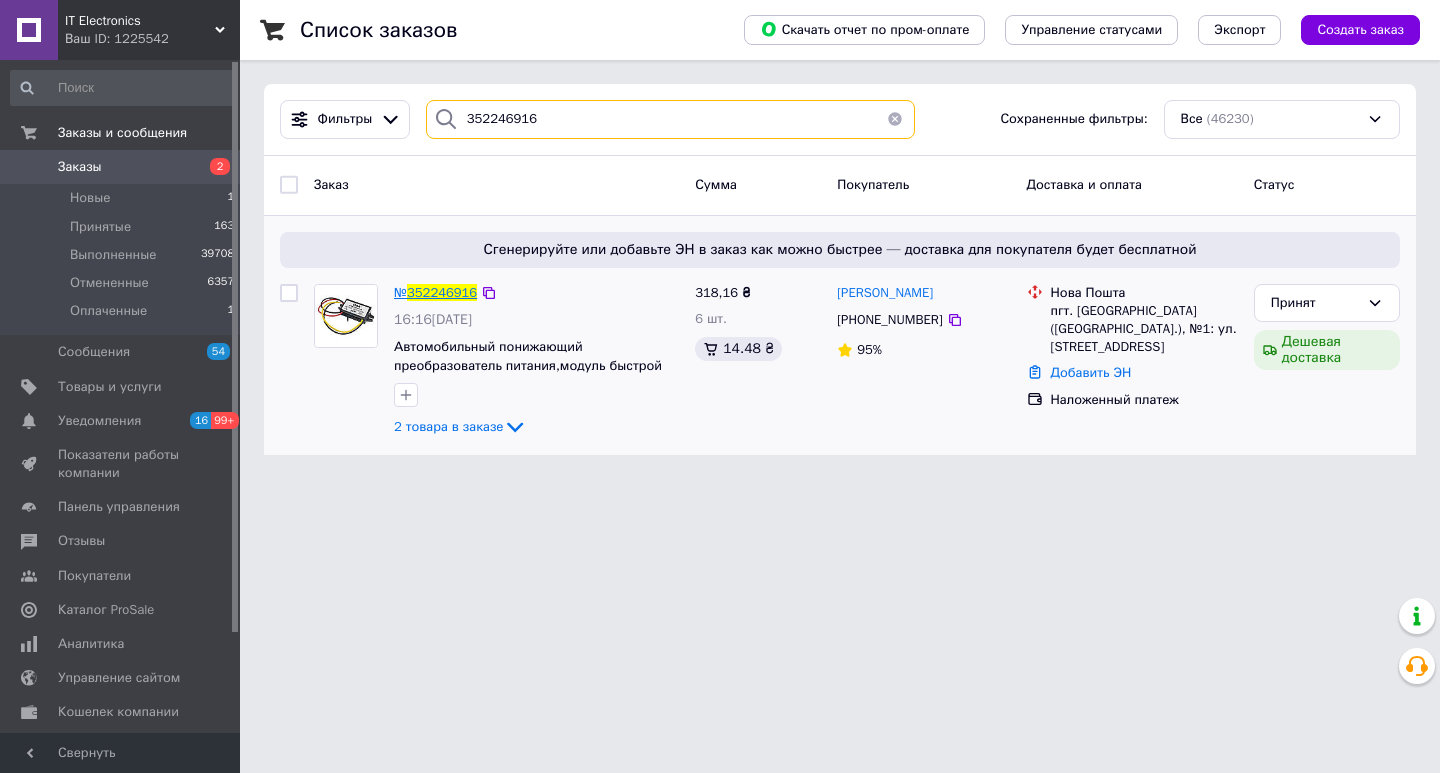 type on "352246916" 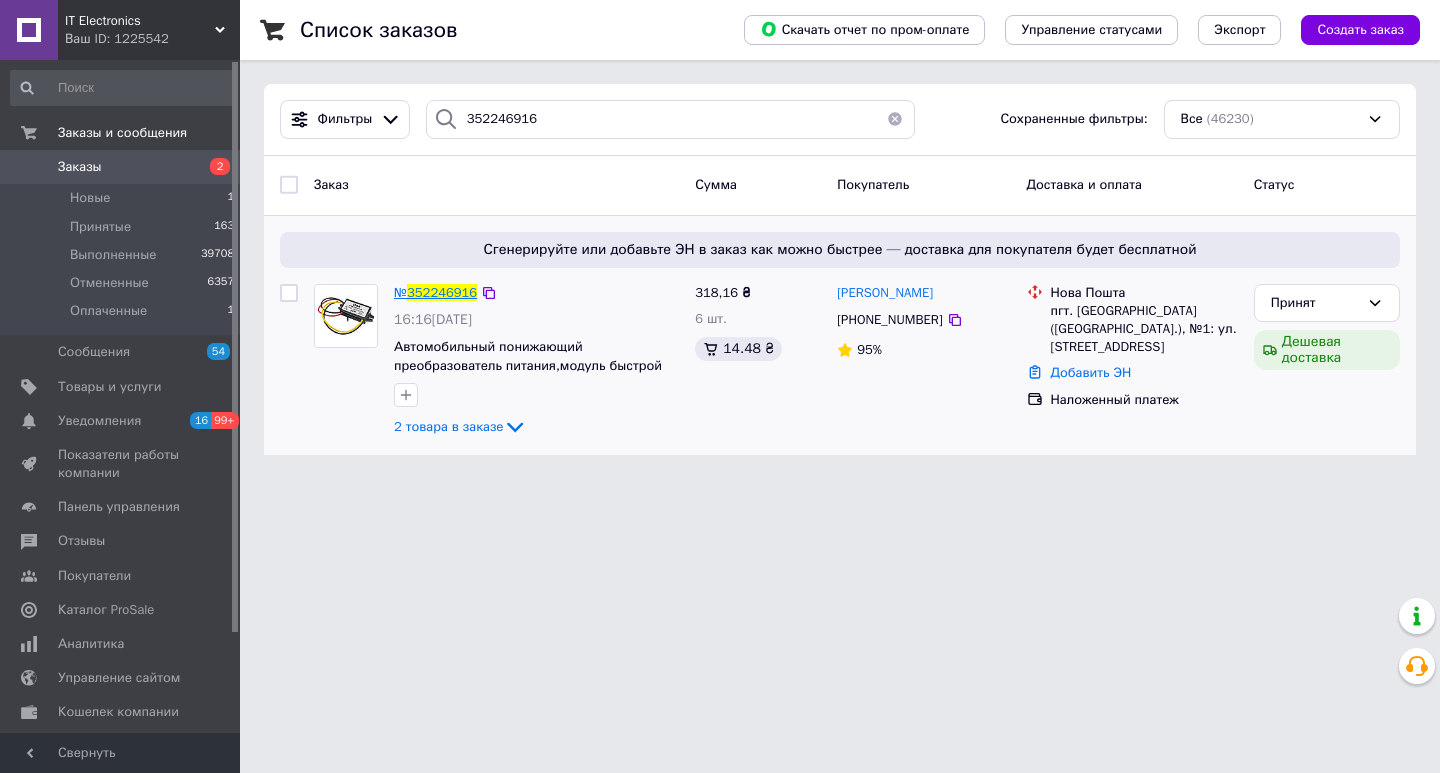 click on "352246916" at bounding box center [442, 292] 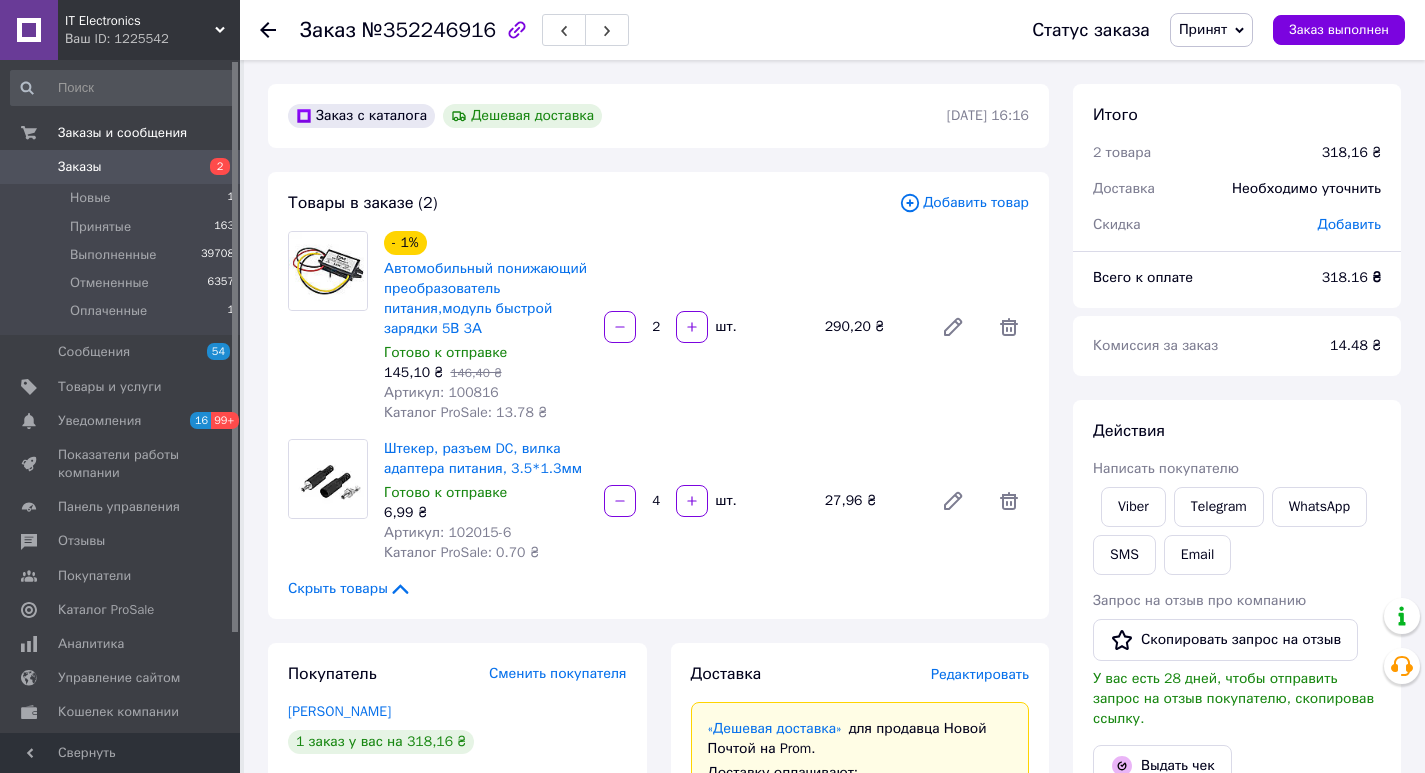 click 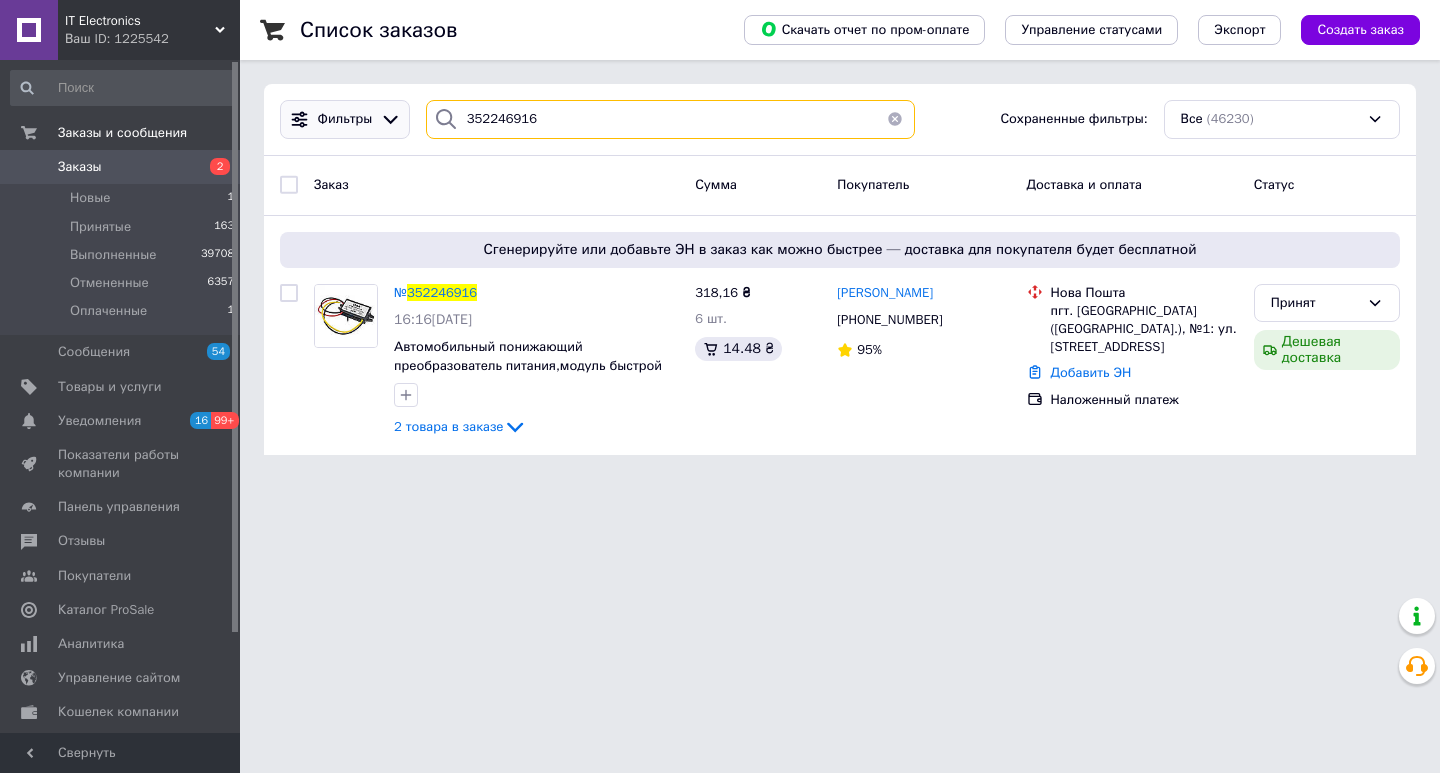 drag, startPoint x: 573, startPoint y: 129, endPoint x: 371, endPoint y: 120, distance: 202.2004 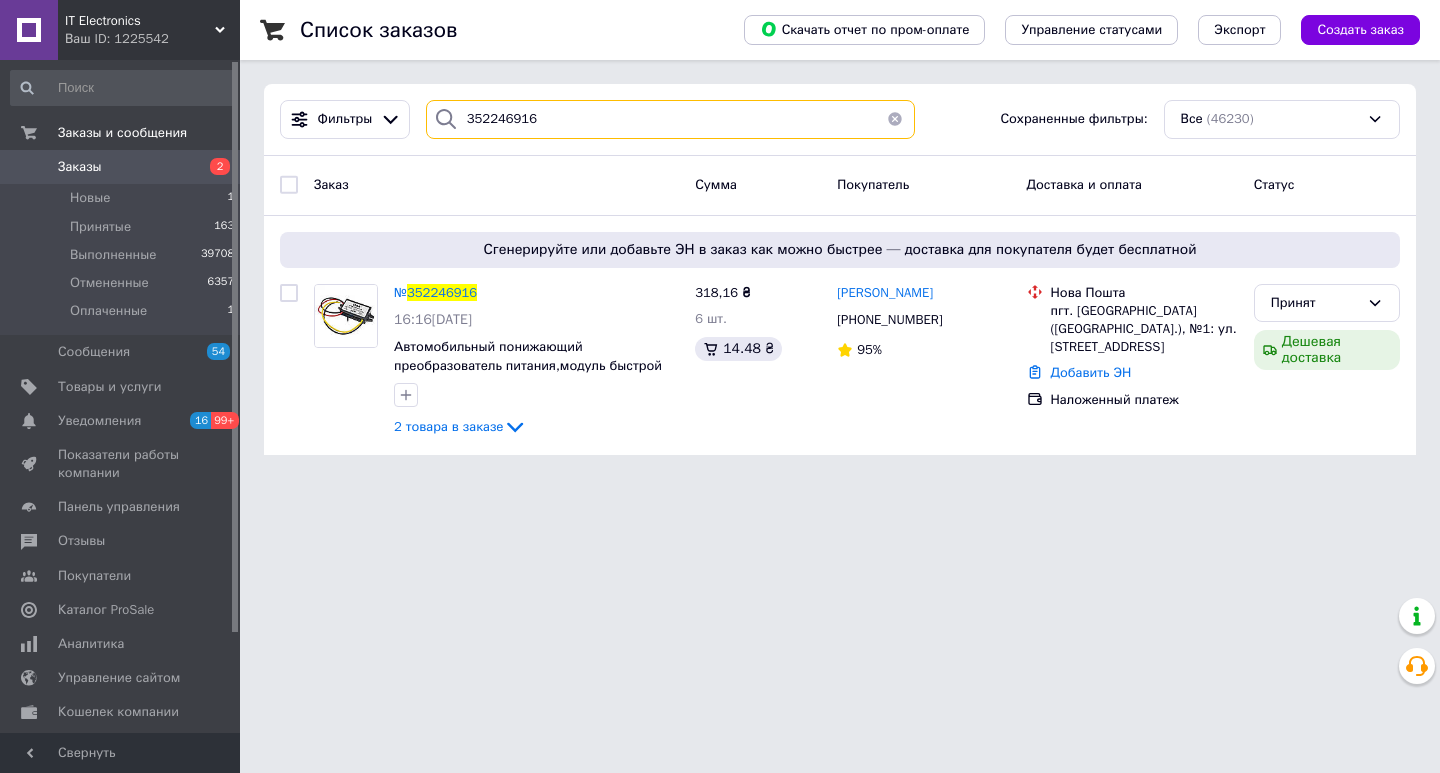 paste on "0095" 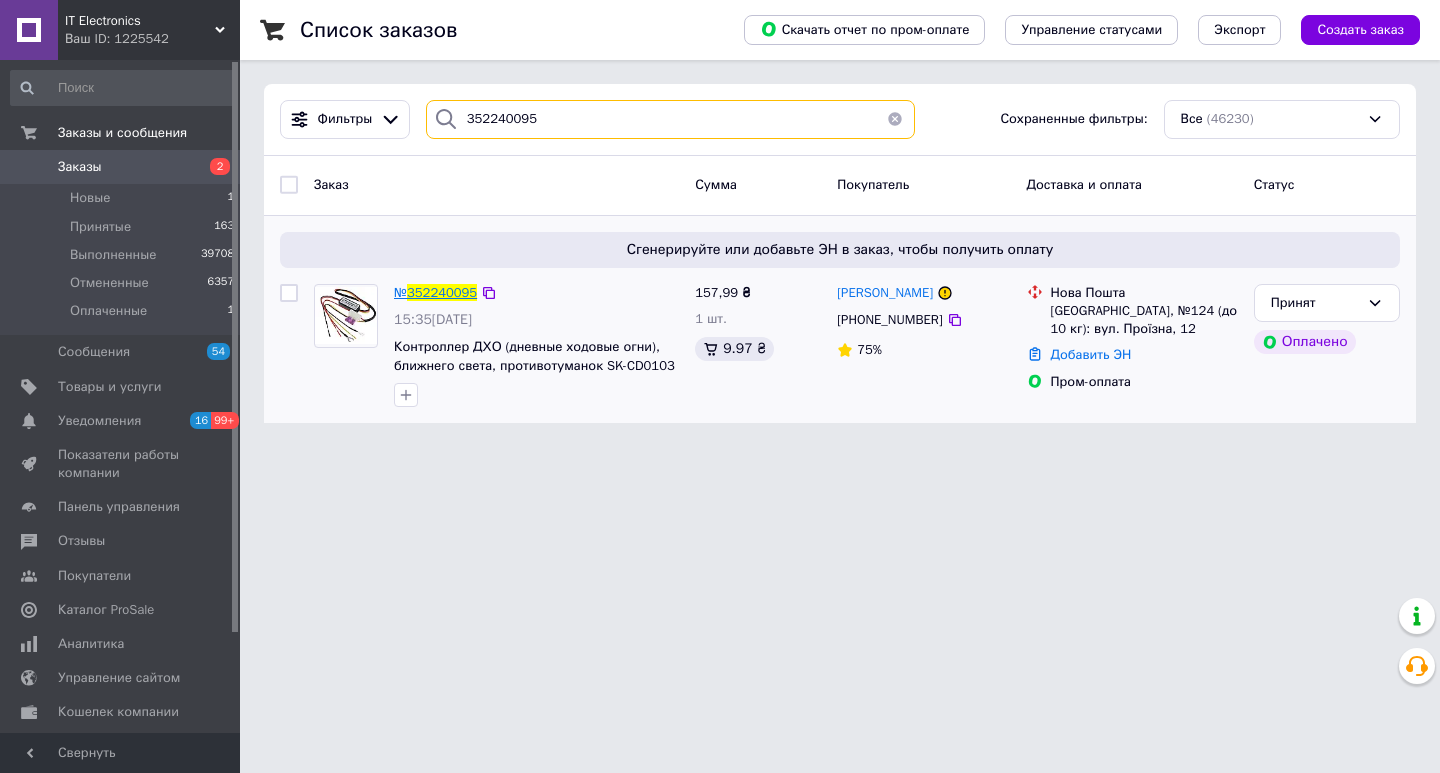 type on "352240095" 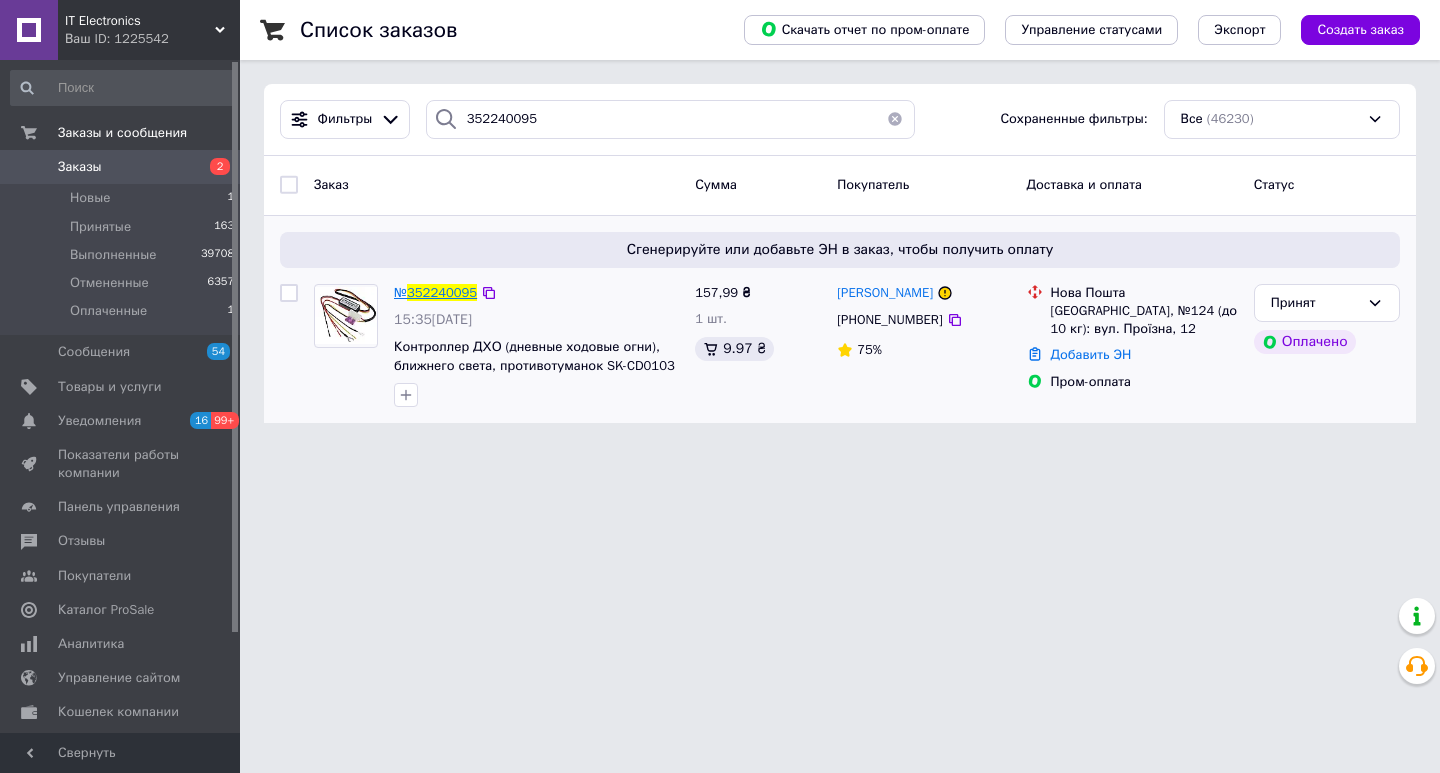 click on "352240095" at bounding box center (442, 292) 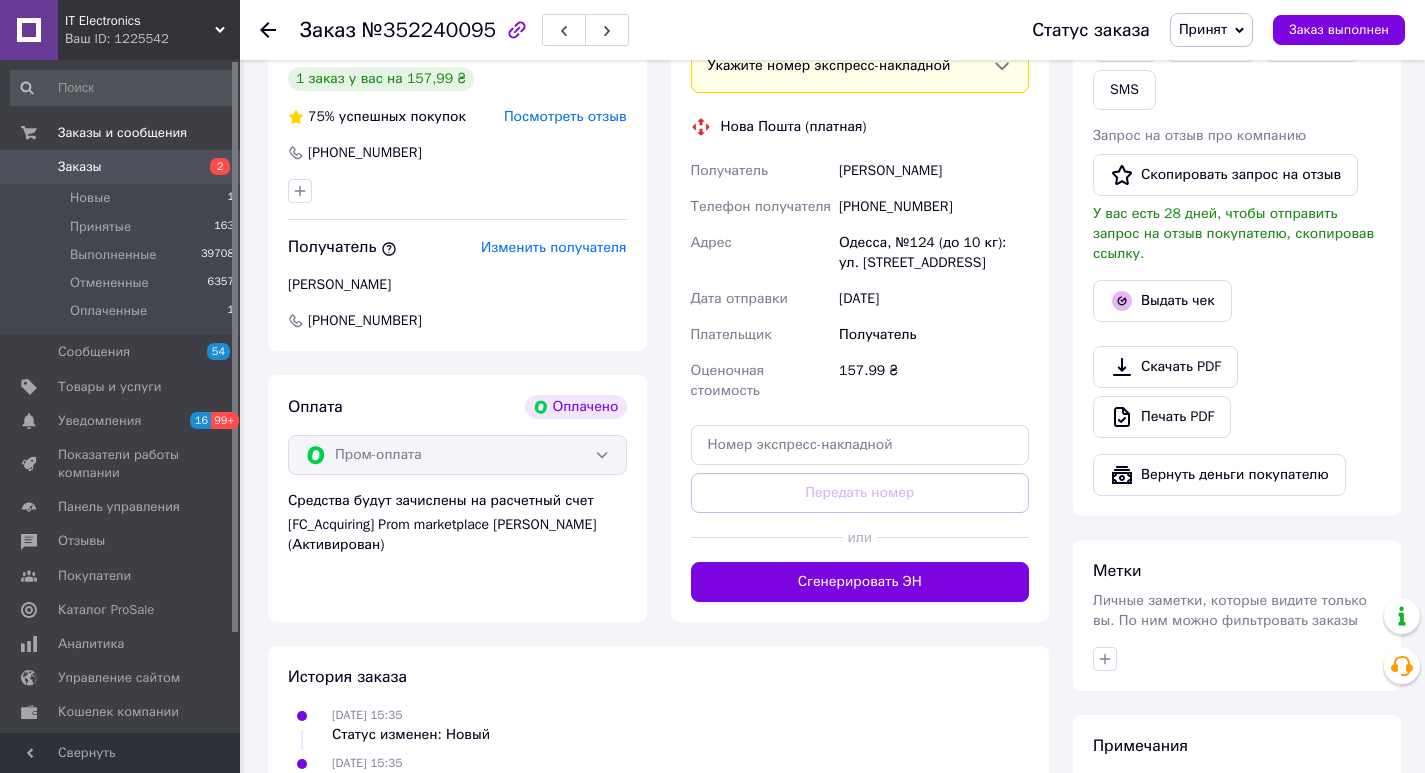 scroll, scrollTop: 1039, scrollLeft: 0, axis: vertical 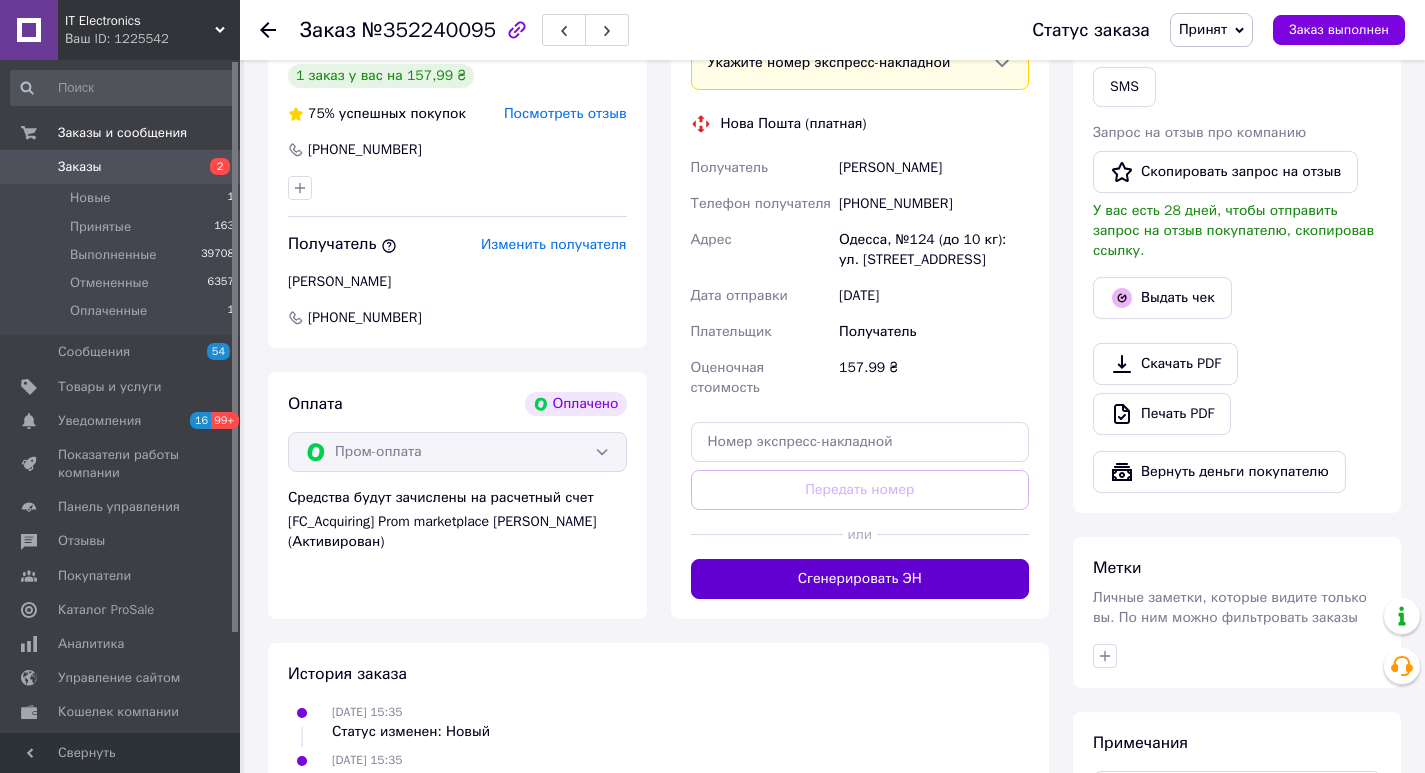 click on "Сгенерировать ЭН" at bounding box center (860, 579) 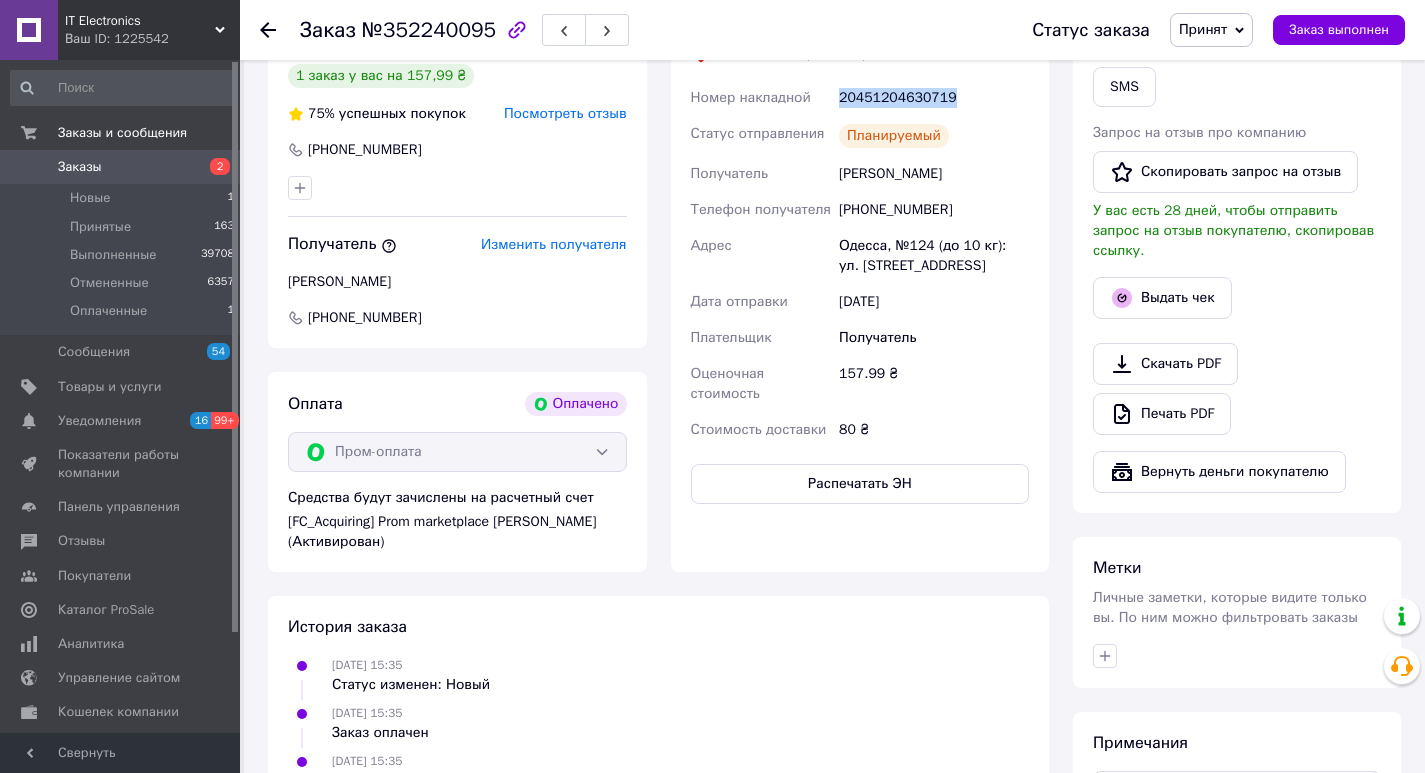 drag, startPoint x: 956, startPoint y: 72, endPoint x: 841, endPoint y: 79, distance: 115.212845 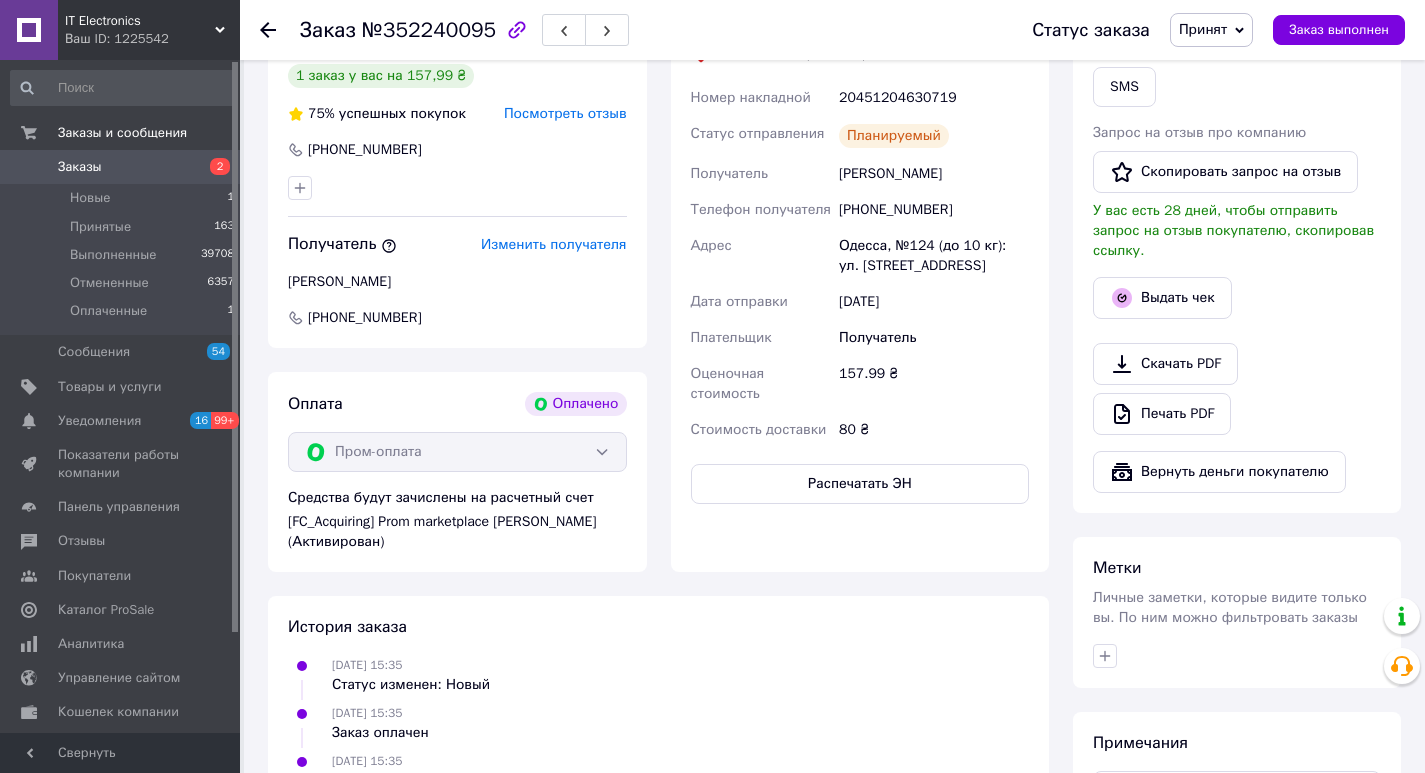 click 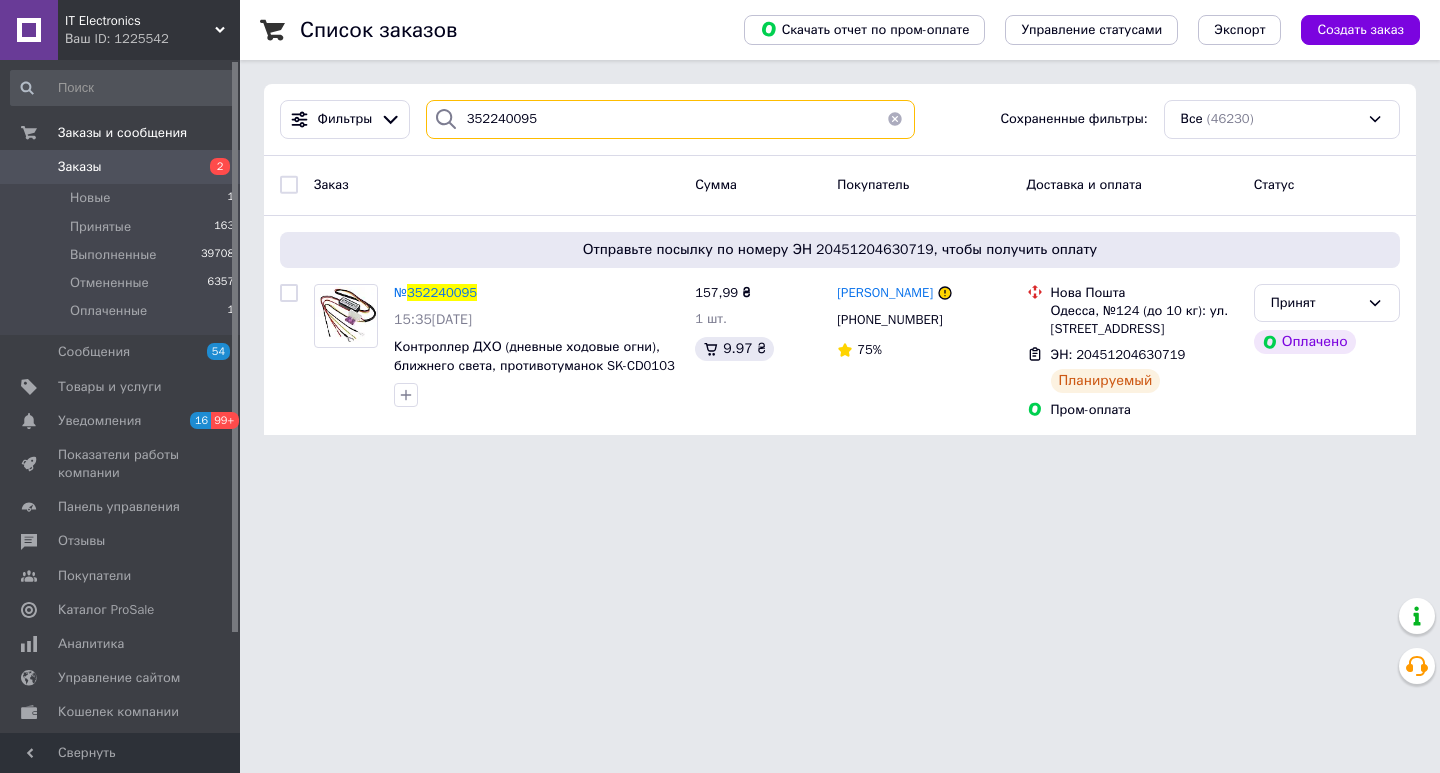 drag, startPoint x: 602, startPoint y: 124, endPoint x: 442, endPoint y: 128, distance: 160.04999 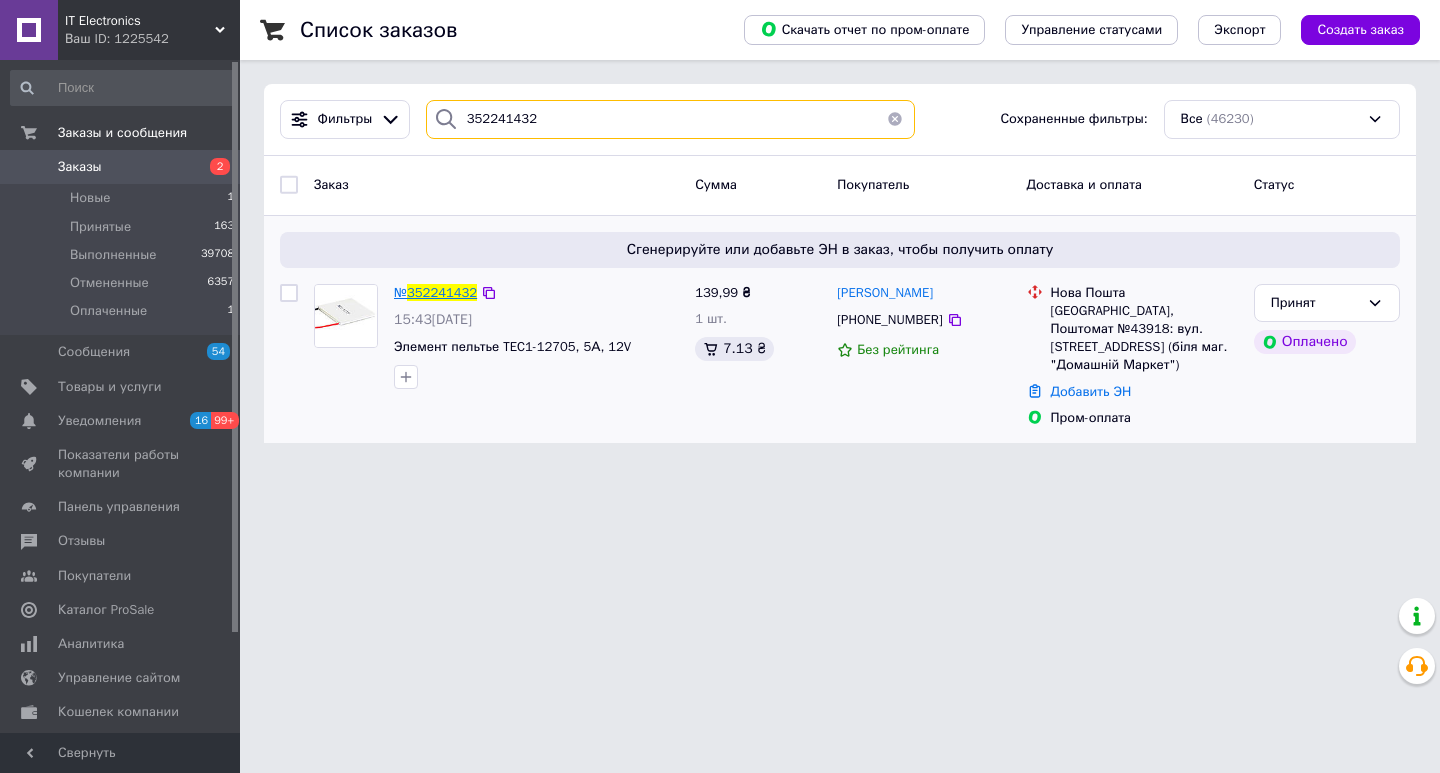 type on "352241432" 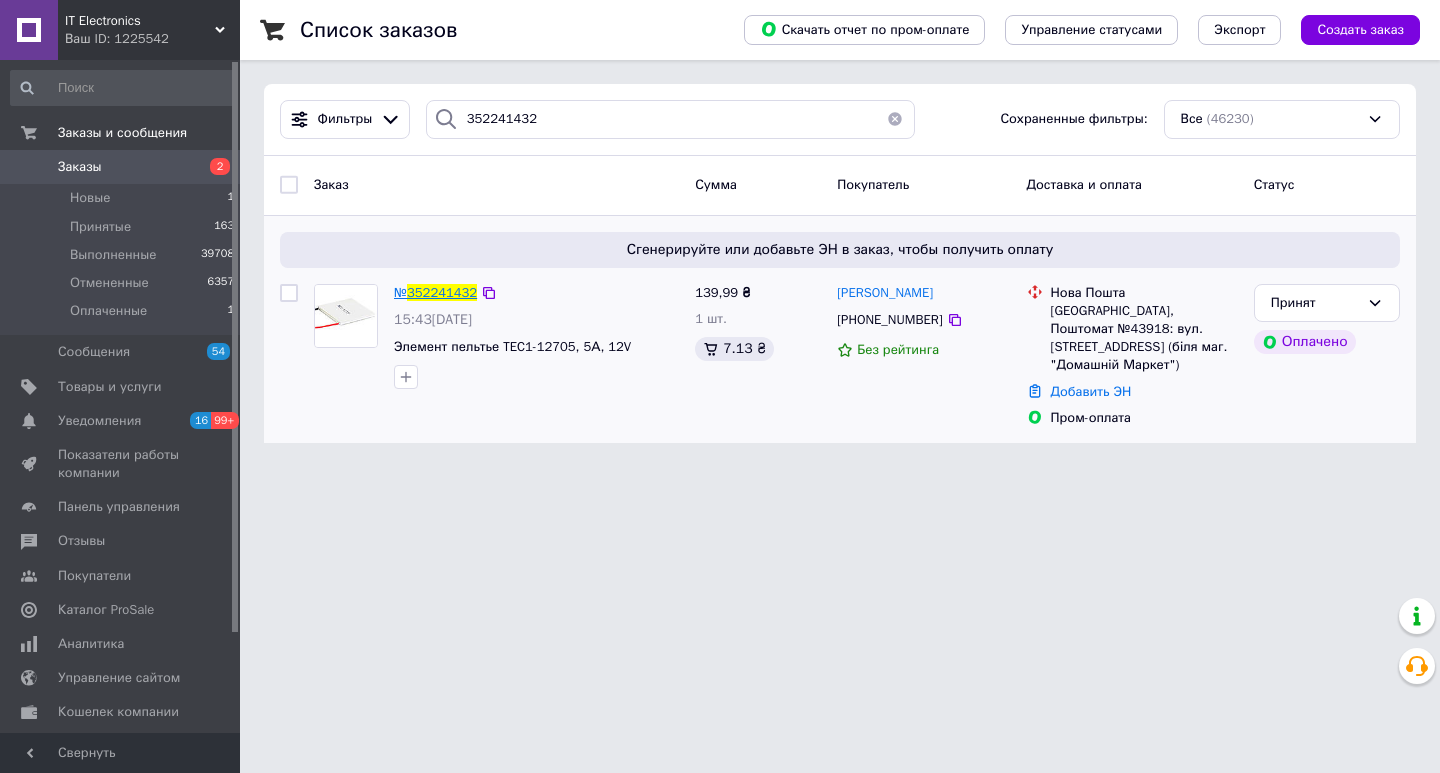 click on "352241432" at bounding box center (442, 292) 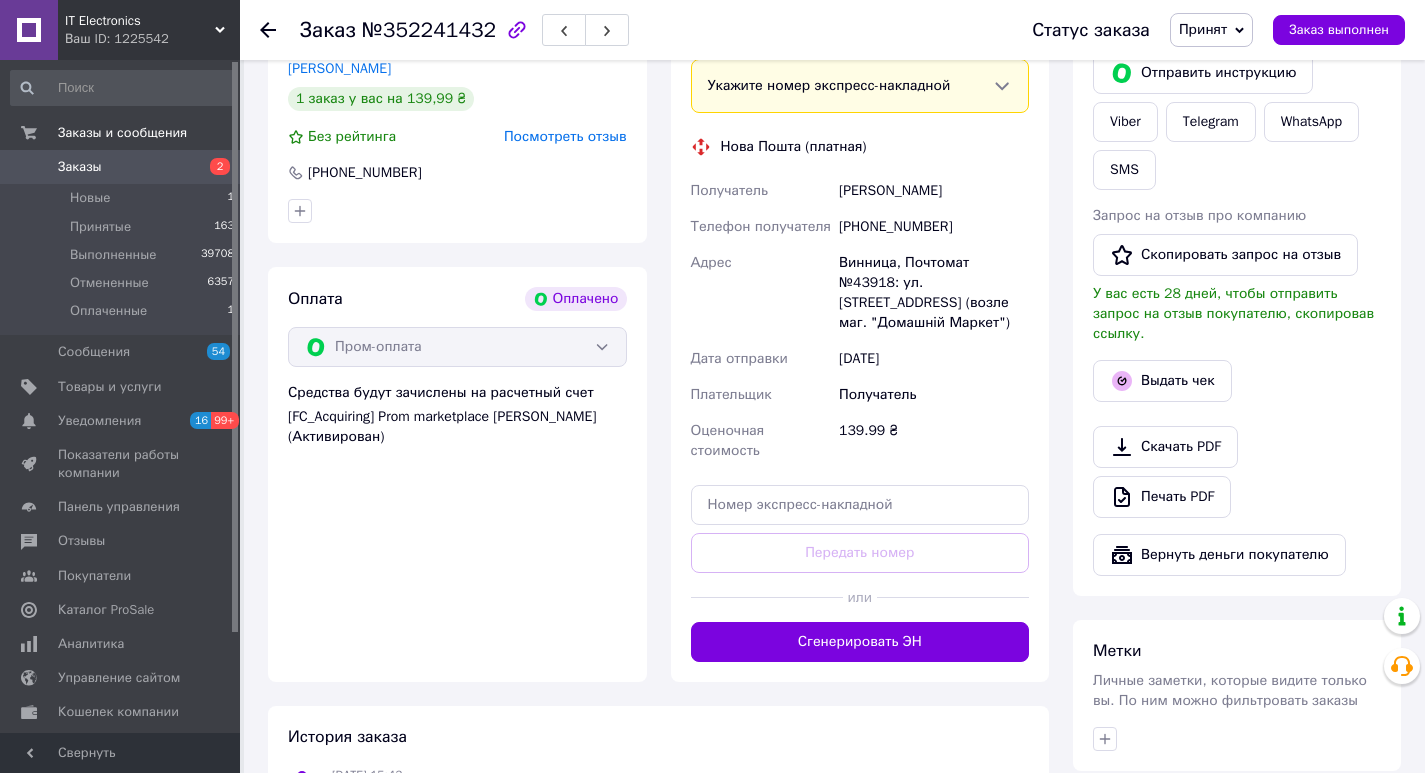 scroll, scrollTop: 989, scrollLeft: 0, axis: vertical 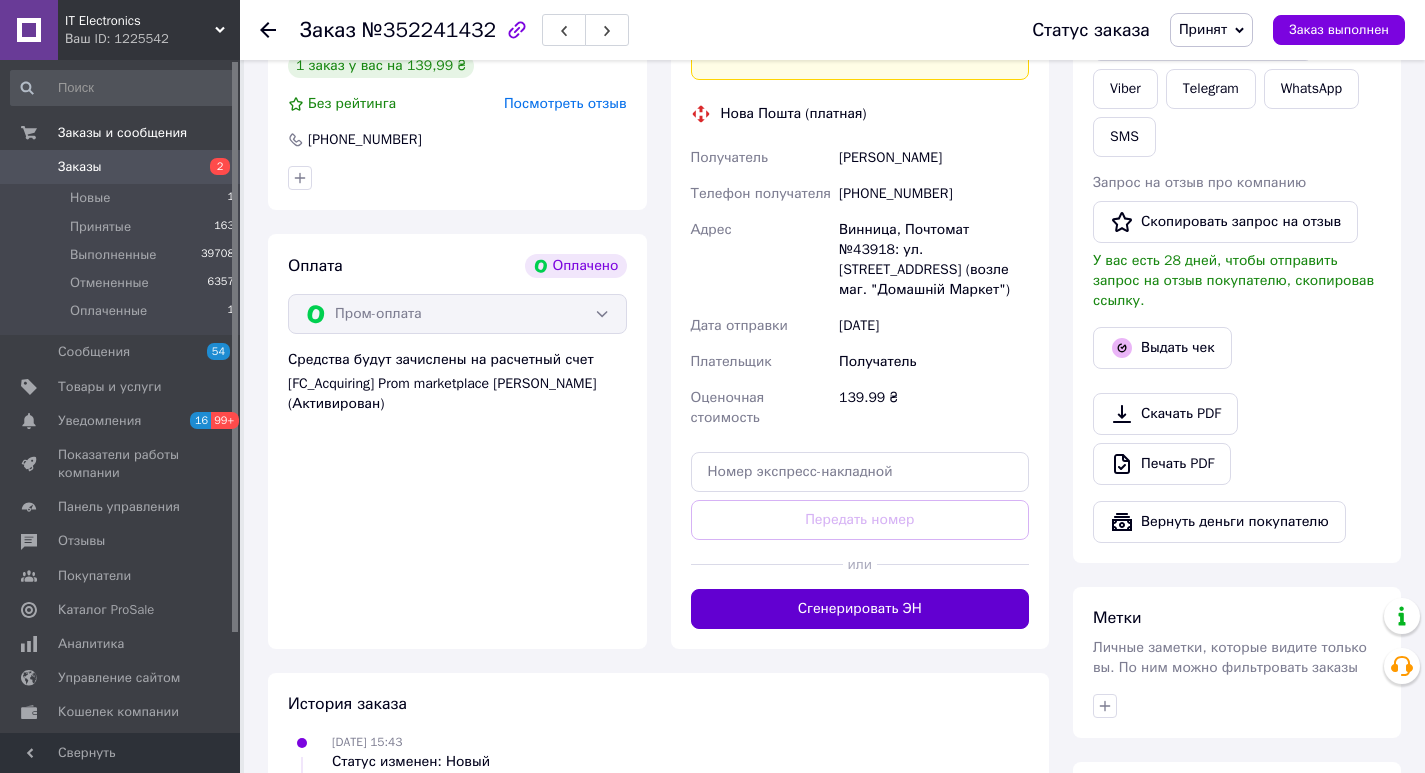 drag, startPoint x: 807, startPoint y: 581, endPoint x: 842, endPoint y: 576, distance: 35.35534 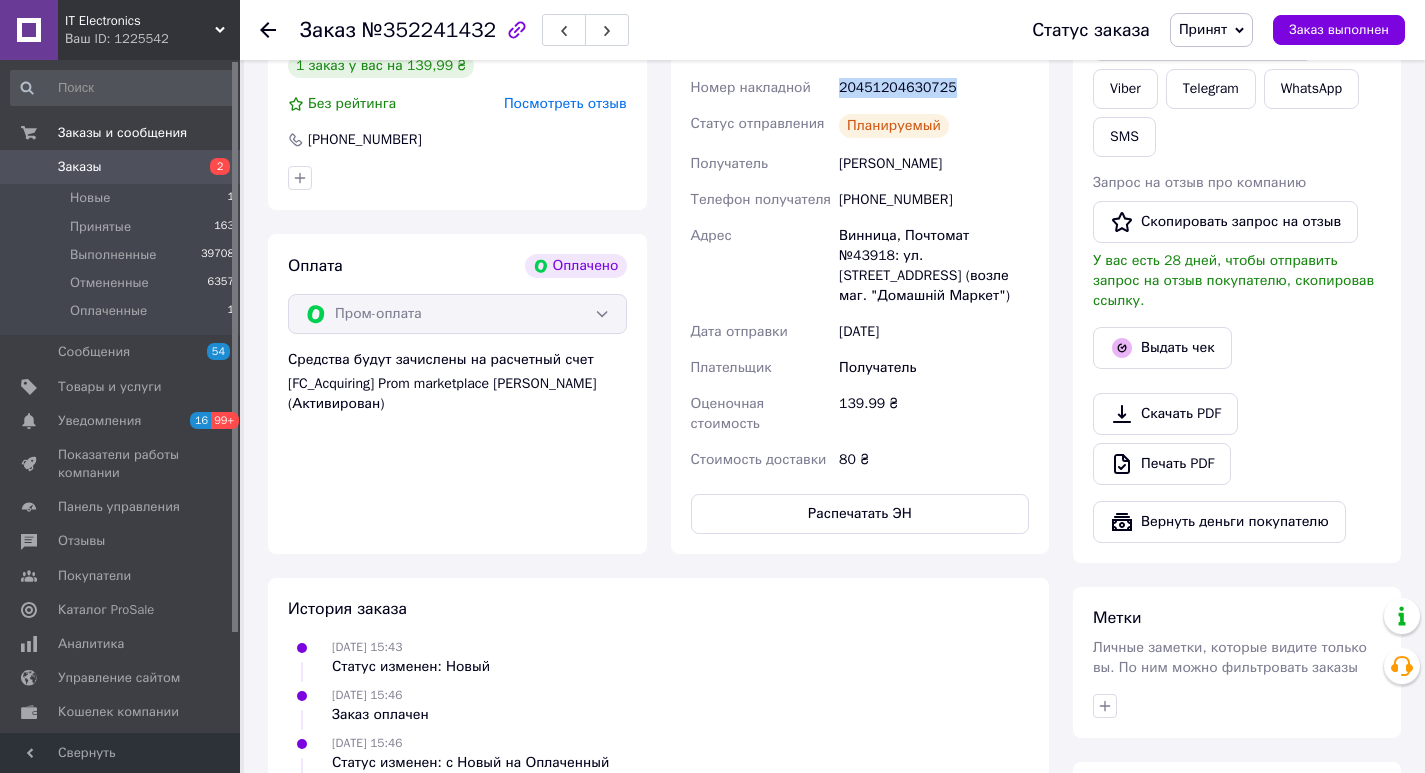 drag, startPoint x: 947, startPoint y: 87, endPoint x: 839, endPoint y: 91, distance: 108.07405 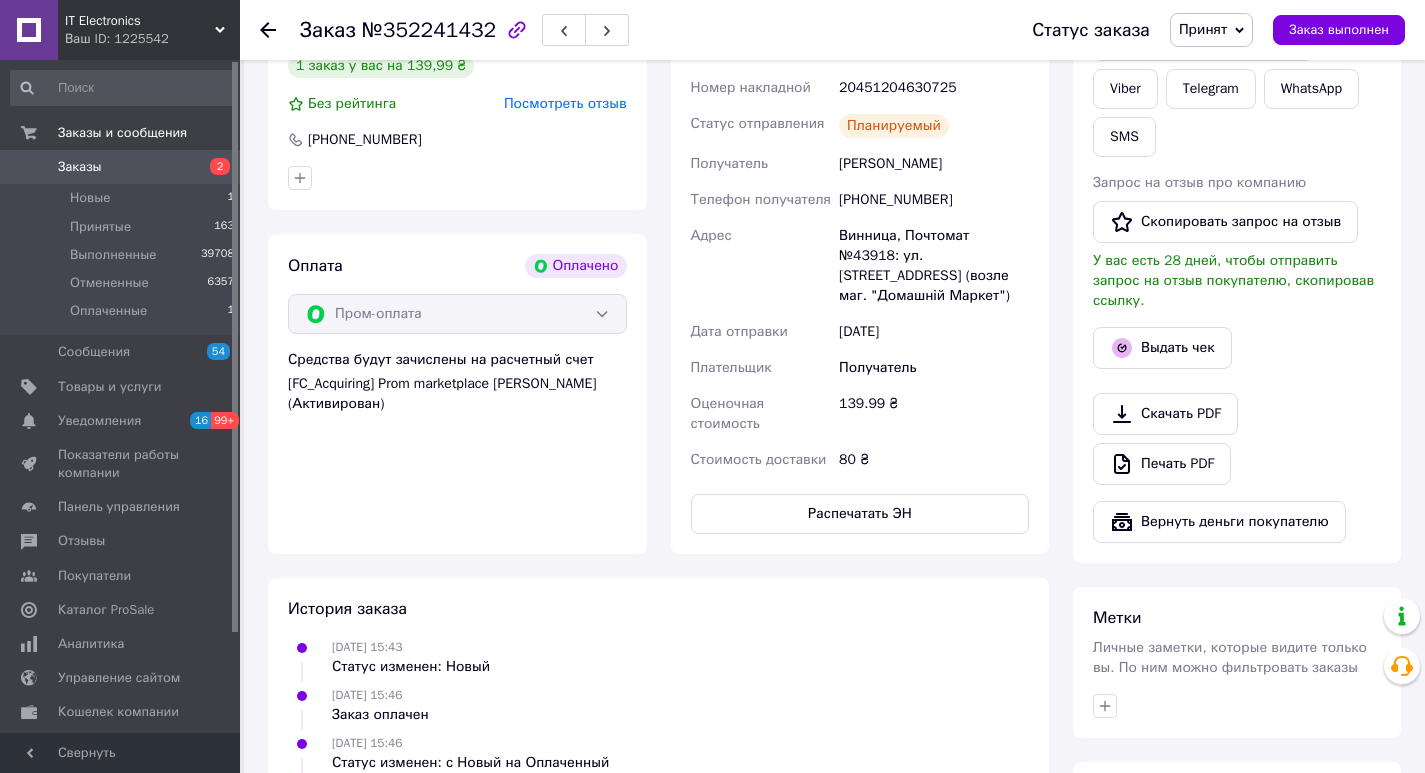 click 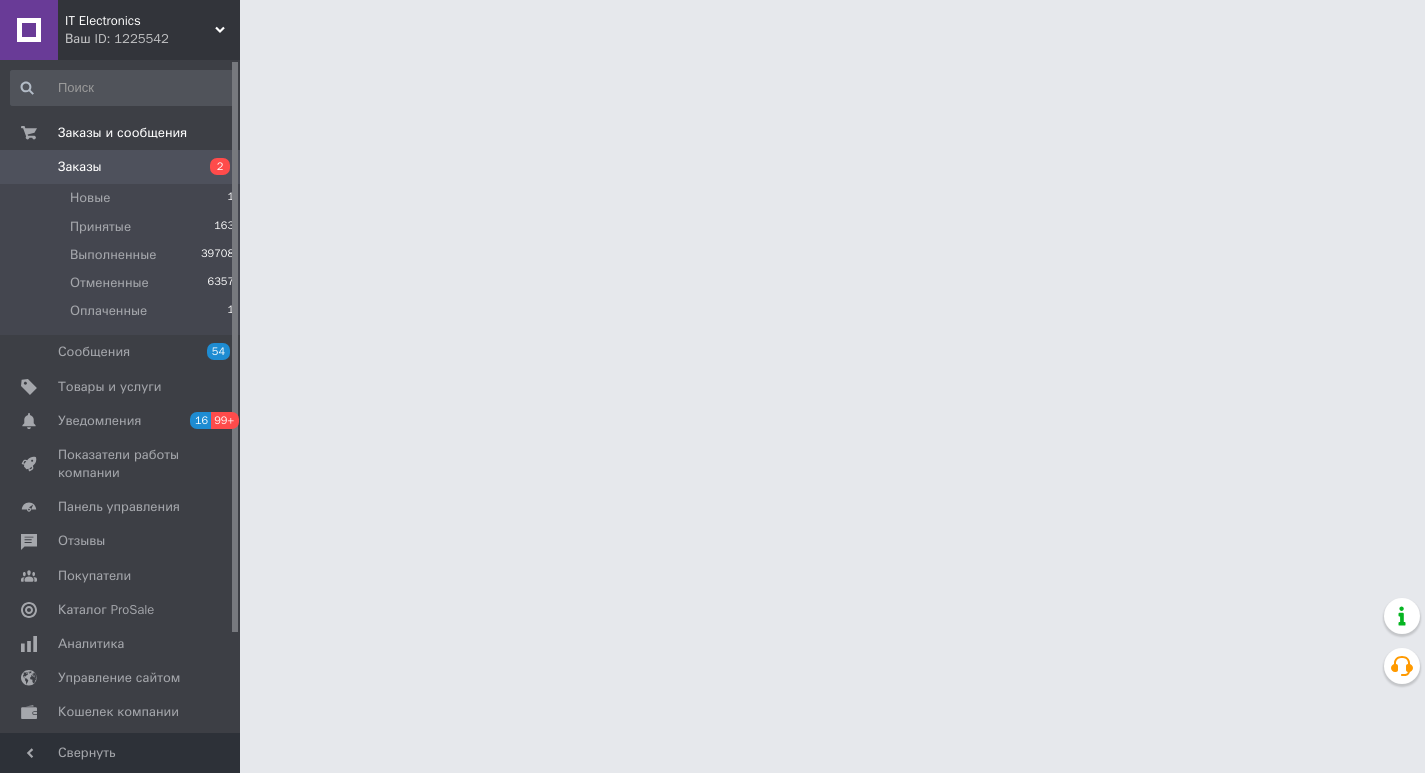 scroll, scrollTop: 0, scrollLeft: 0, axis: both 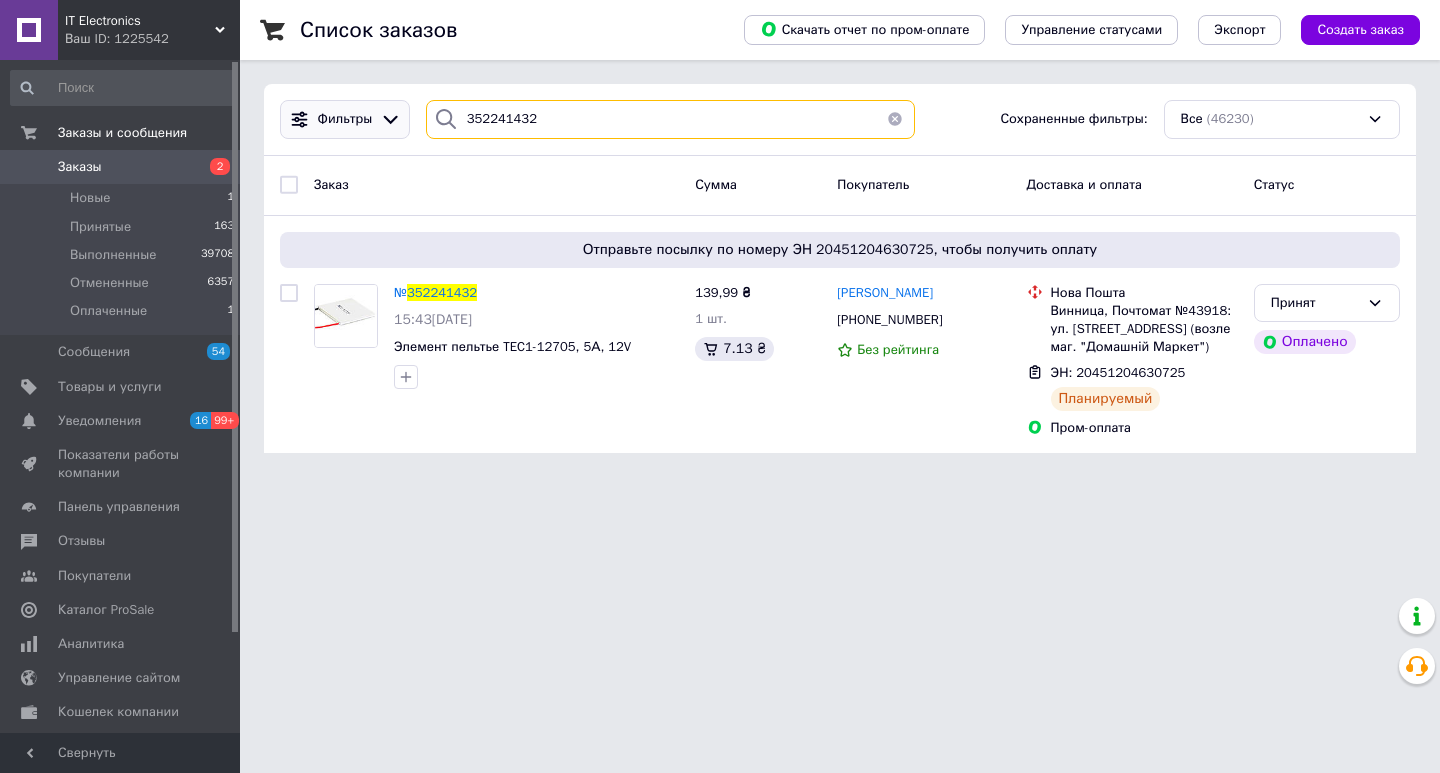 drag, startPoint x: 449, startPoint y: 118, endPoint x: 369, endPoint y: 117, distance: 80.00625 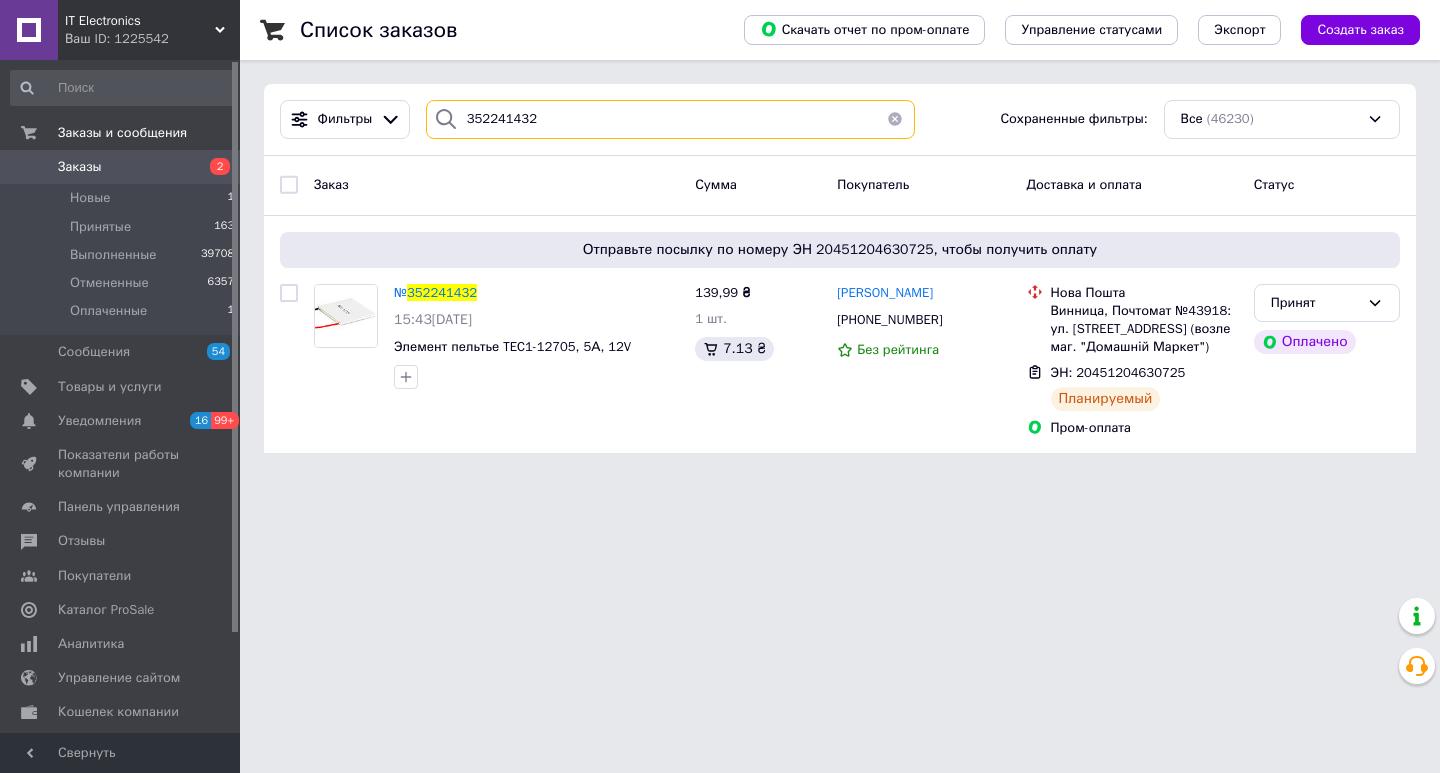 paste on "301066" 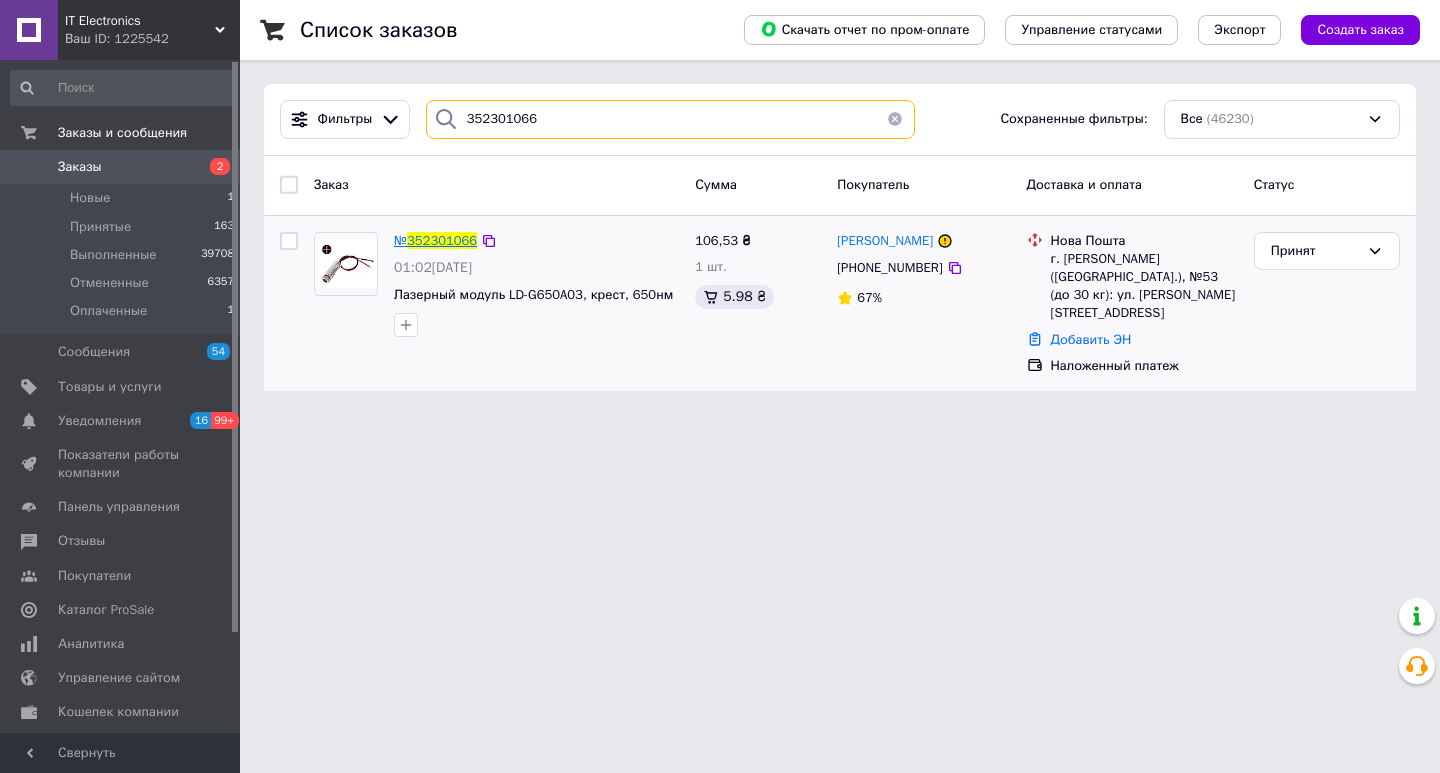 type on "352301066" 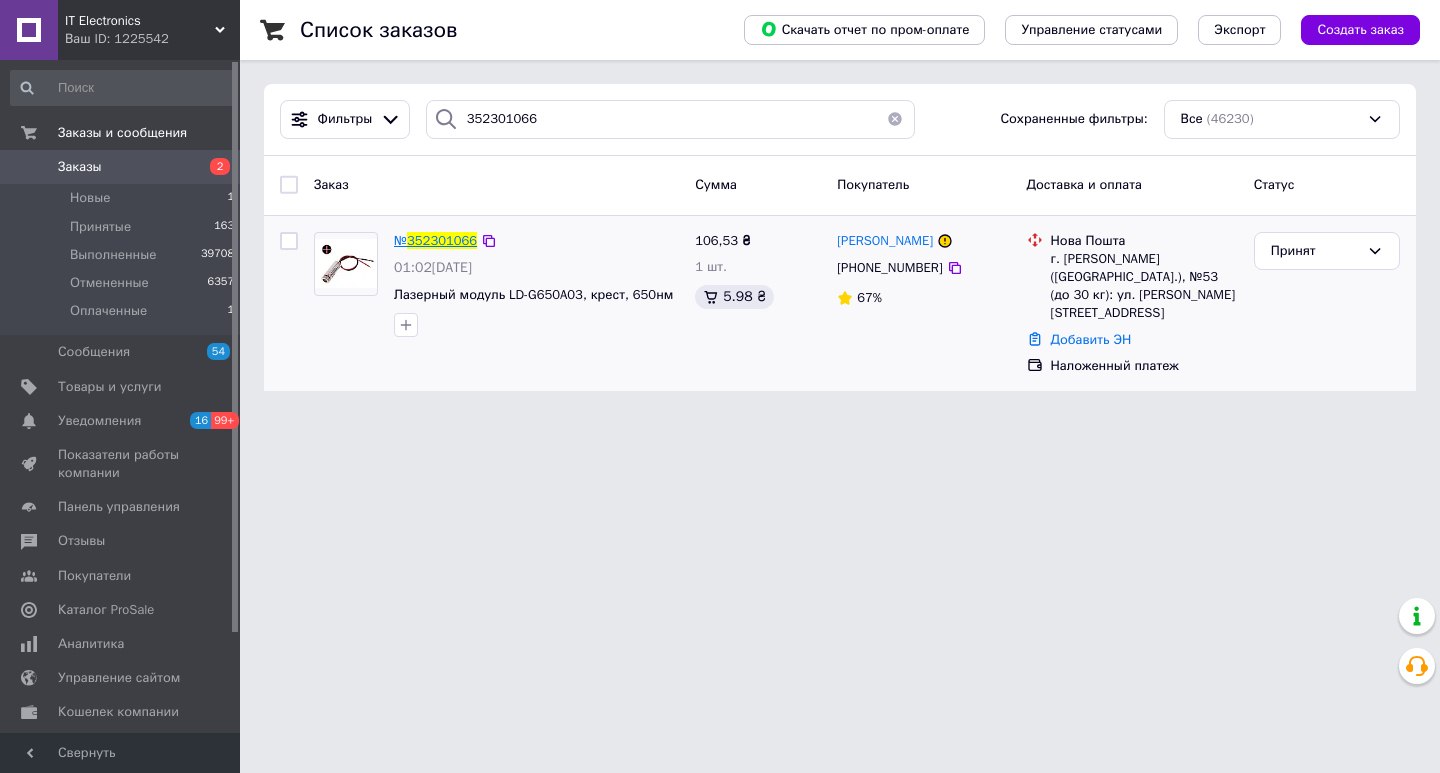 click on "352301066" at bounding box center [442, 240] 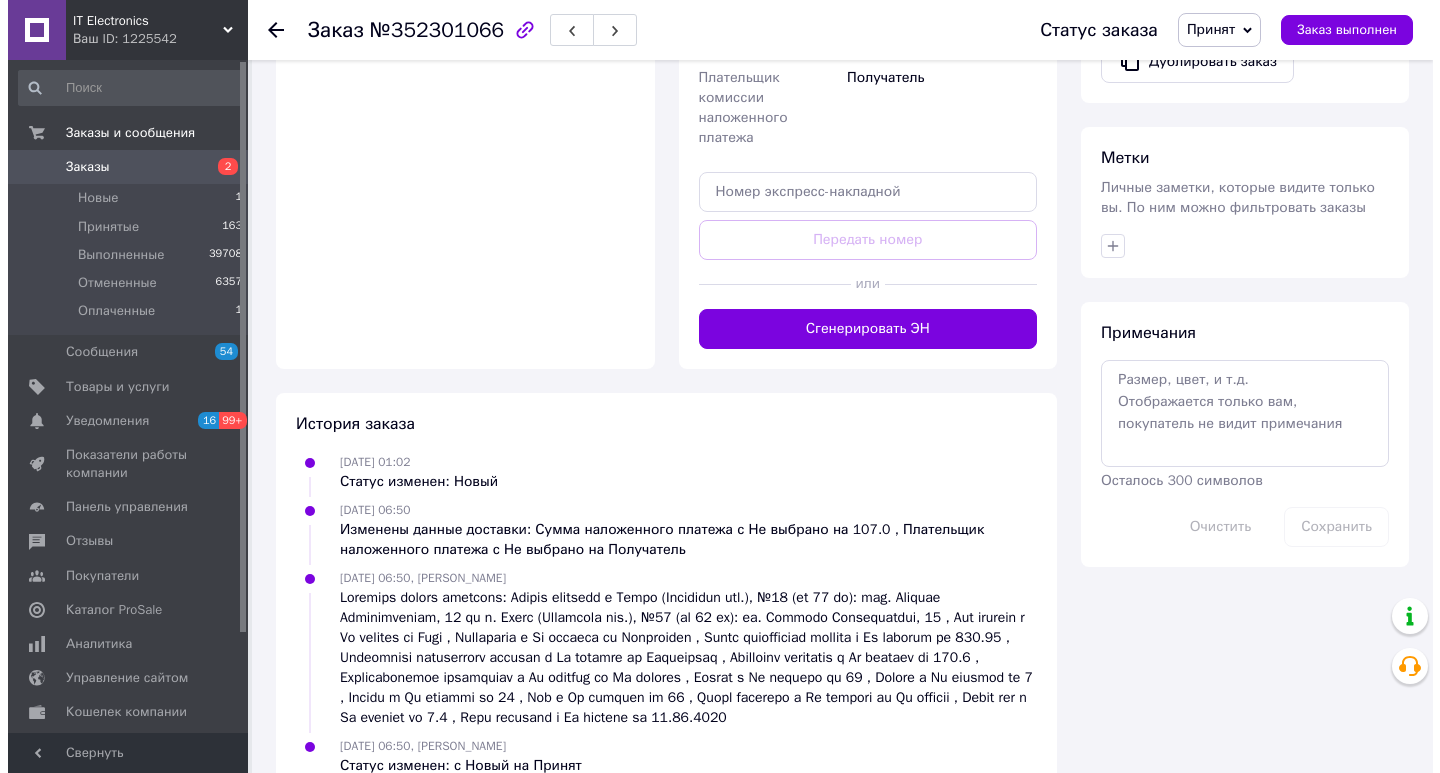 scroll, scrollTop: 897, scrollLeft: 0, axis: vertical 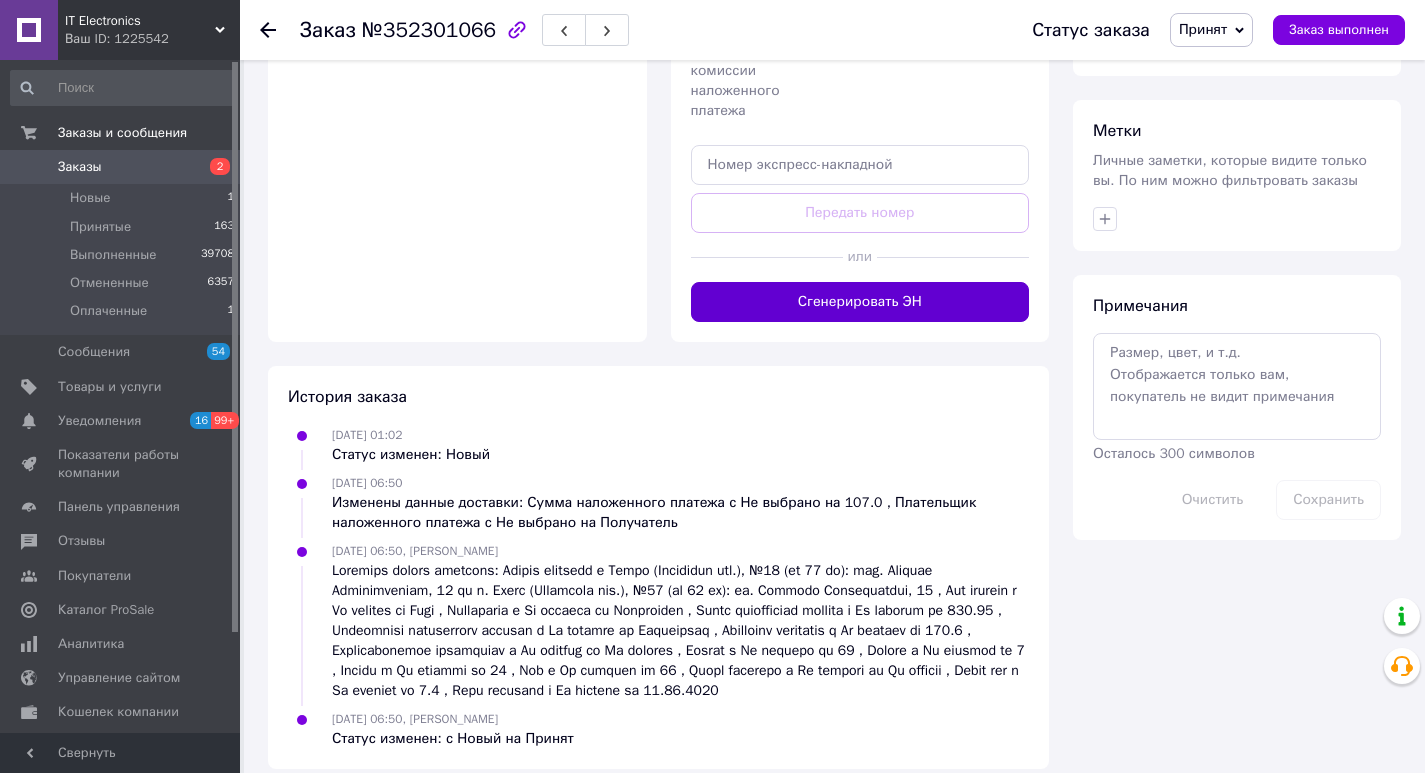 click on "Сгенерировать ЭН" at bounding box center (860, 302) 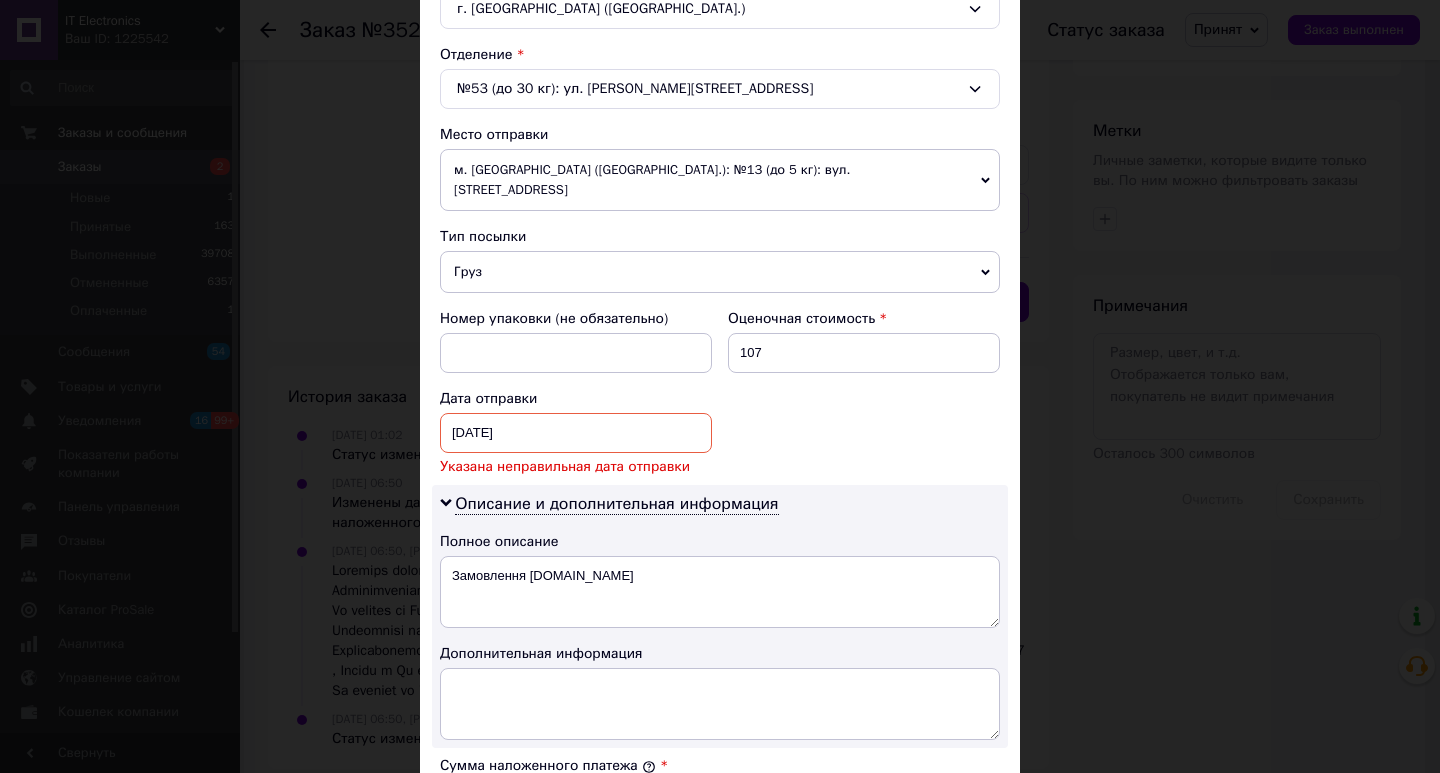 scroll, scrollTop: 600, scrollLeft: 0, axis: vertical 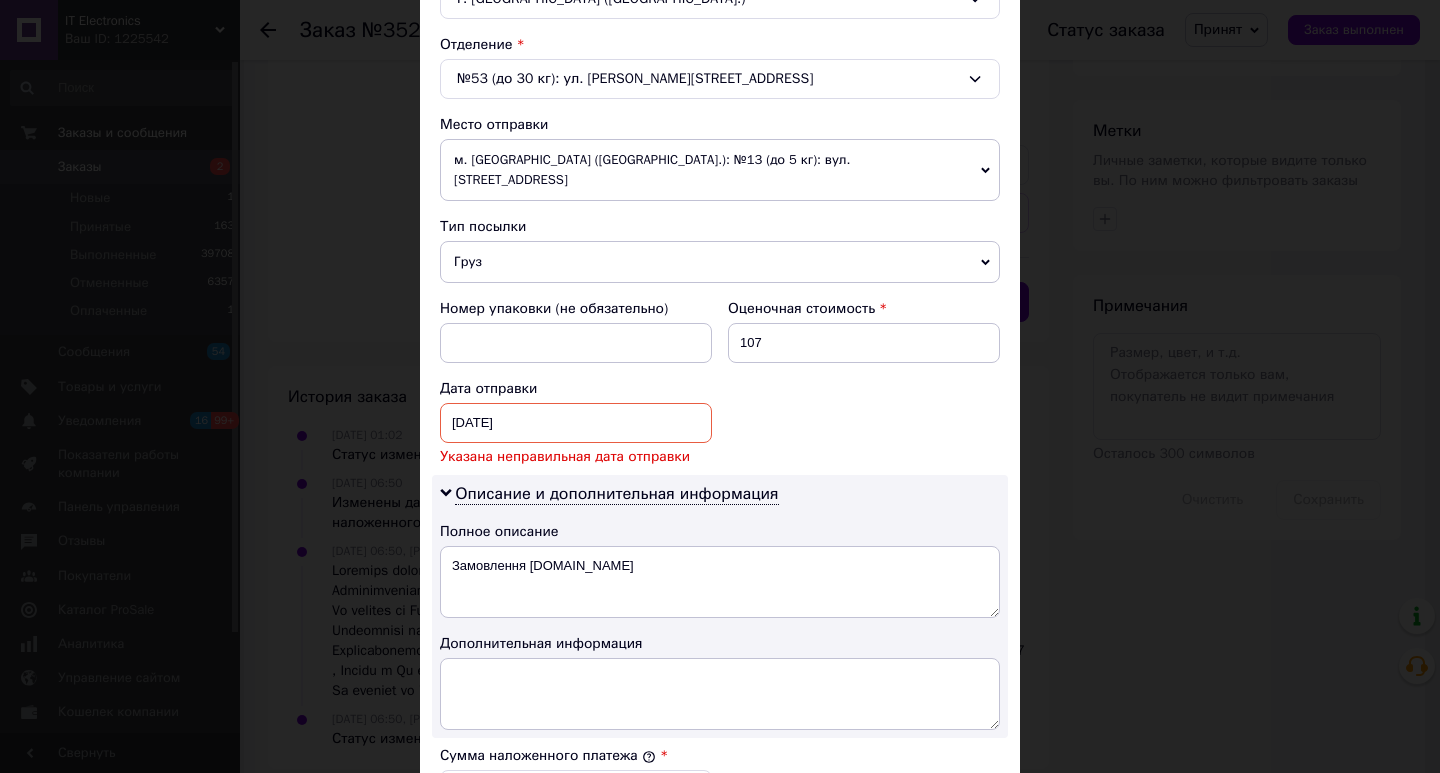 click on "[DATE] < 2025 > < Июль > Пн Вт Ср Чт Пт Сб Вс 30 1 2 3 4 5 6 7 8 9 10 11 12 13 14 15 16 17 18 19 20 21 22 23 24 25 26 27 28 29 30 31 1 2 3 4 5 6 7 8 9 10" at bounding box center (576, 423) 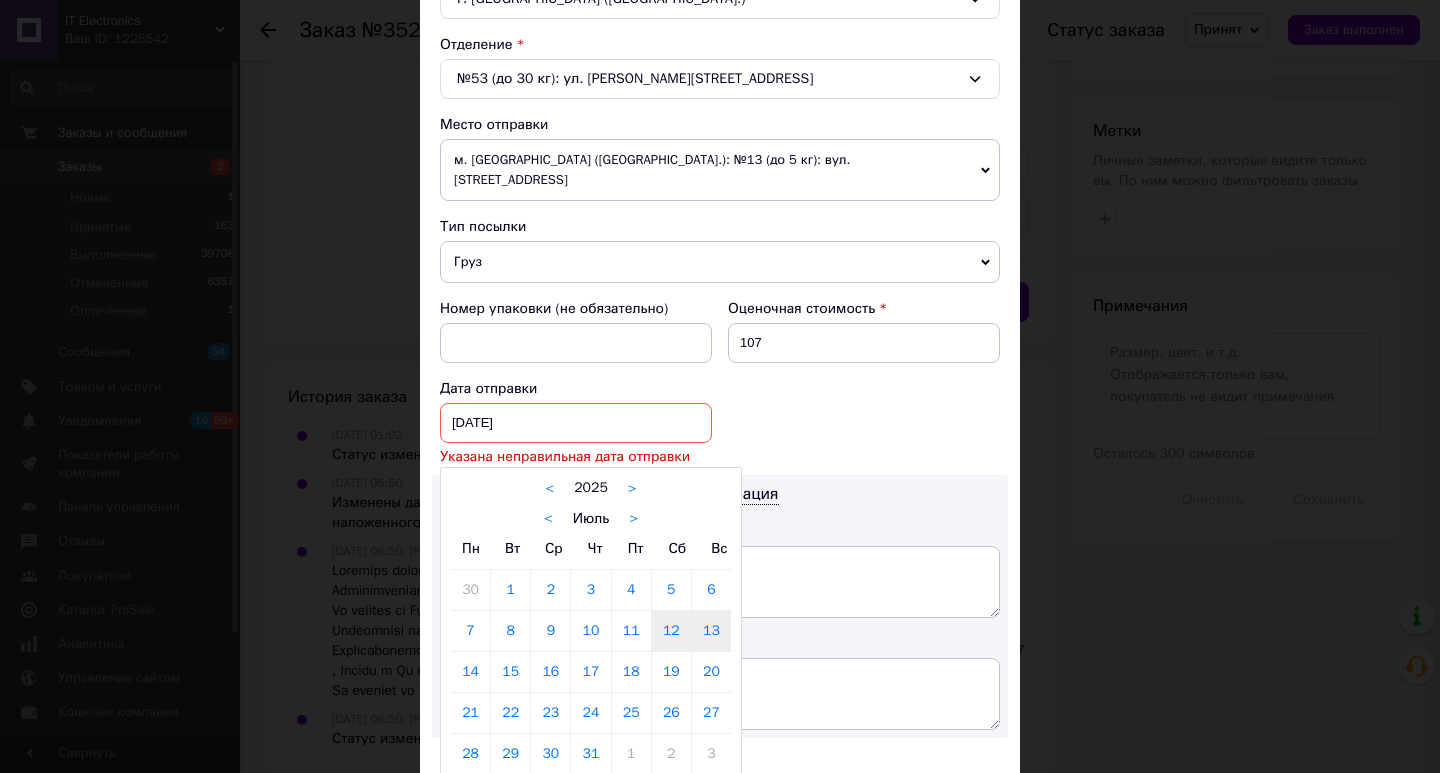 click on "13" at bounding box center [711, 631] 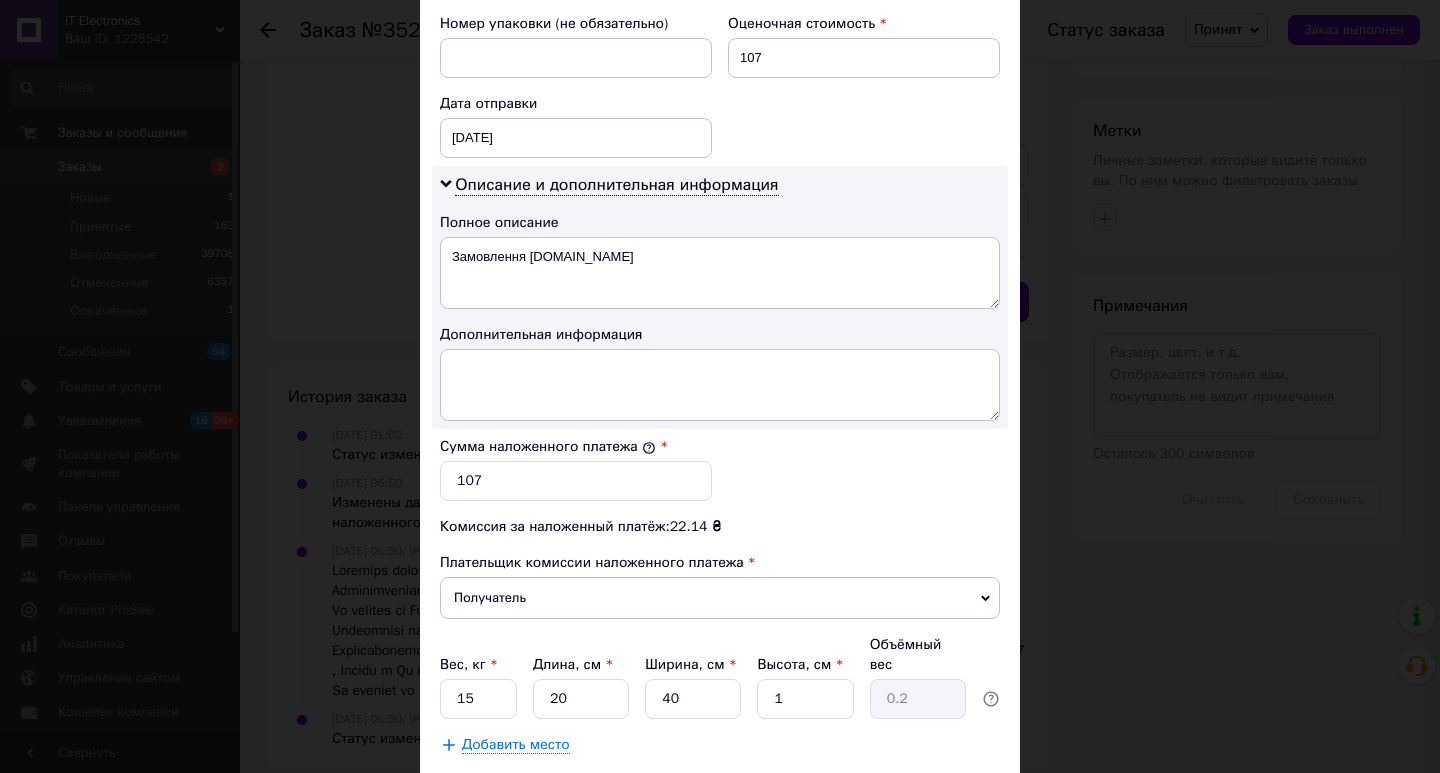 scroll, scrollTop: 900, scrollLeft: 0, axis: vertical 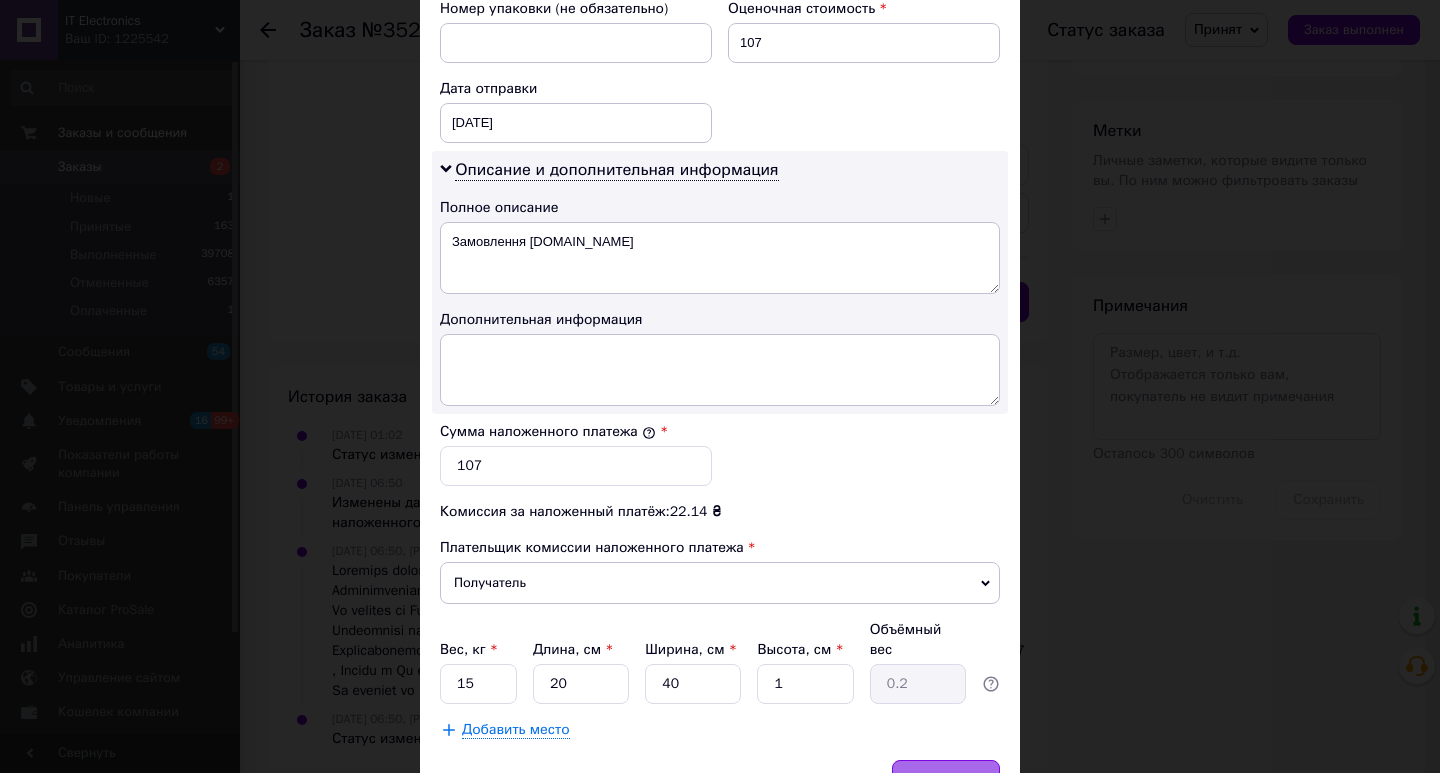 click on "Сохранить" at bounding box center [946, 780] 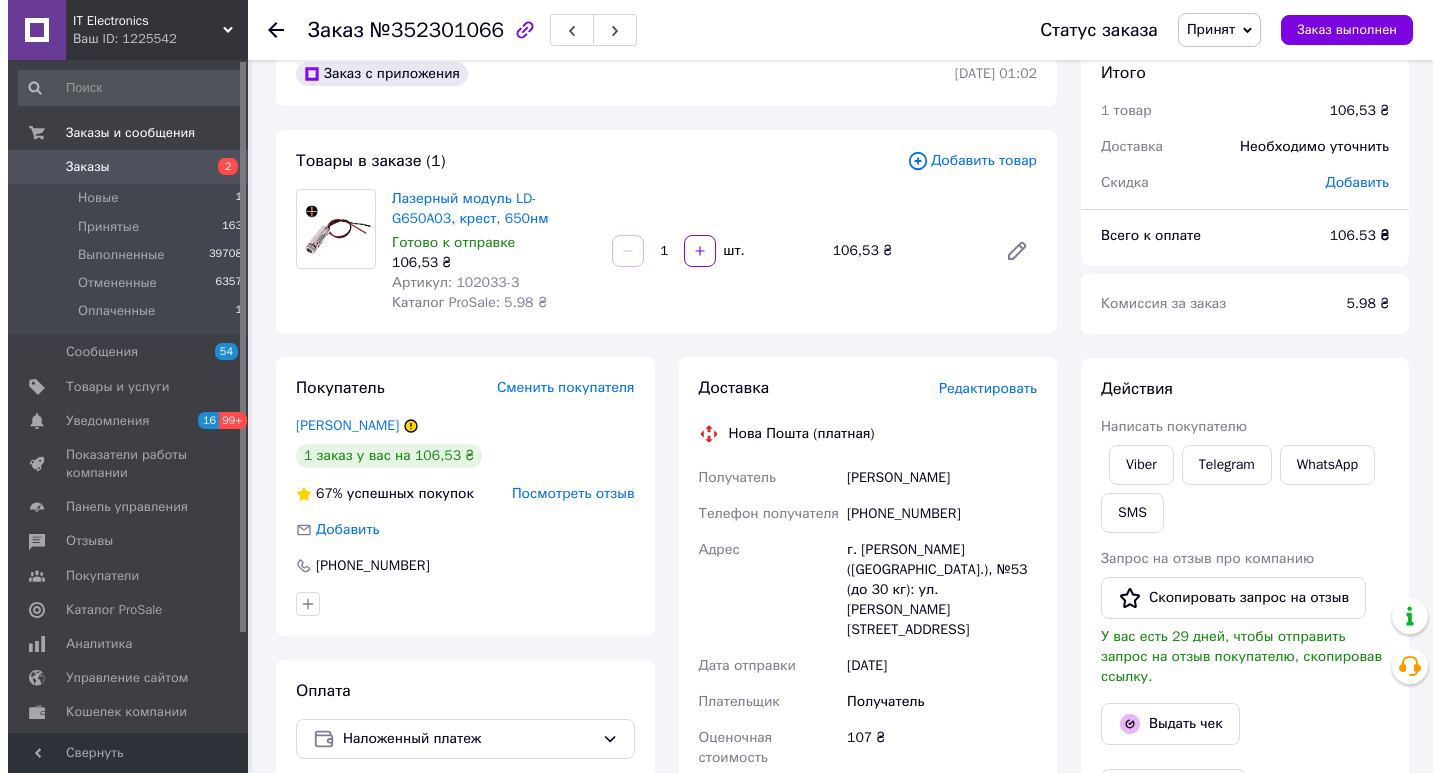 scroll, scrollTop: 0, scrollLeft: 0, axis: both 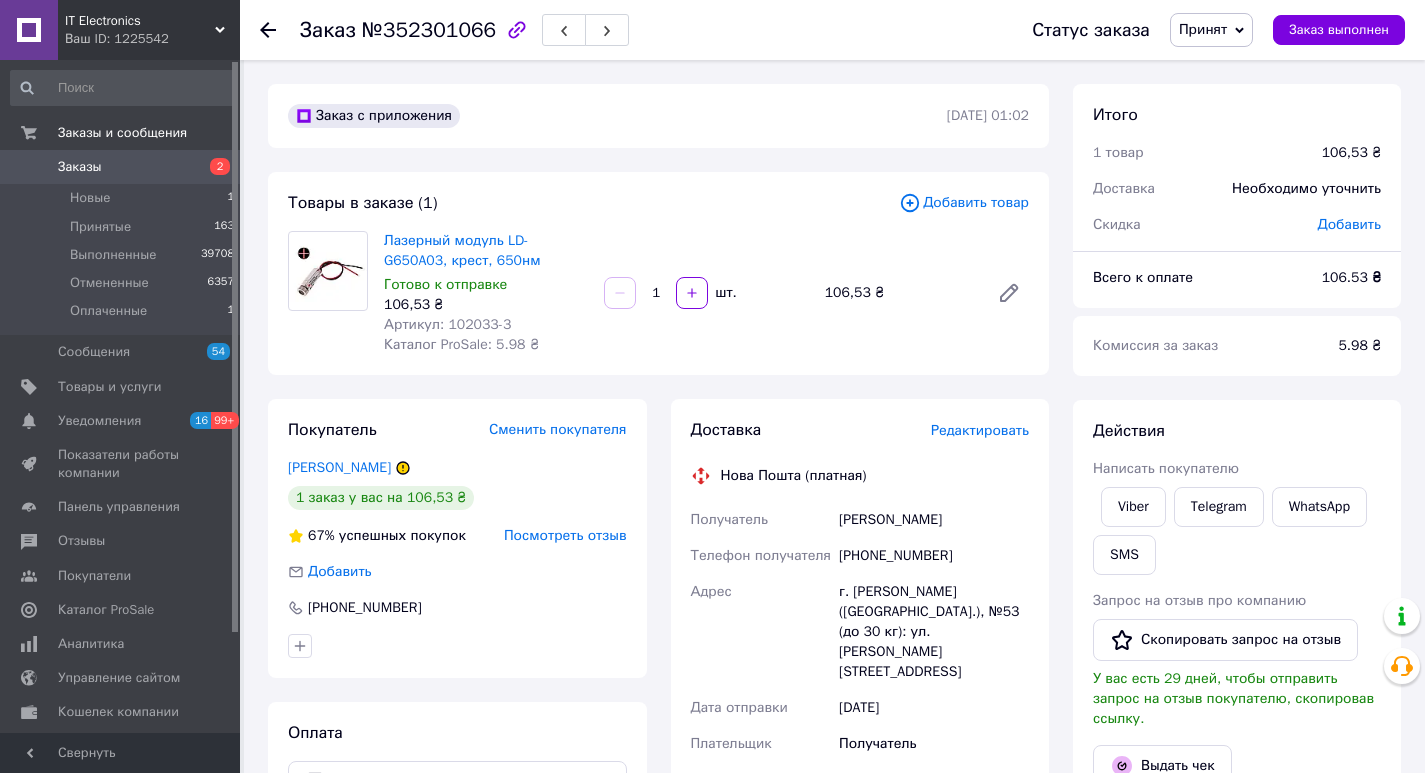 click on "Редактировать" at bounding box center [980, 430] 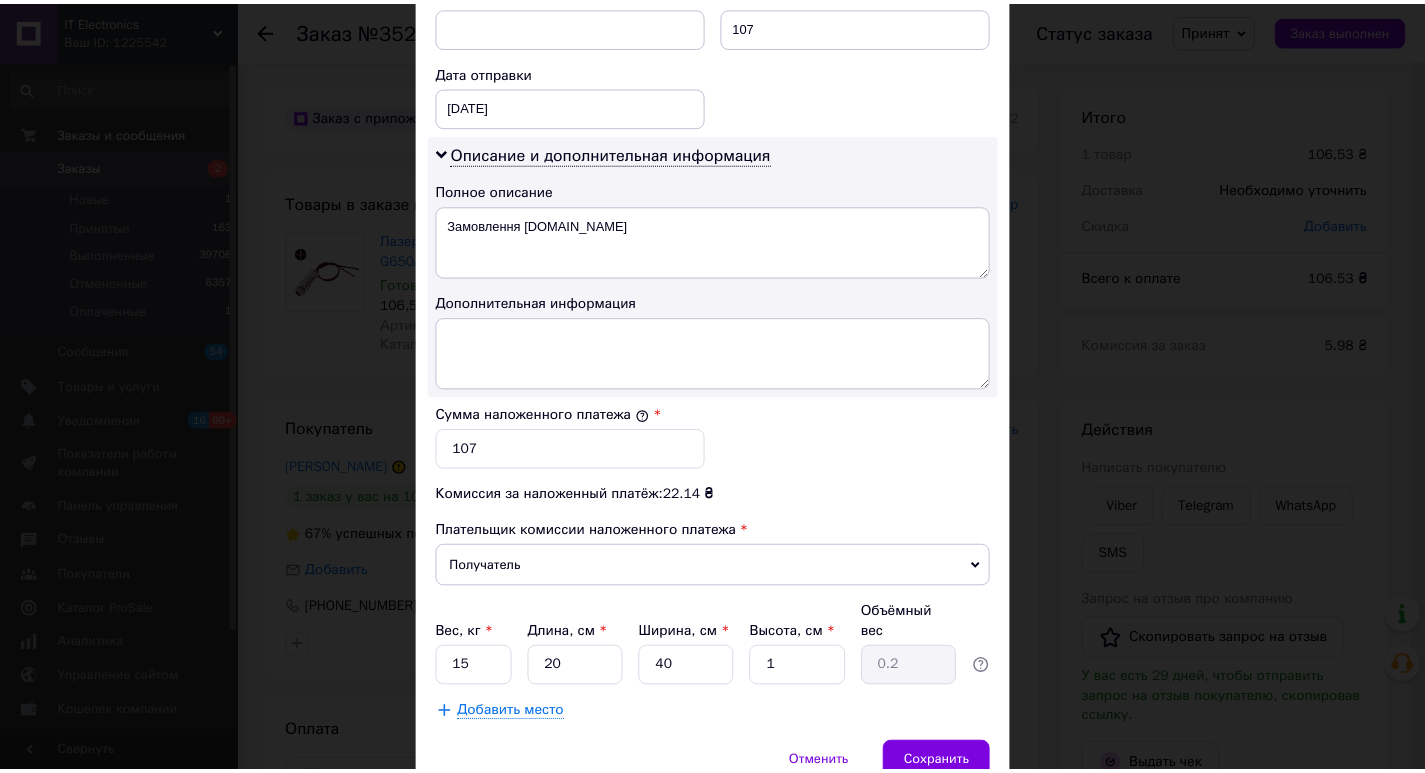scroll, scrollTop: 977, scrollLeft: 0, axis: vertical 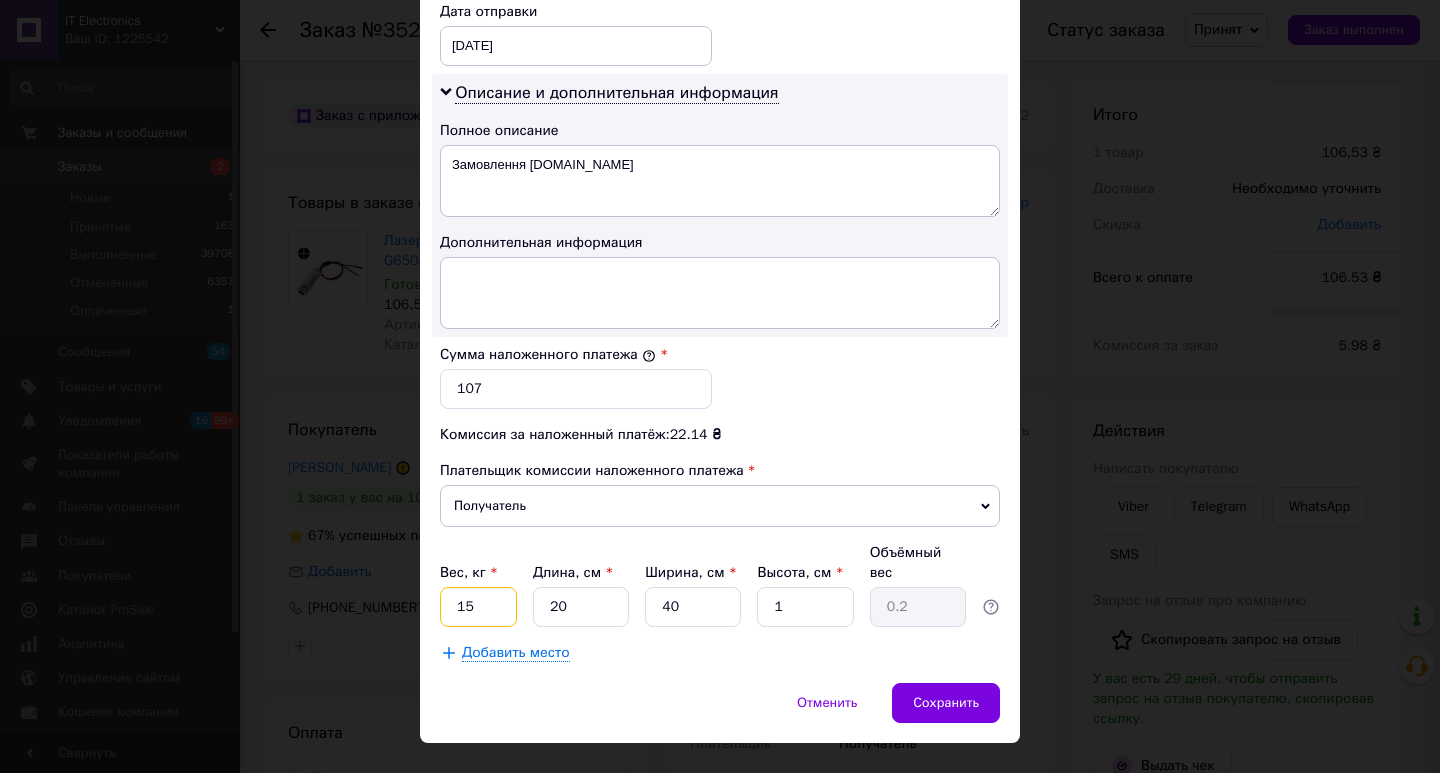 drag, startPoint x: 464, startPoint y: 570, endPoint x: 486, endPoint y: 570, distance: 22 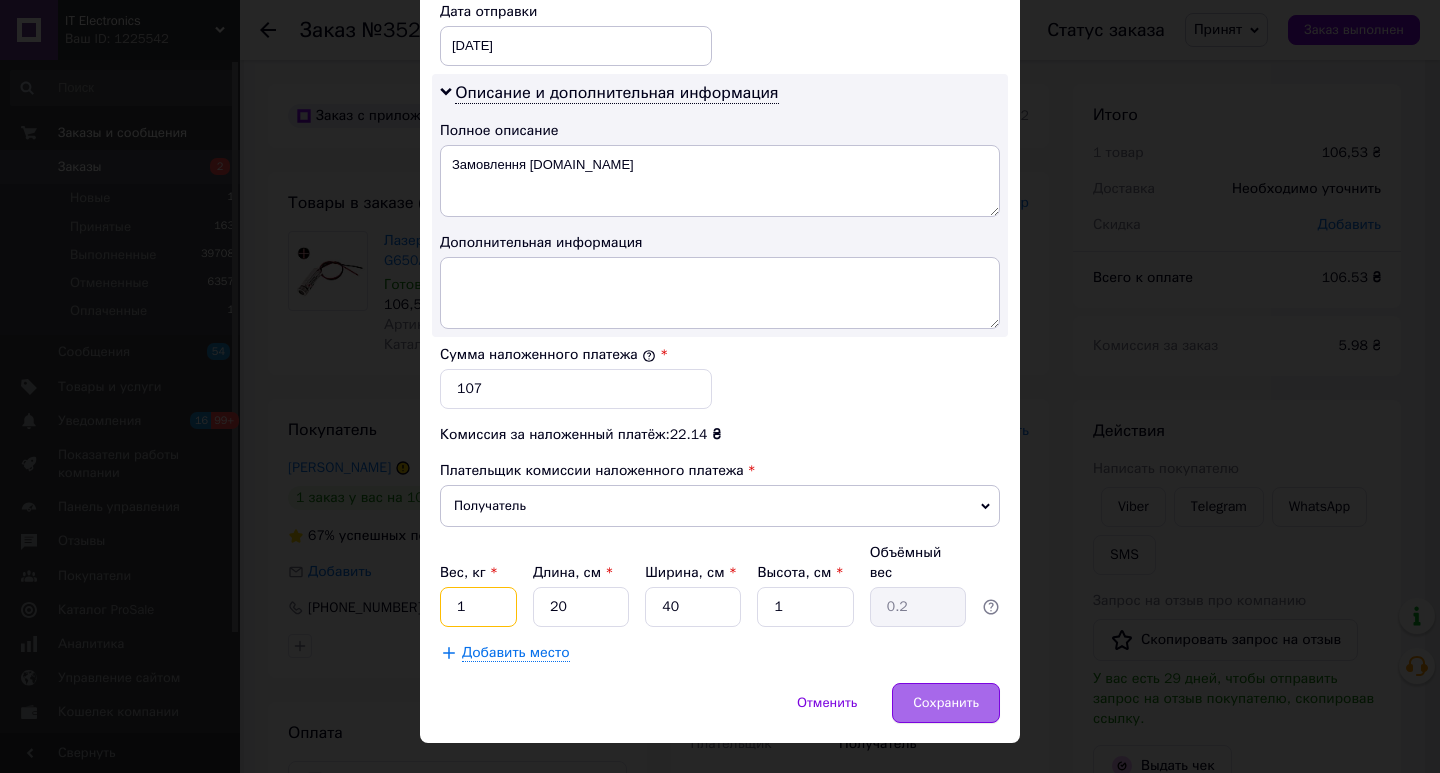 type on "1" 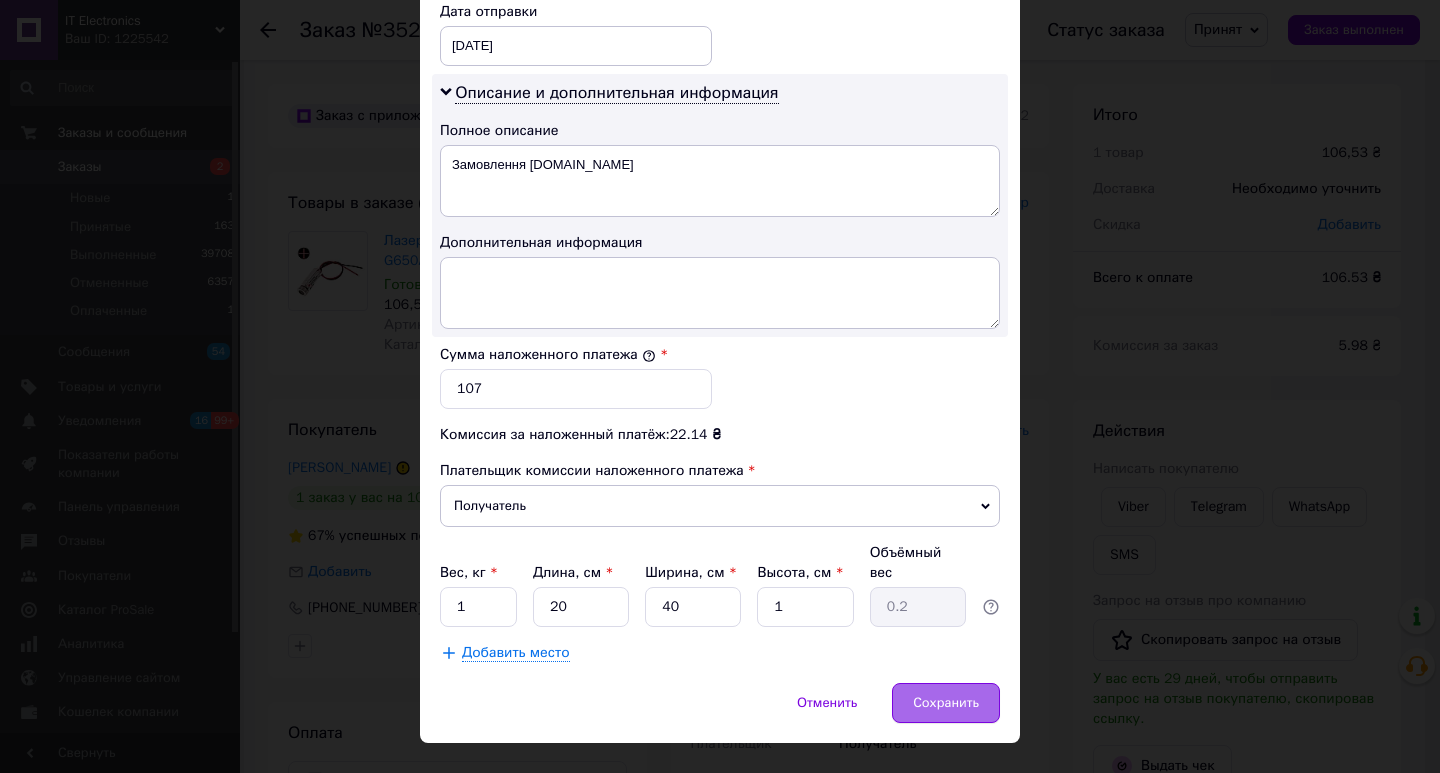 click on "Сохранить" at bounding box center (946, 703) 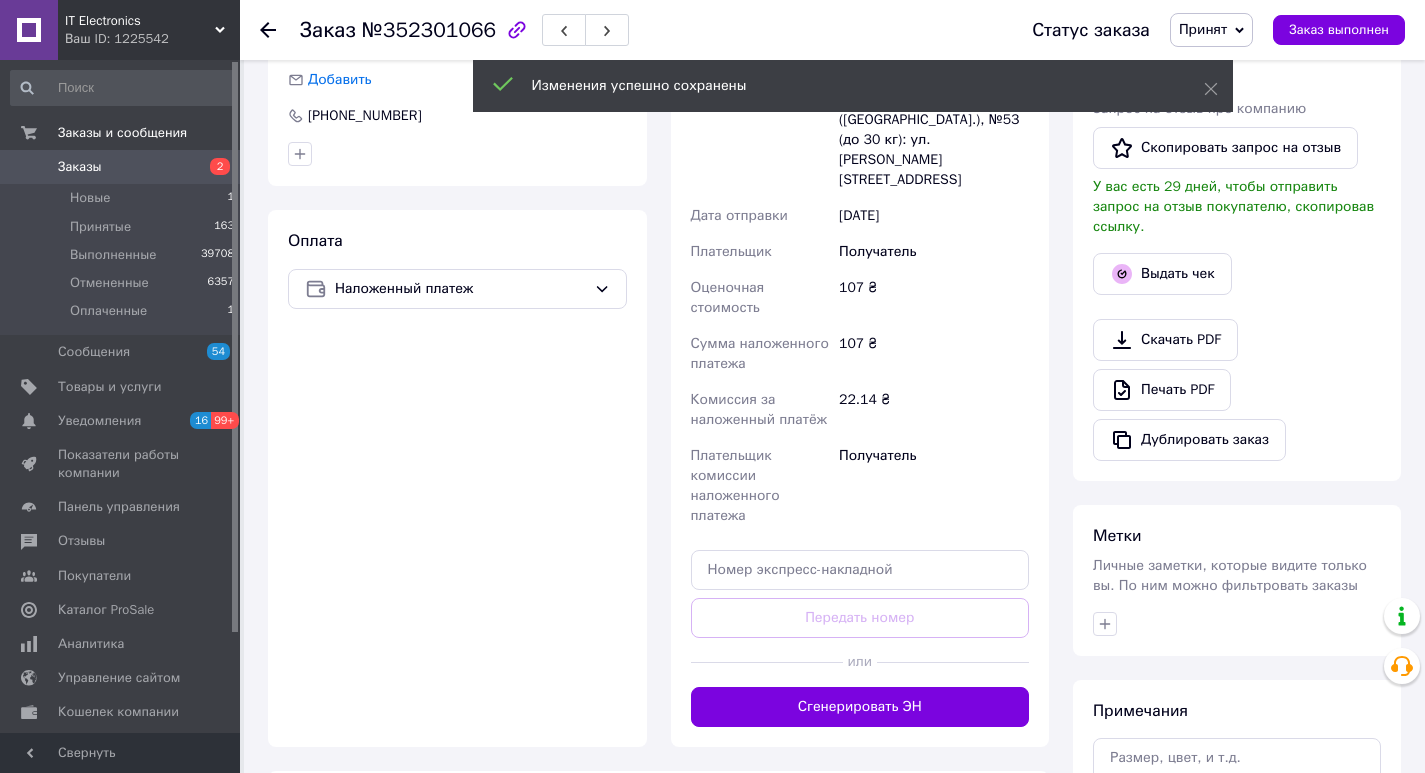 scroll, scrollTop: 500, scrollLeft: 0, axis: vertical 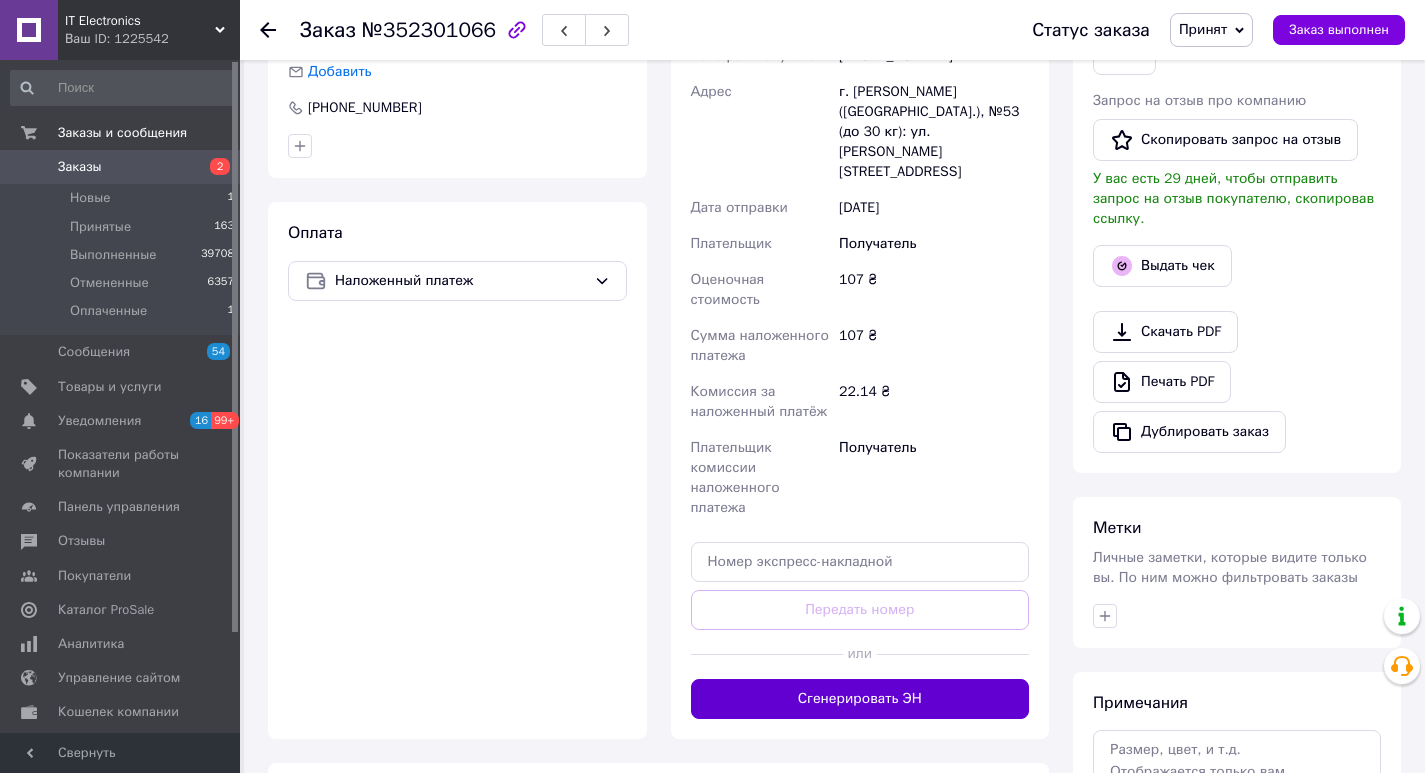 click on "Сгенерировать ЭН" at bounding box center (860, 699) 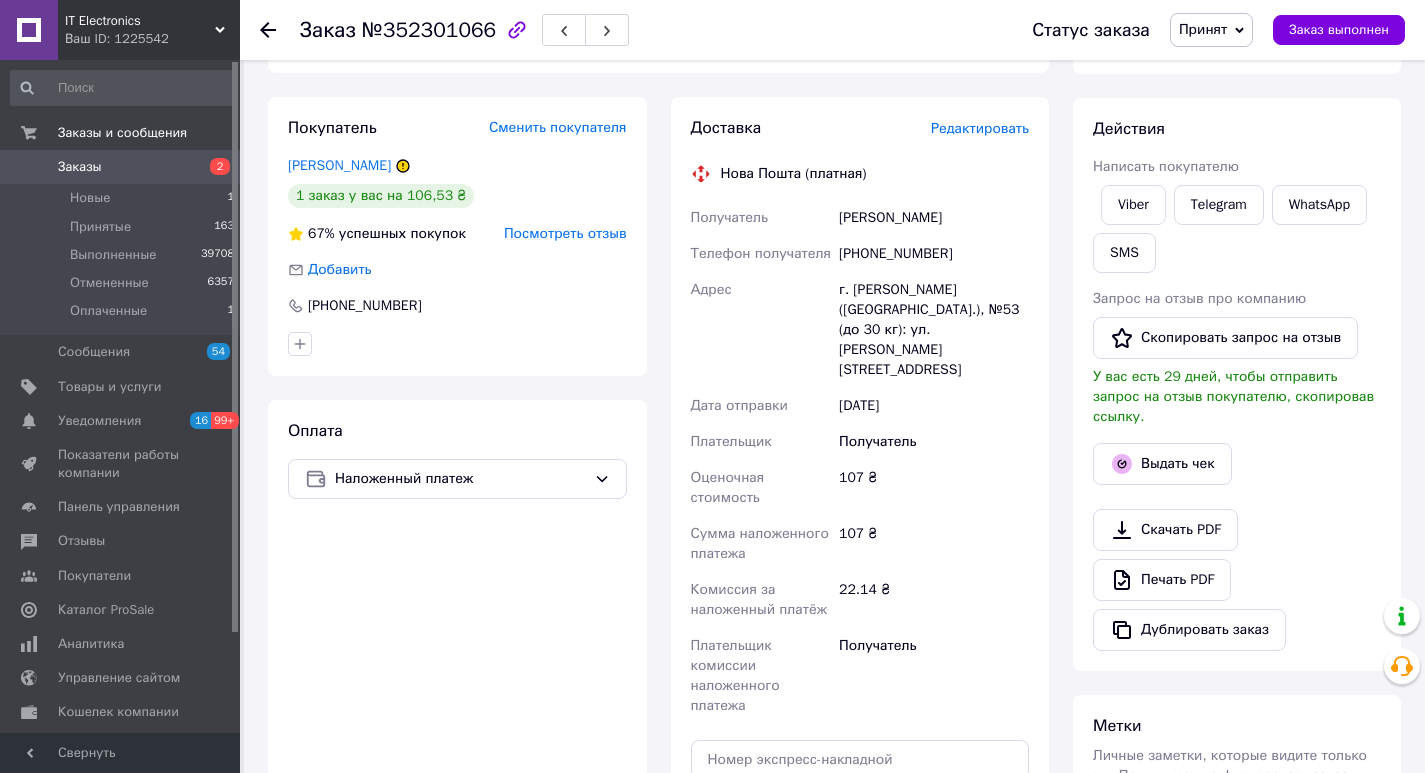 scroll, scrollTop: 300, scrollLeft: 0, axis: vertical 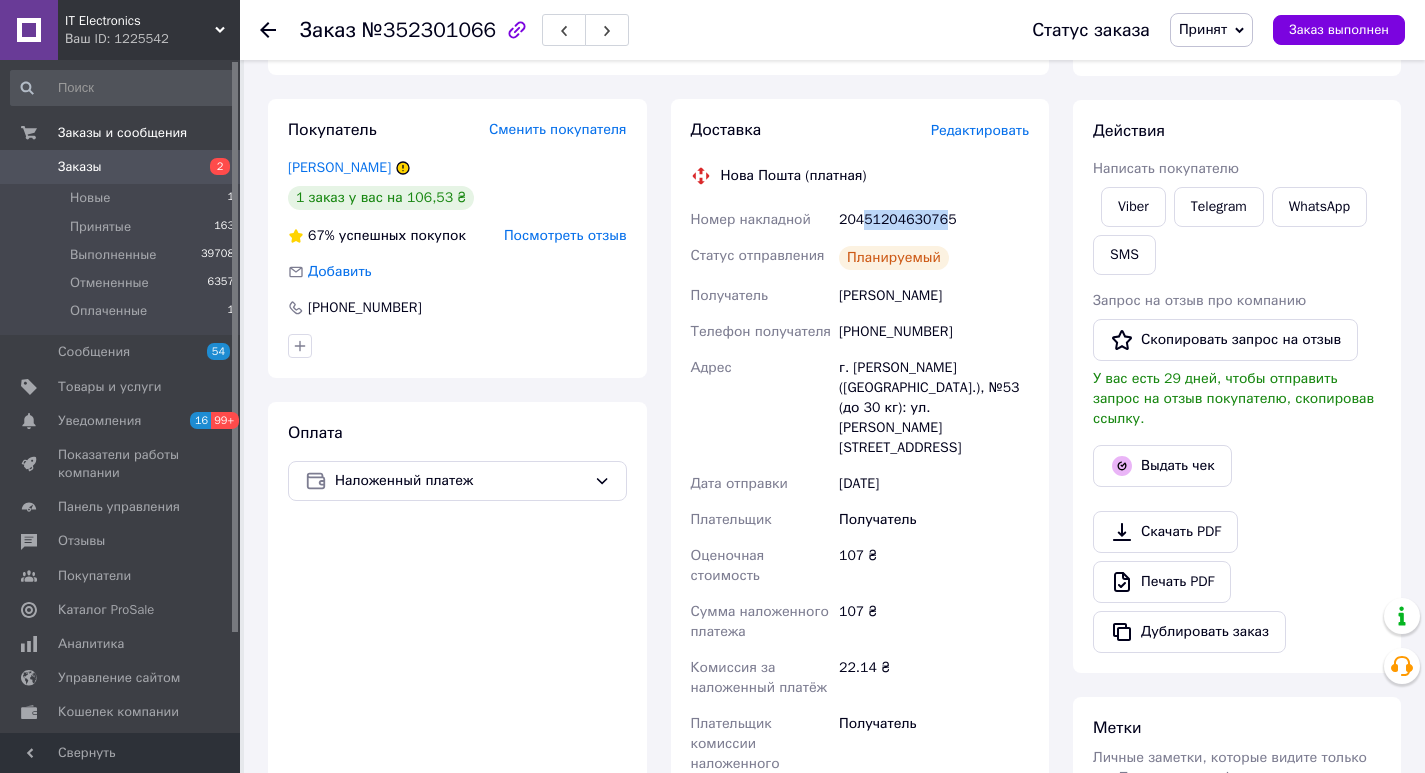 drag, startPoint x: 940, startPoint y: 220, endPoint x: 861, endPoint y: 224, distance: 79.101204 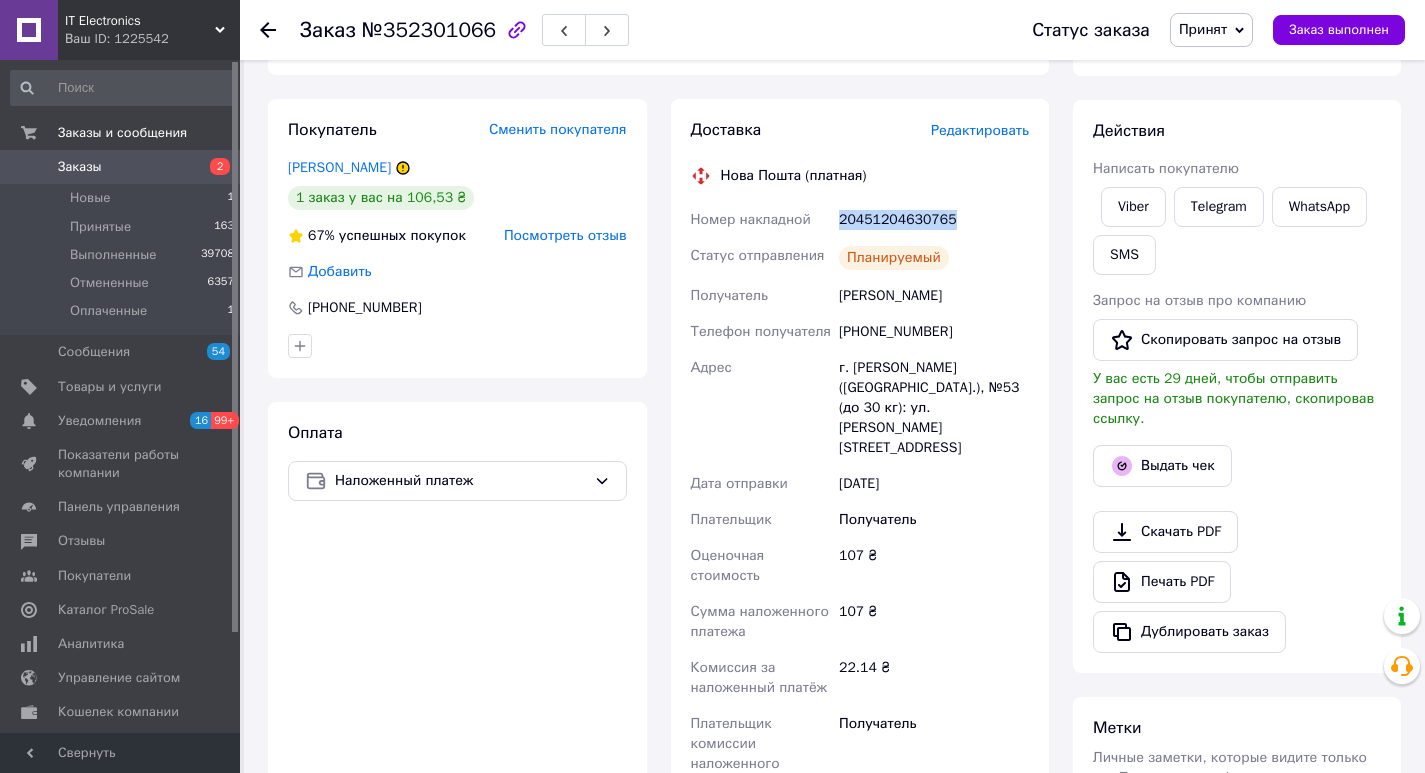 drag, startPoint x: 954, startPoint y: 221, endPoint x: 649, endPoint y: 195, distance: 306.1062 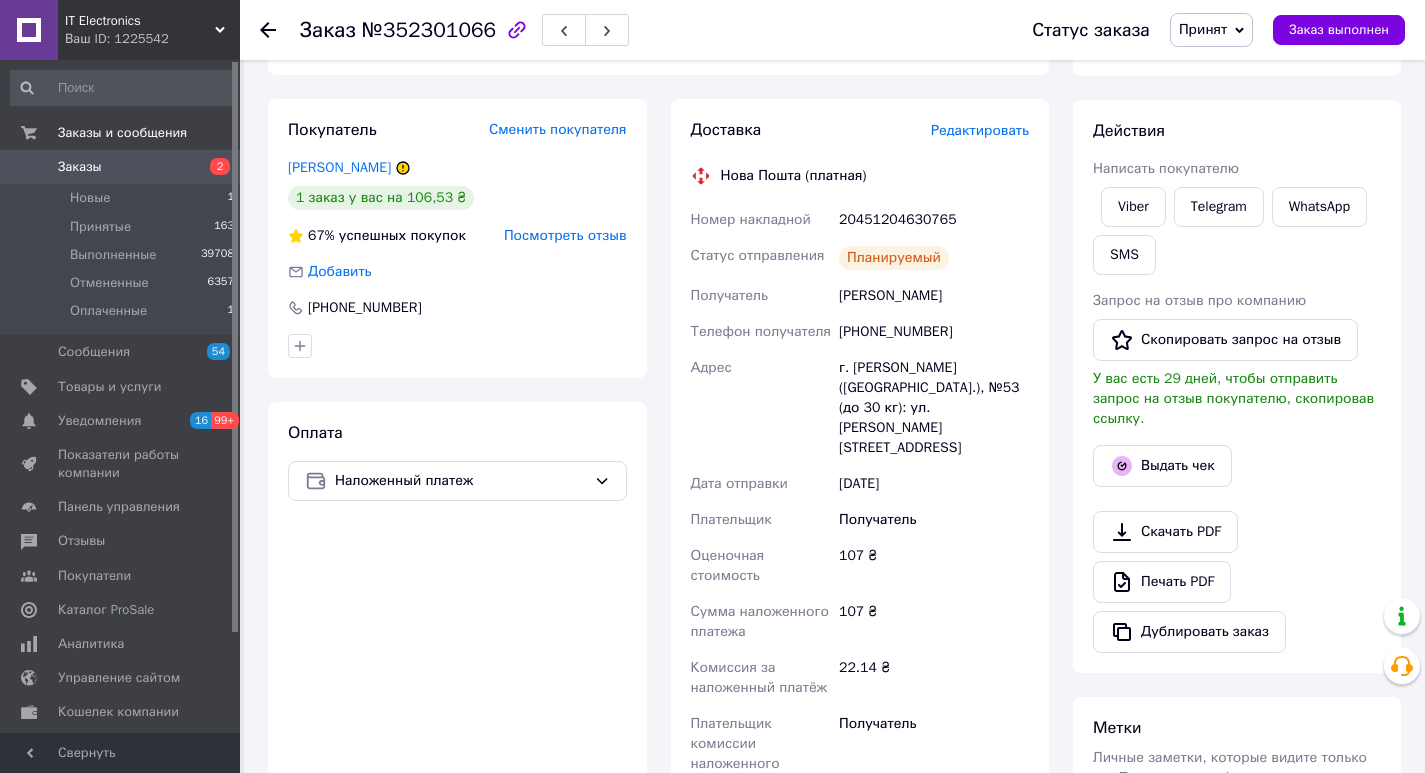 click on "Заказ №352301066 Статус заказа Принят Выполнен Отменен Оплаченный Заказ выполнен" at bounding box center [832, 30] 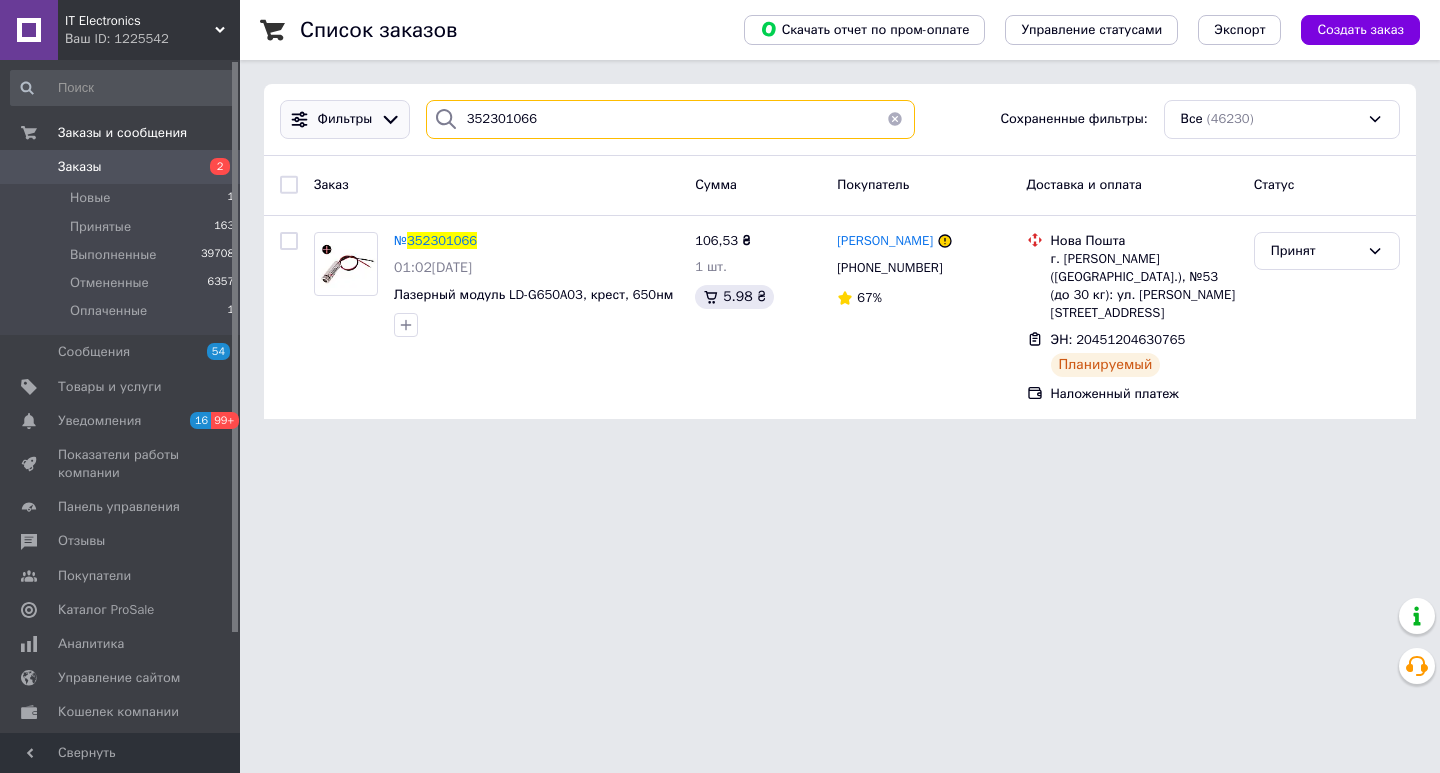 drag, startPoint x: 548, startPoint y: 115, endPoint x: 366, endPoint y: 110, distance: 182.06866 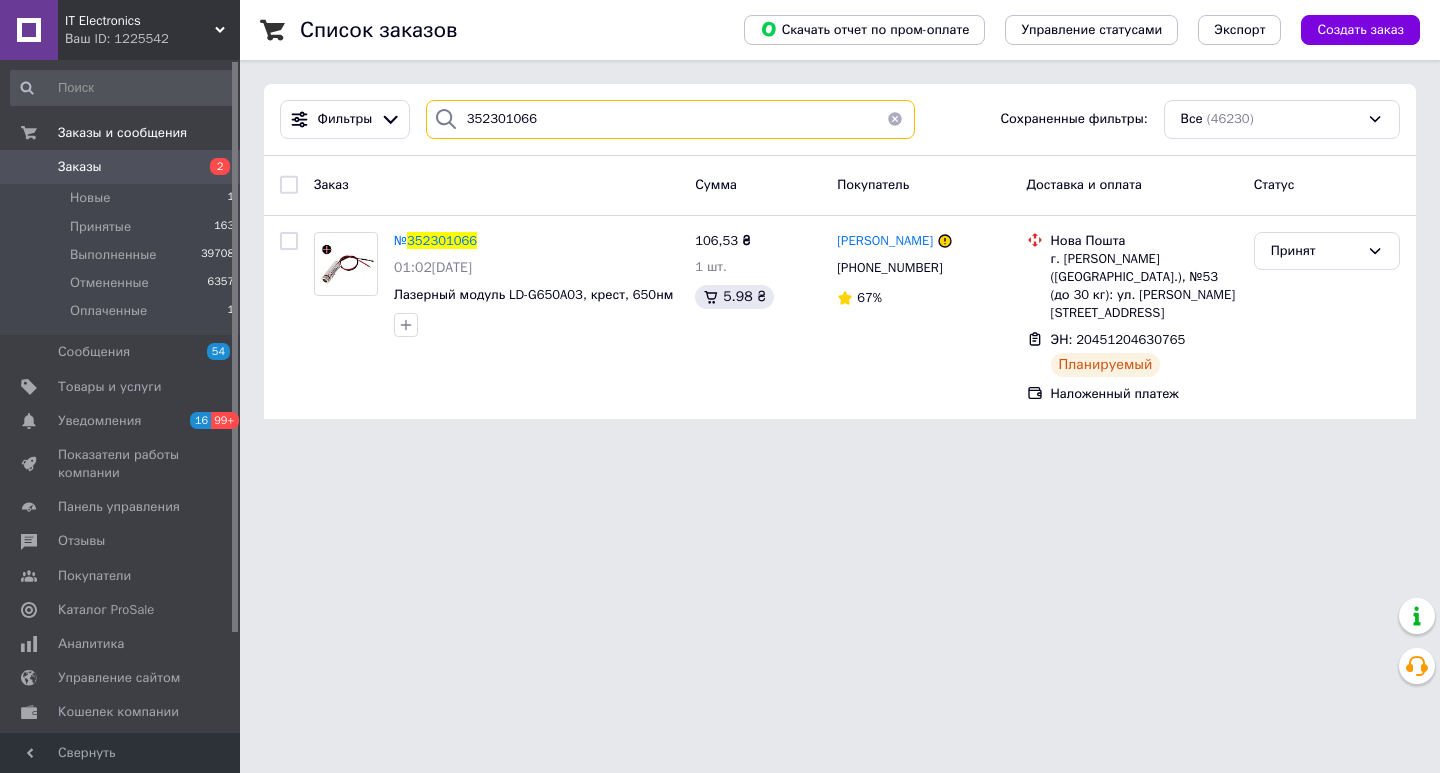 paste on "238563" 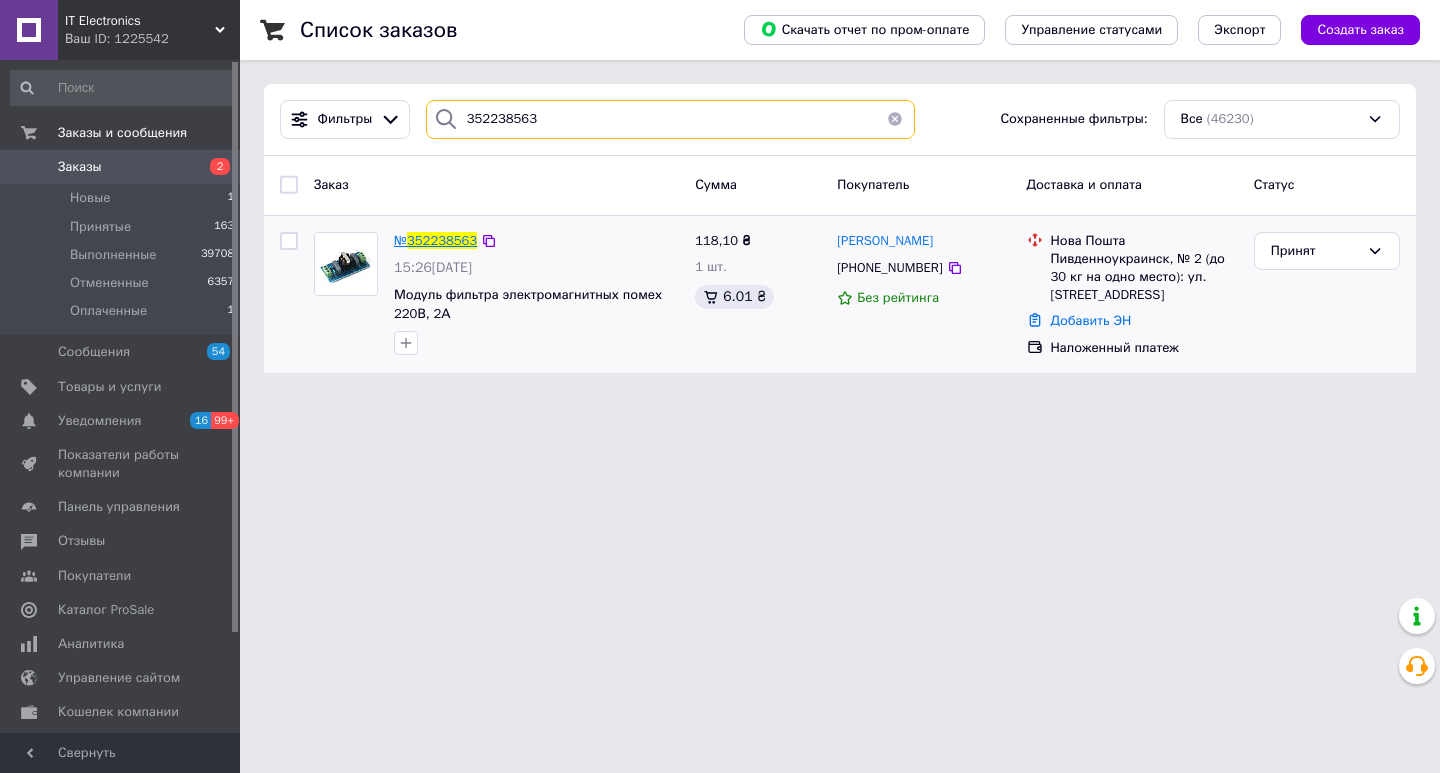 type on "352238563" 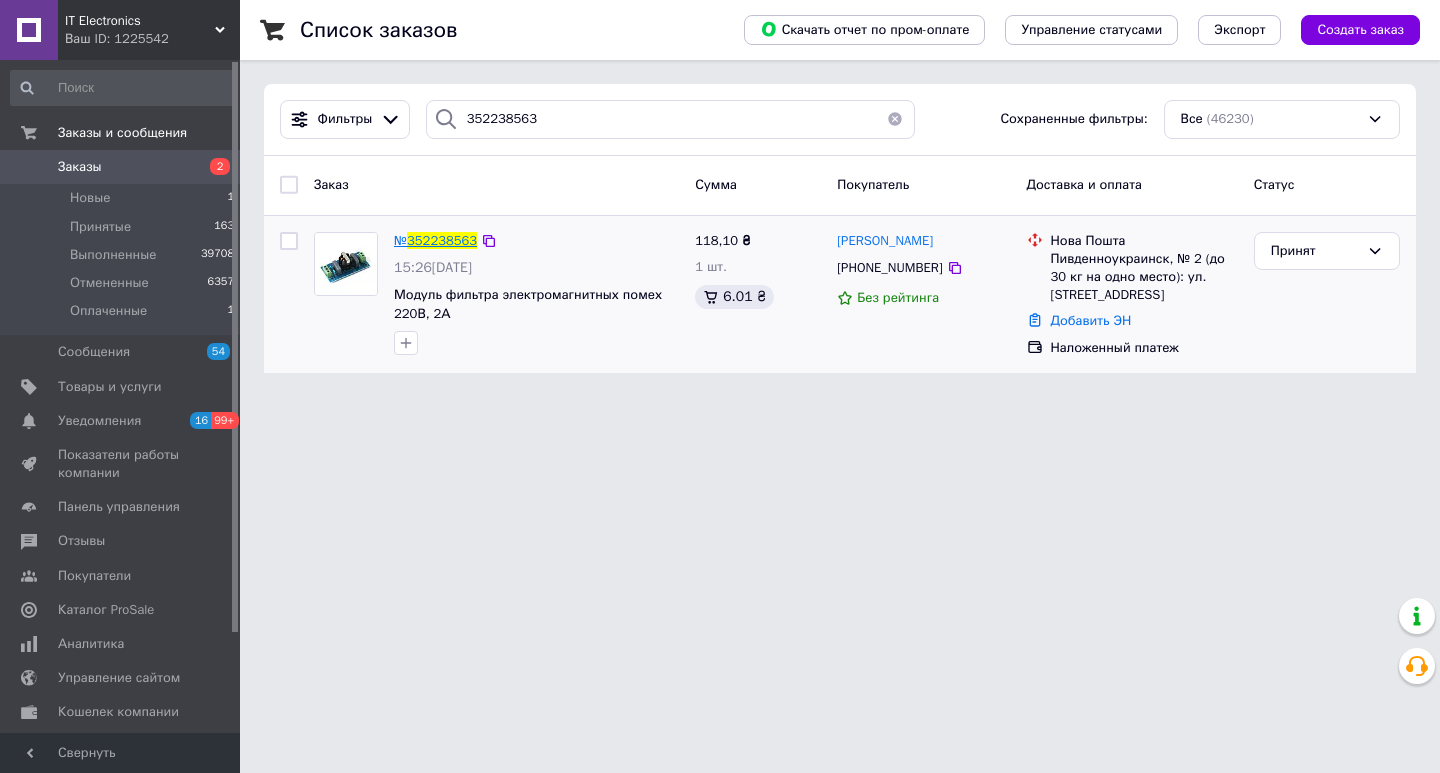 click on "352238563" at bounding box center [442, 240] 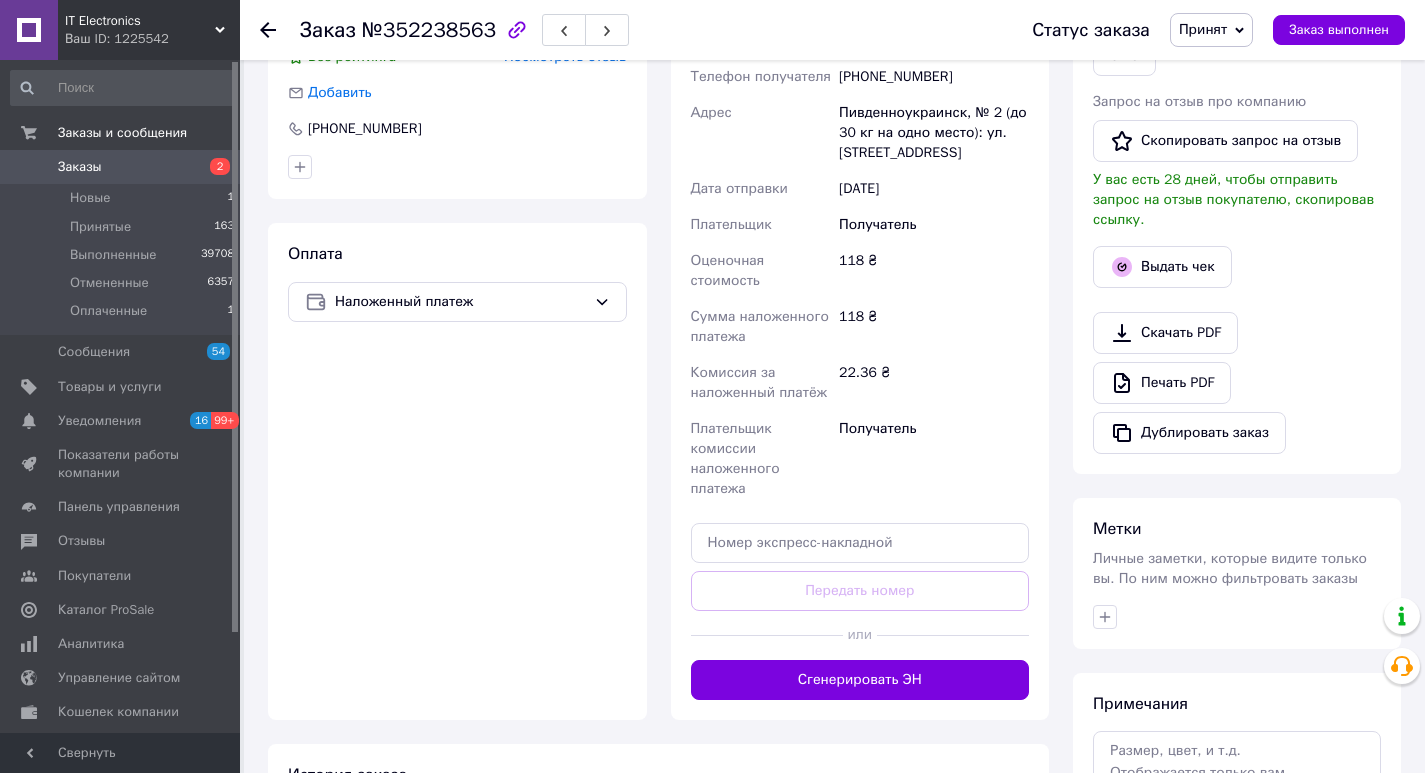 scroll, scrollTop: 500, scrollLeft: 0, axis: vertical 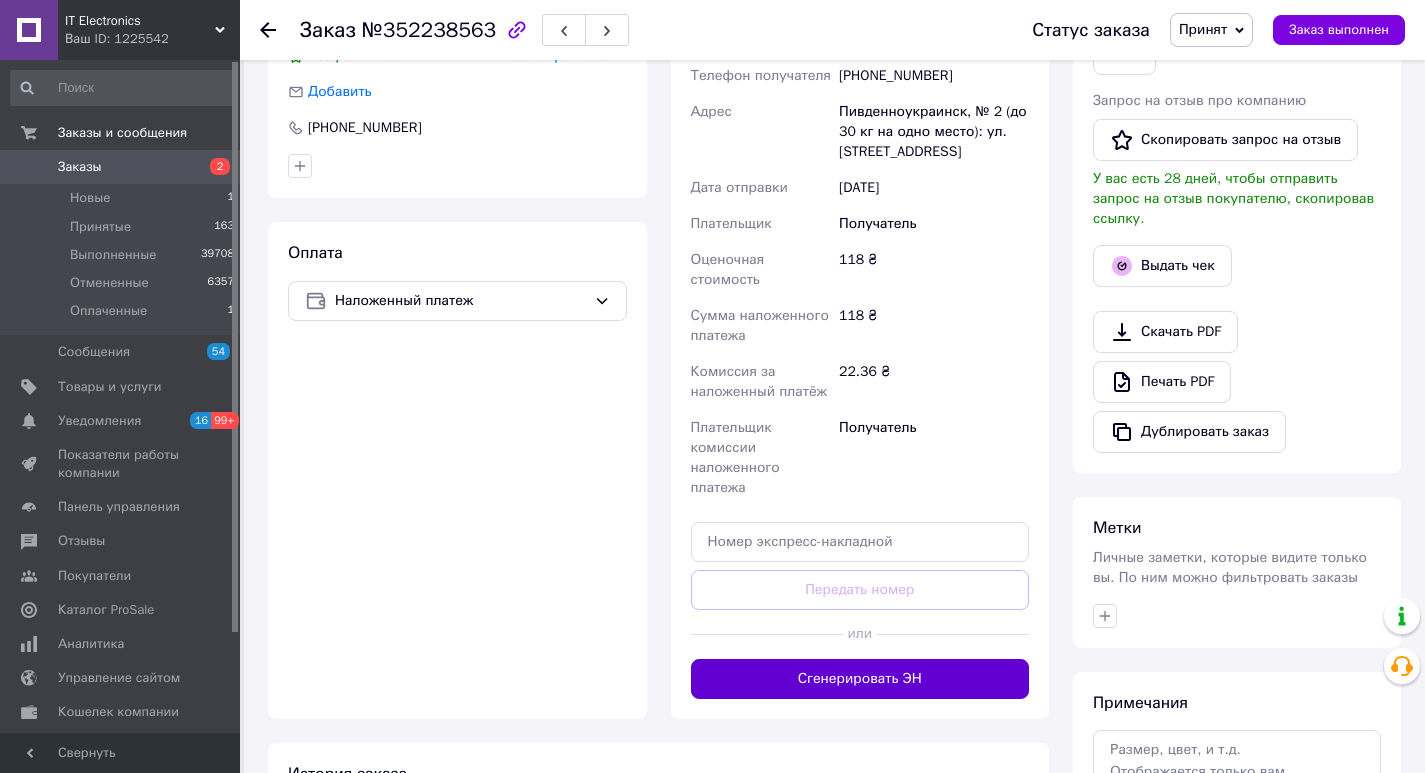click on "Сгенерировать ЭН" at bounding box center [860, 679] 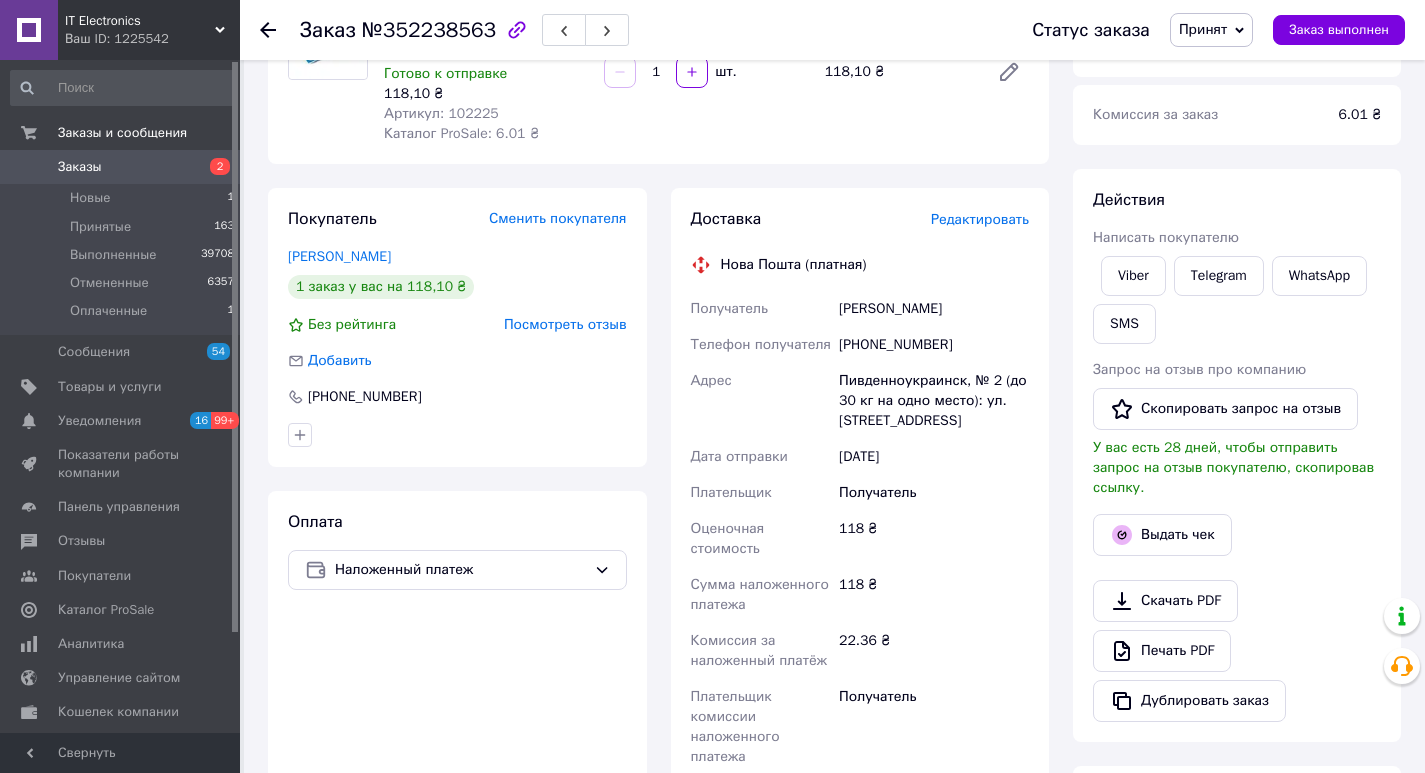 scroll, scrollTop: 200, scrollLeft: 0, axis: vertical 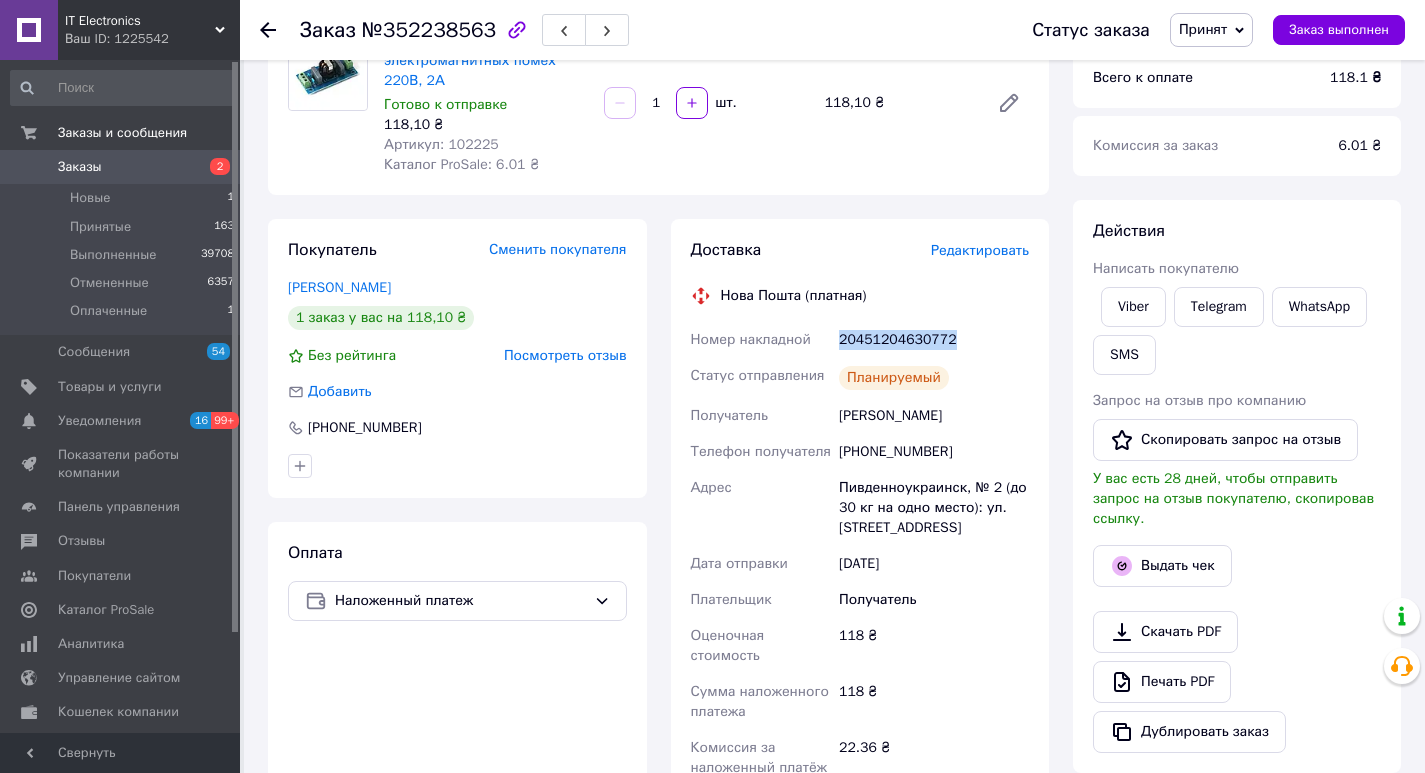 drag, startPoint x: 951, startPoint y: 338, endPoint x: 838, endPoint y: 338, distance: 113 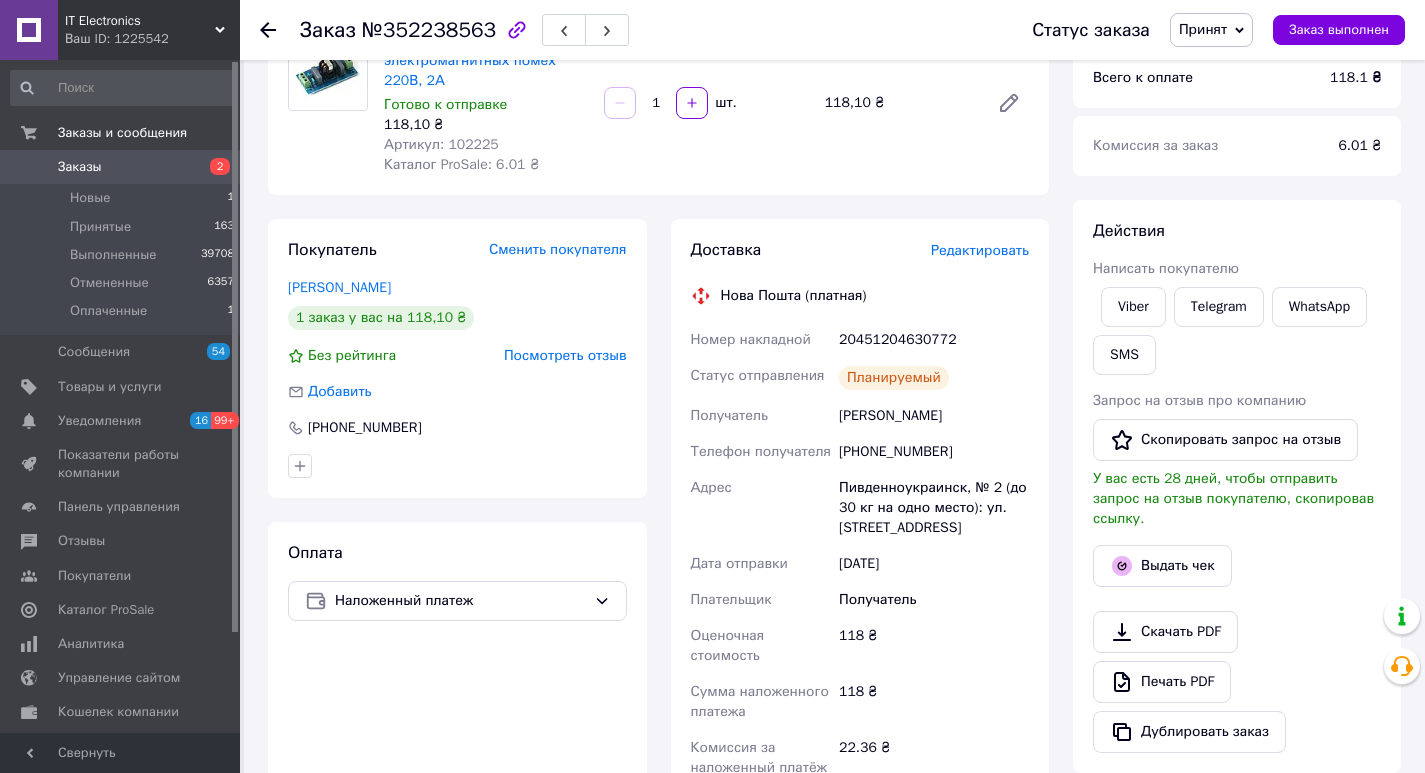 click 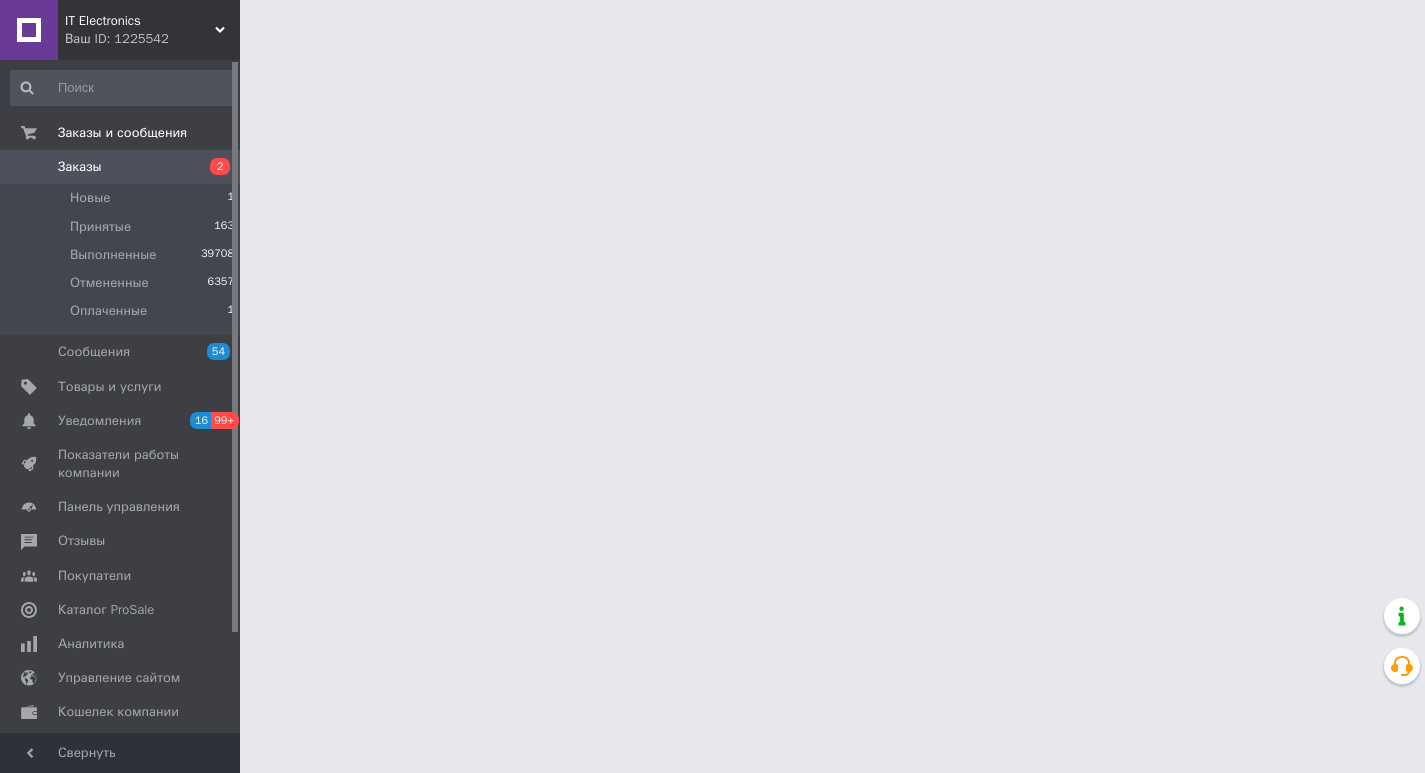 scroll, scrollTop: 0, scrollLeft: 0, axis: both 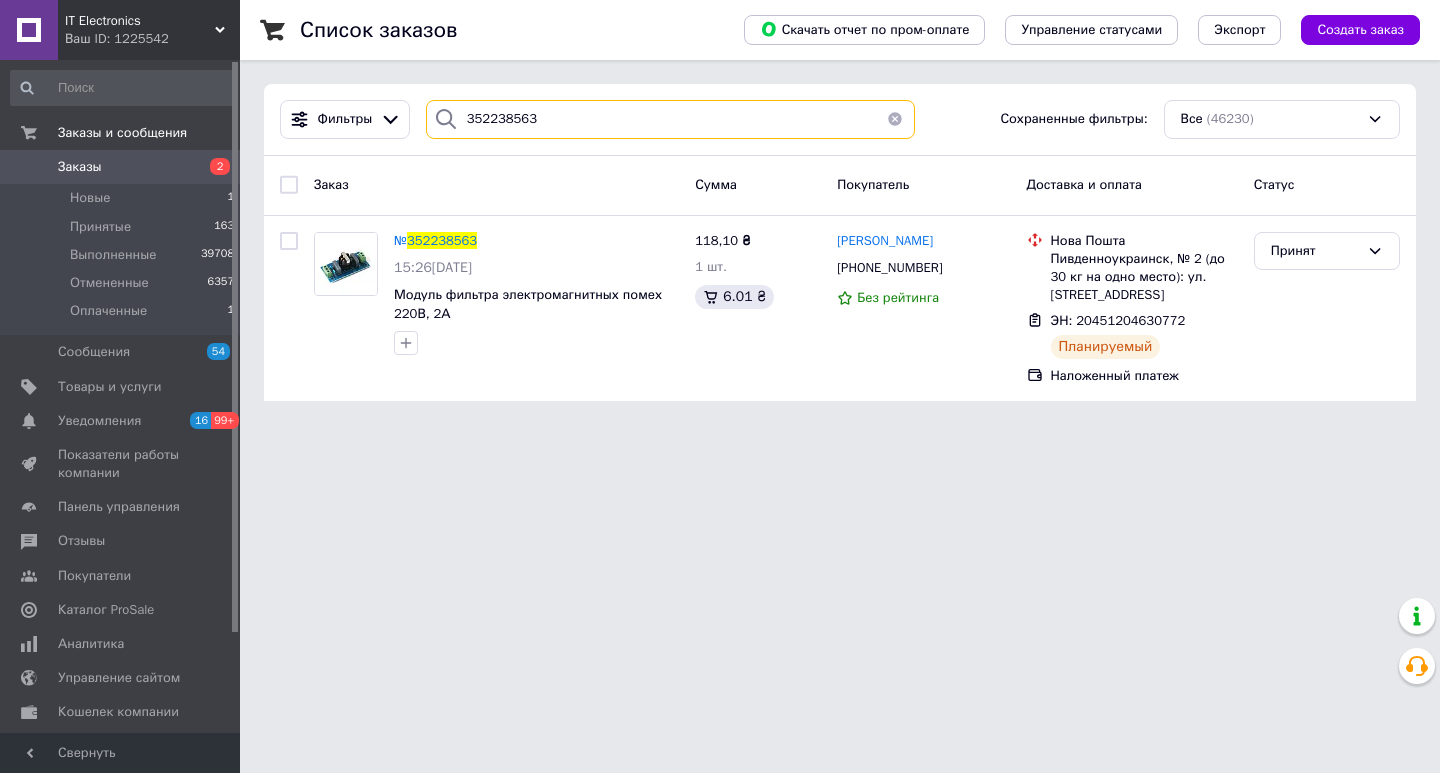 drag, startPoint x: 556, startPoint y: 118, endPoint x: 409, endPoint y: 116, distance: 147.01361 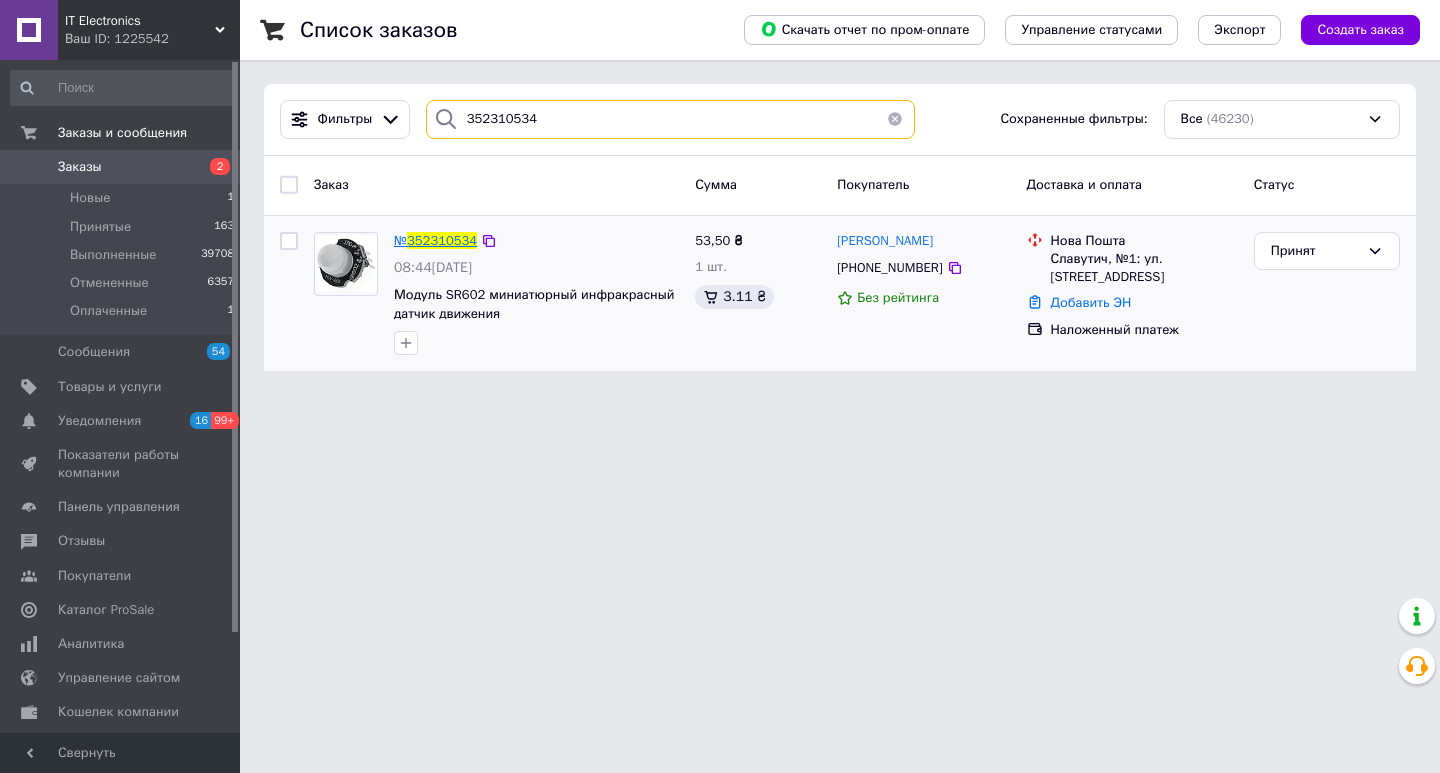 type on "352310534" 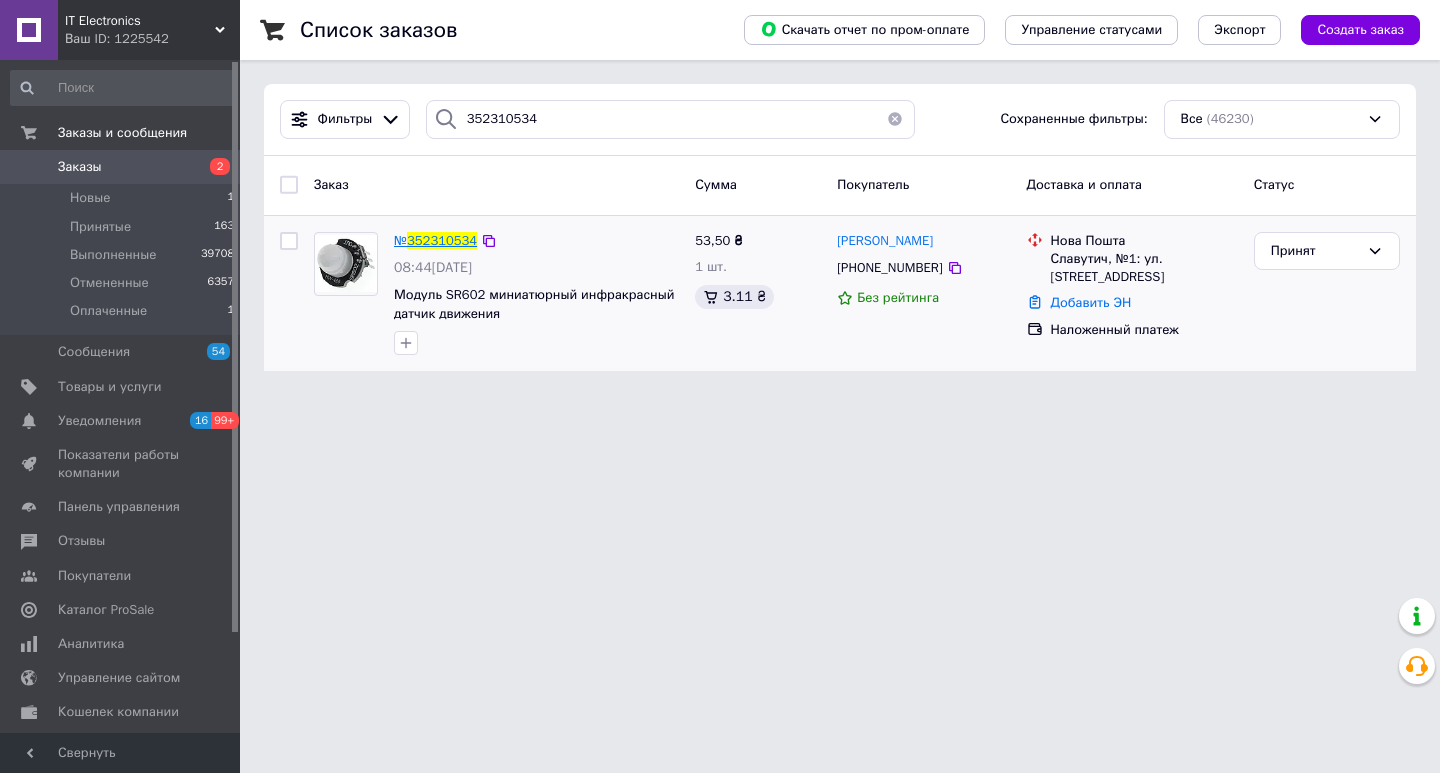 click on "352310534" at bounding box center [442, 240] 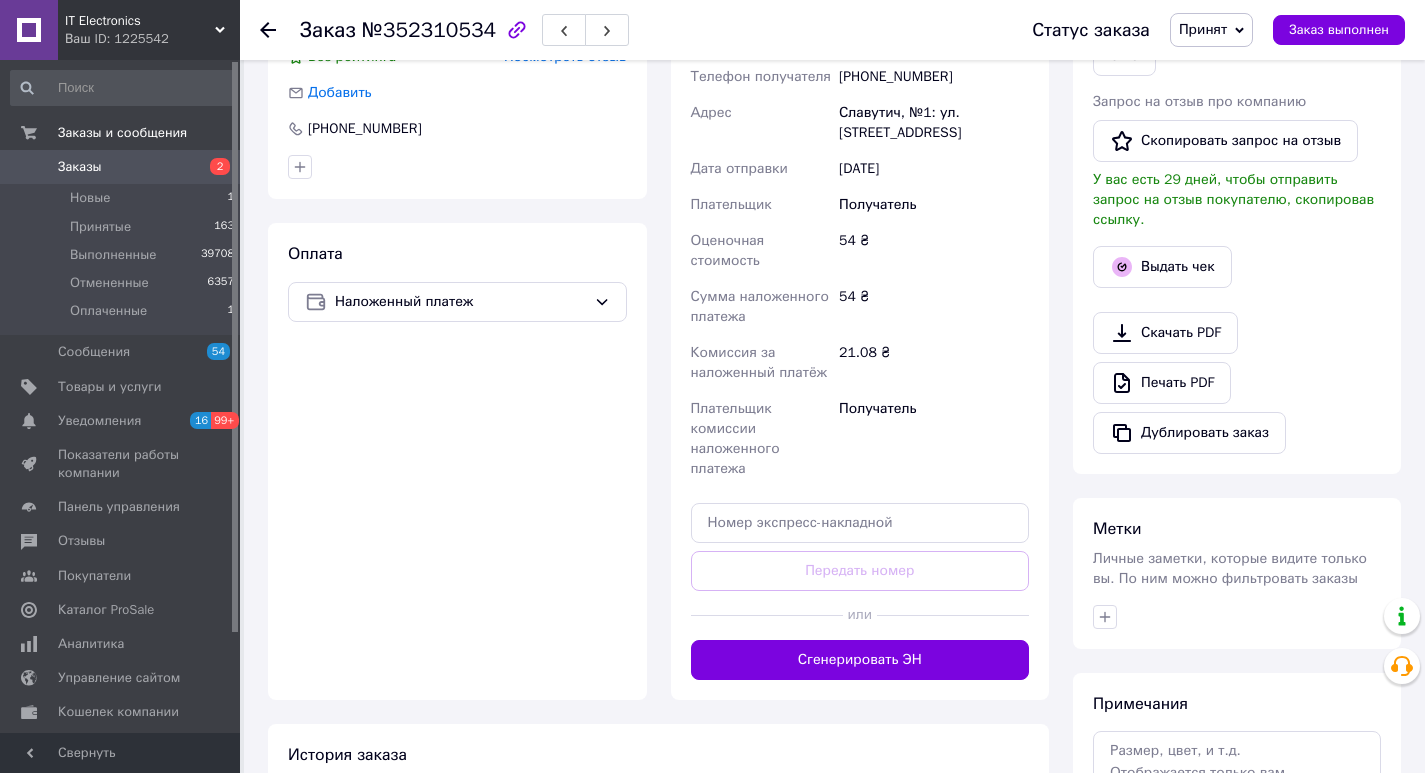 scroll, scrollTop: 500, scrollLeft: 0, axis: vertical 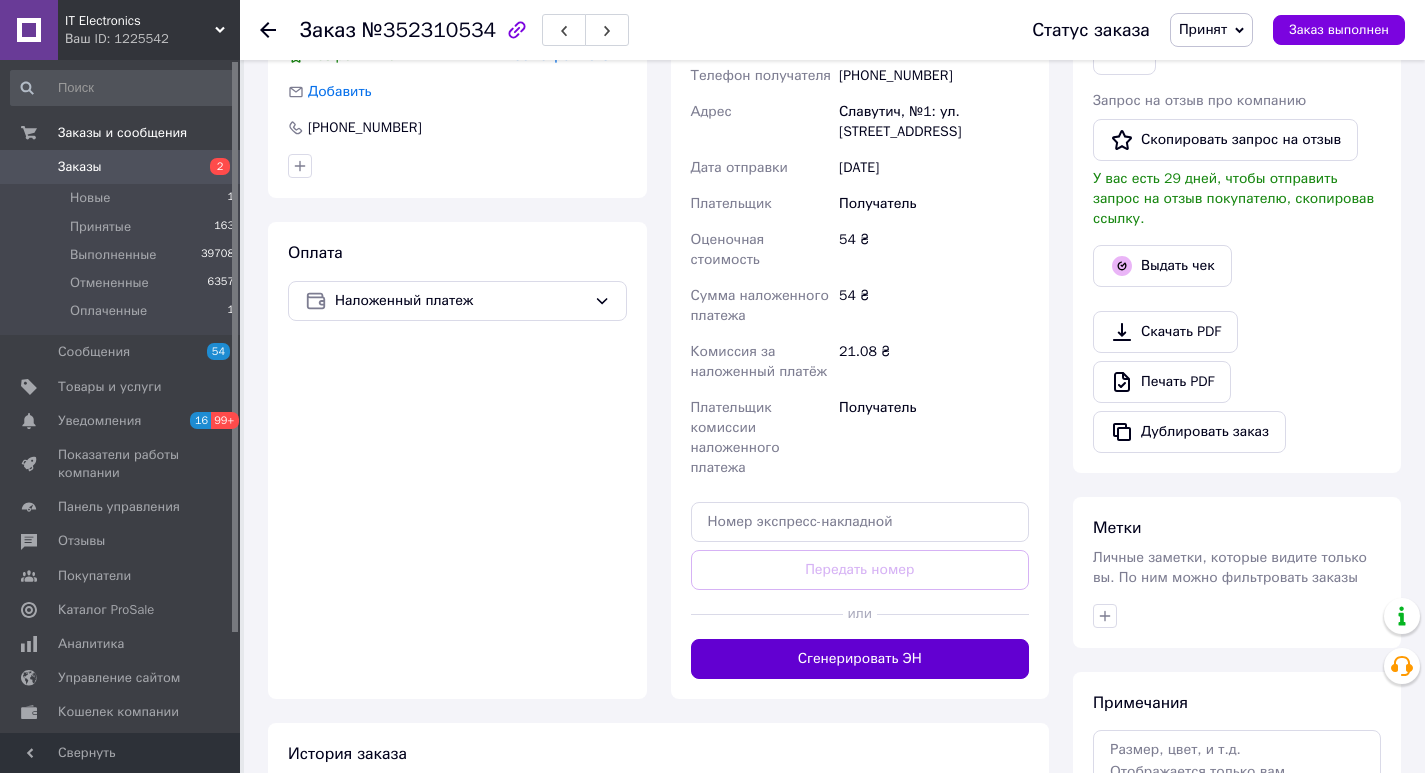 click on "Сгенерировать ЭН" at bounding box center (860, 659) 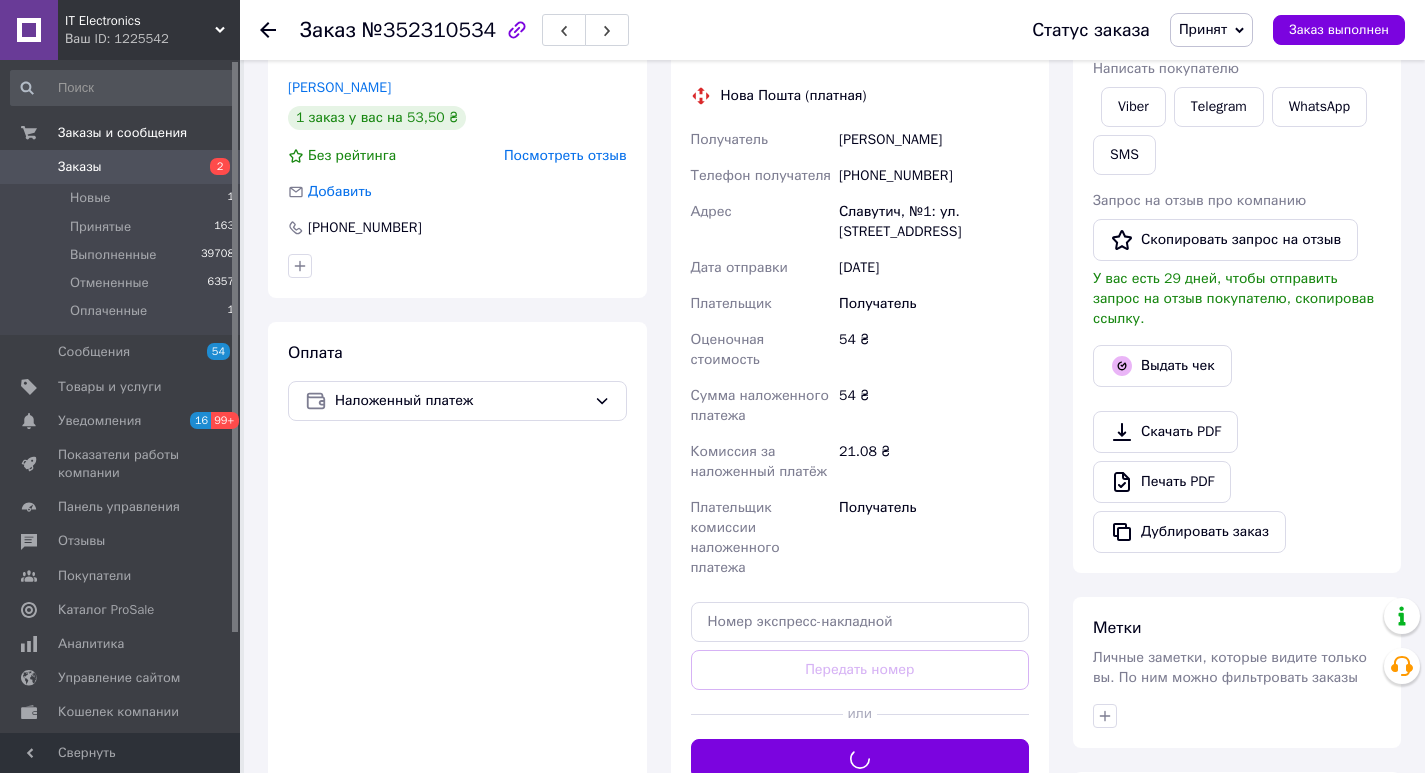 scroll, scrollTop: 200, scrollLeft: 0, axis: vertical 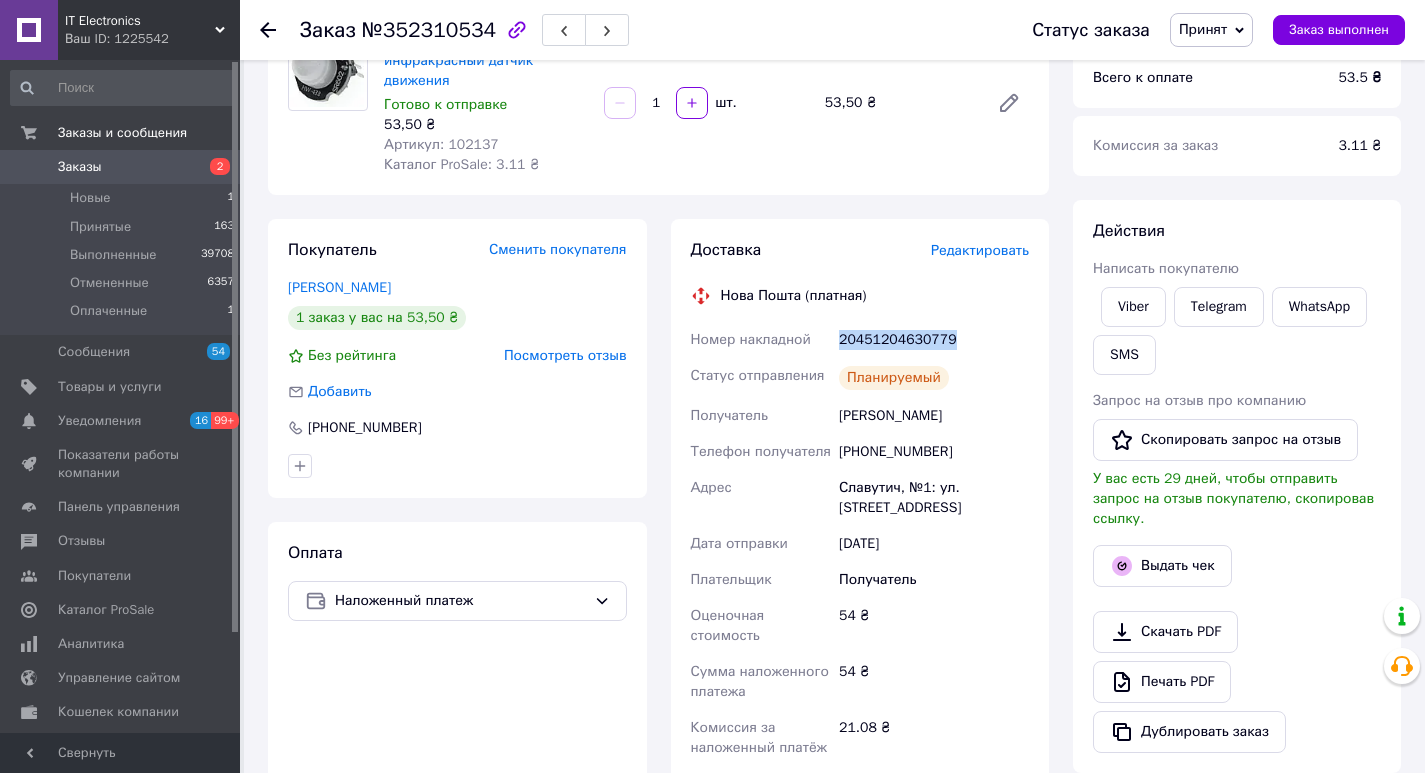 drag, startPoint x: 949, startPoint y: 335, endPoint x: 840, endPoint y: 336, distance: 109.004585 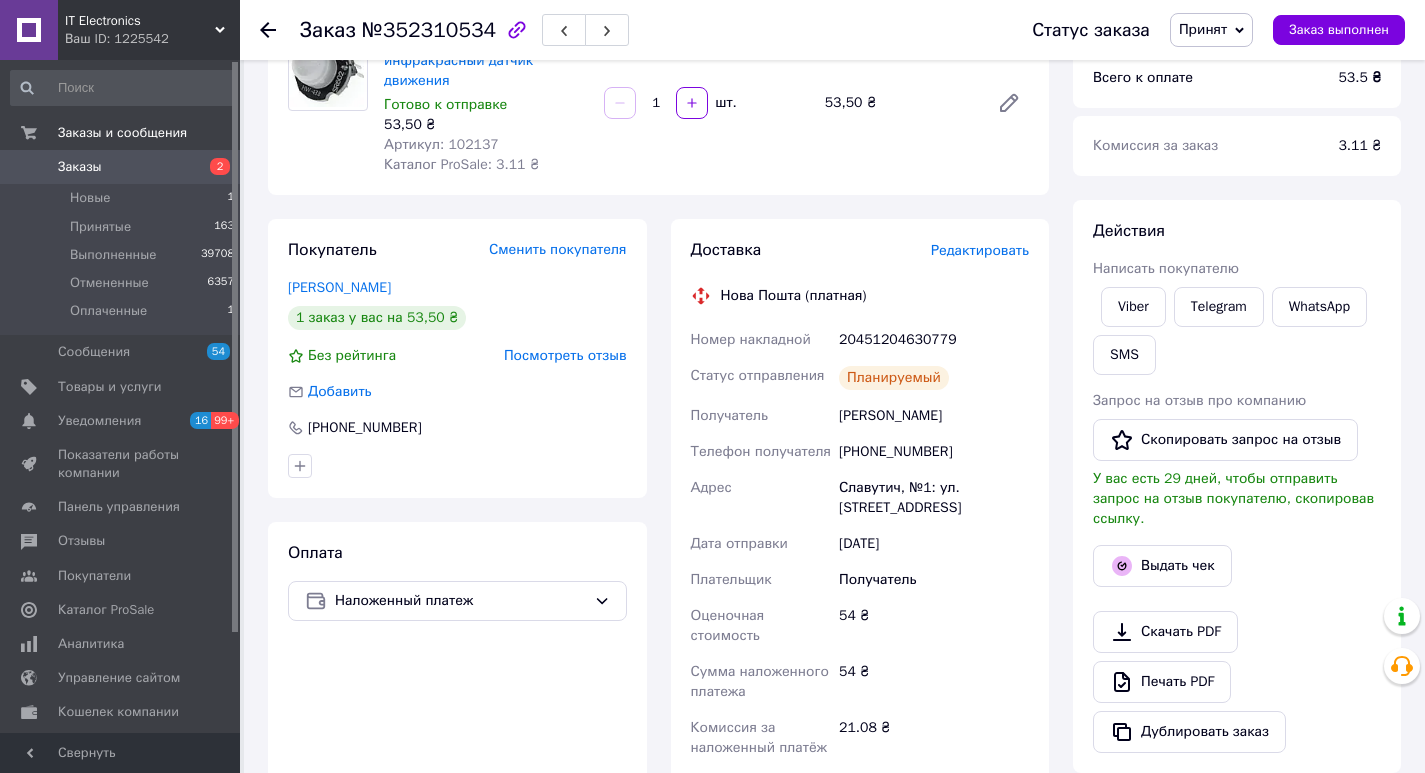 click 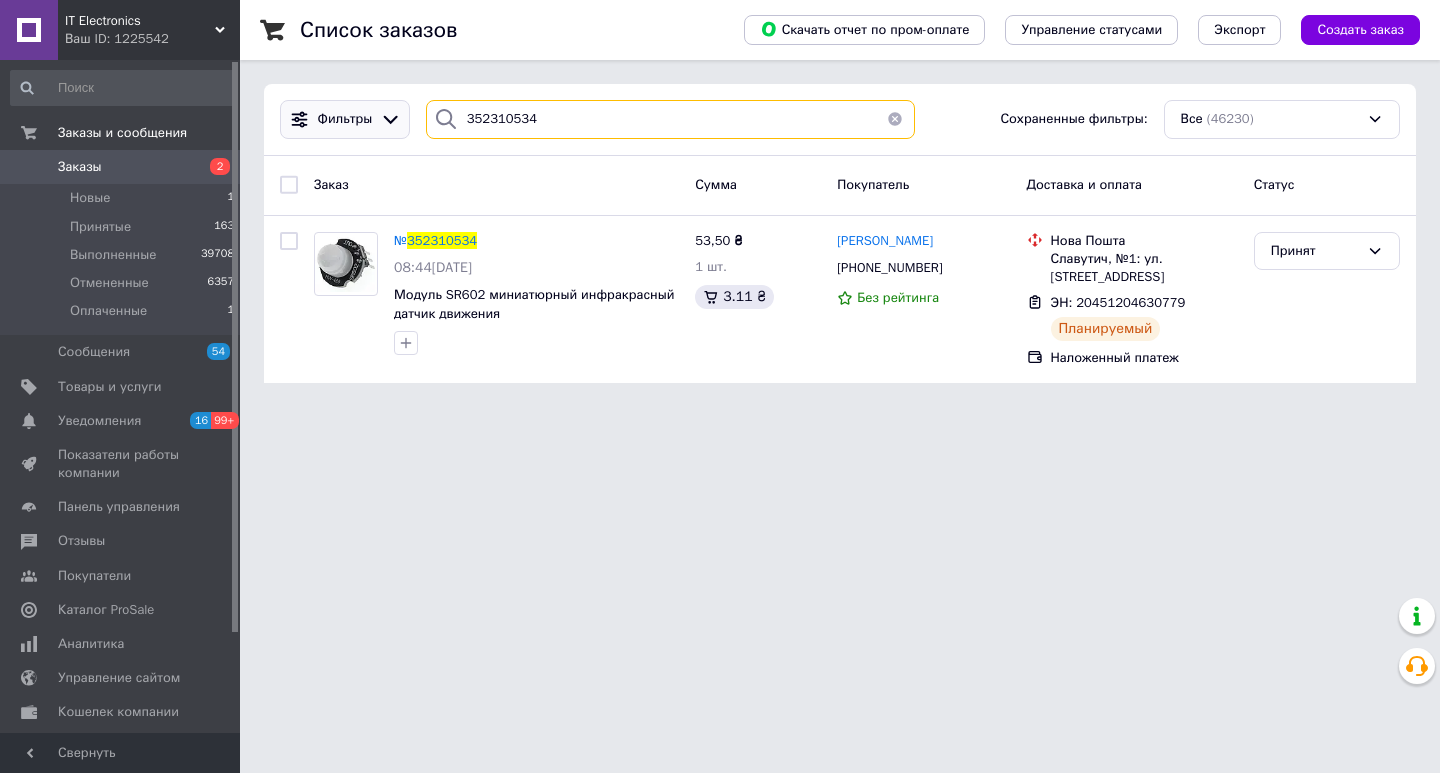 drag, startPoint x: 393, startPoint y: 116, endPoint x: 345, endPoint y: 118, distance: 48.04165 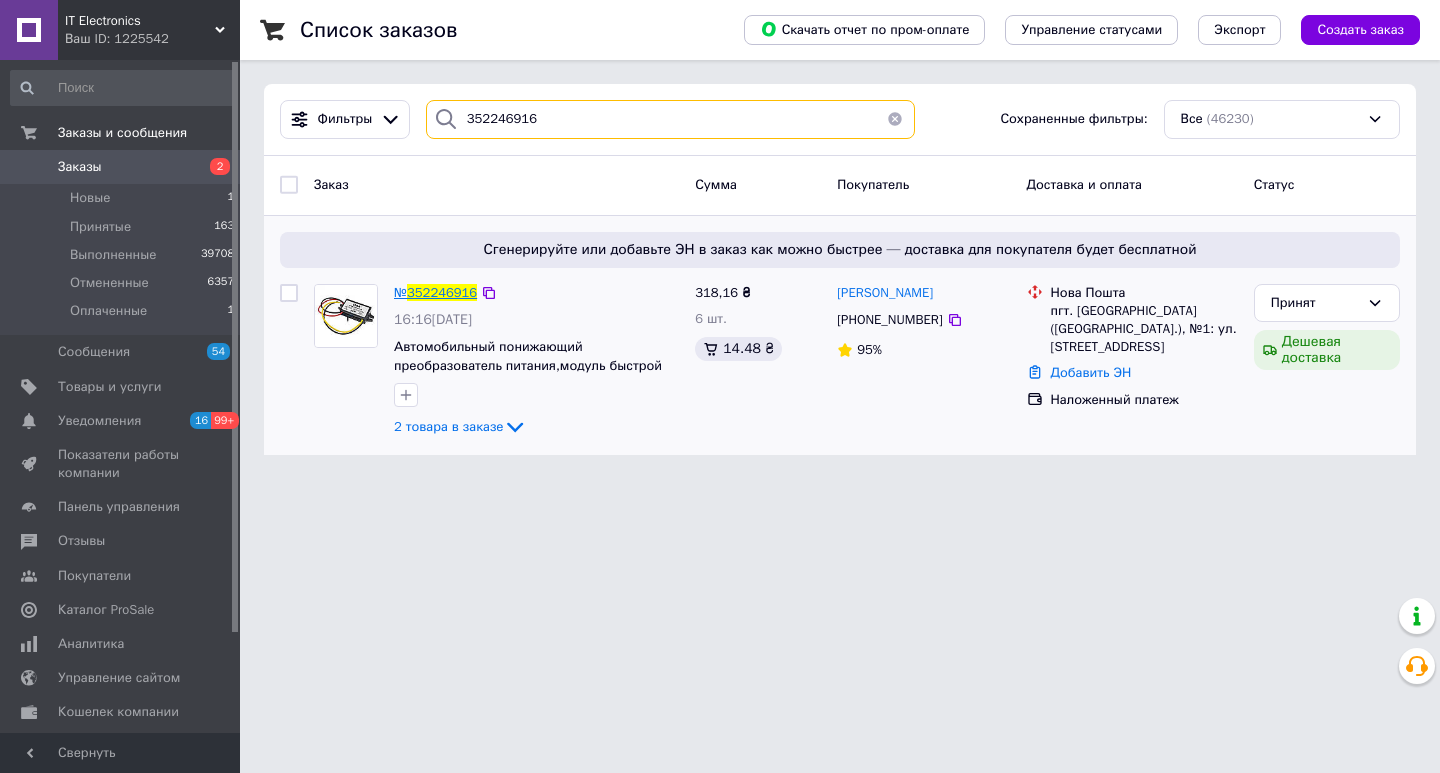 type on "352246916" 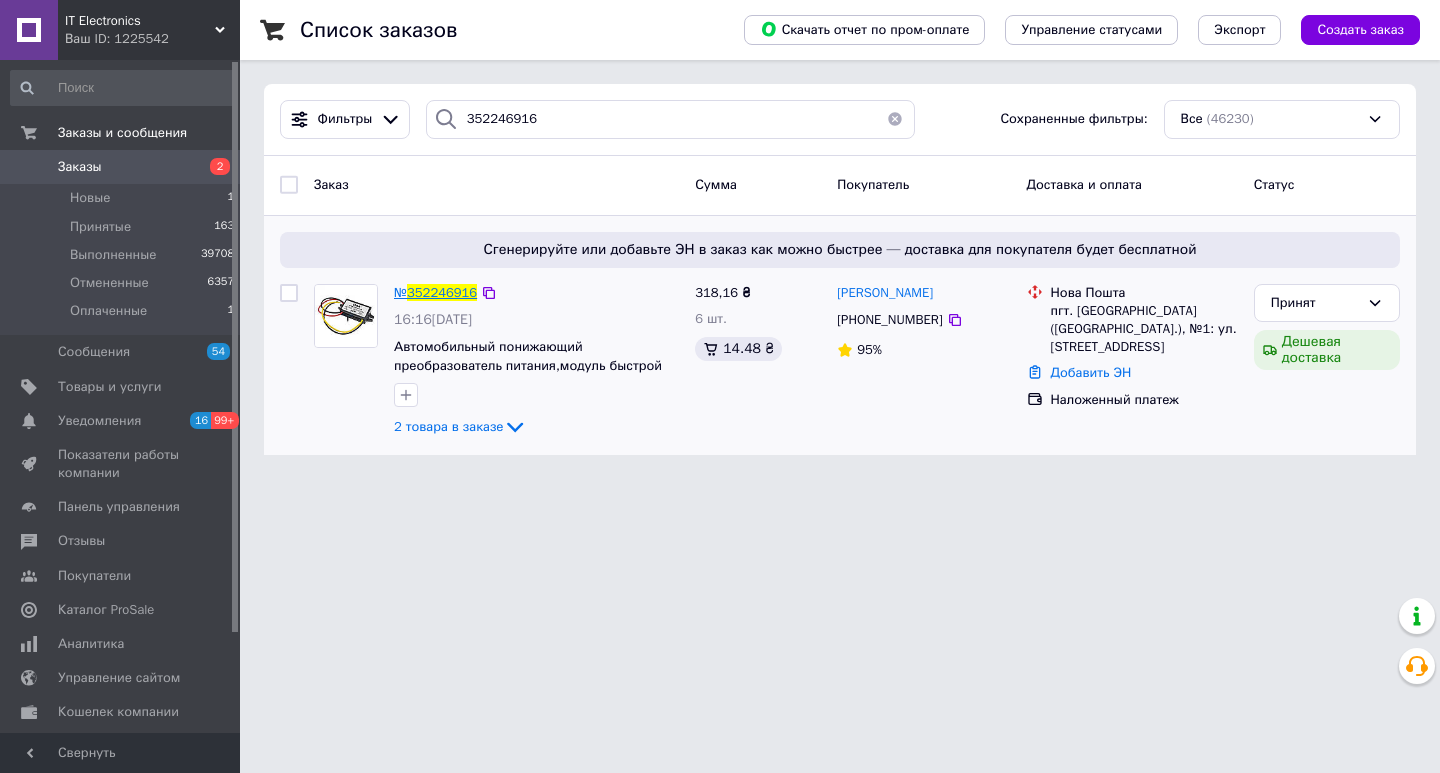 click on "352246916" at bounding box center (442, 292) 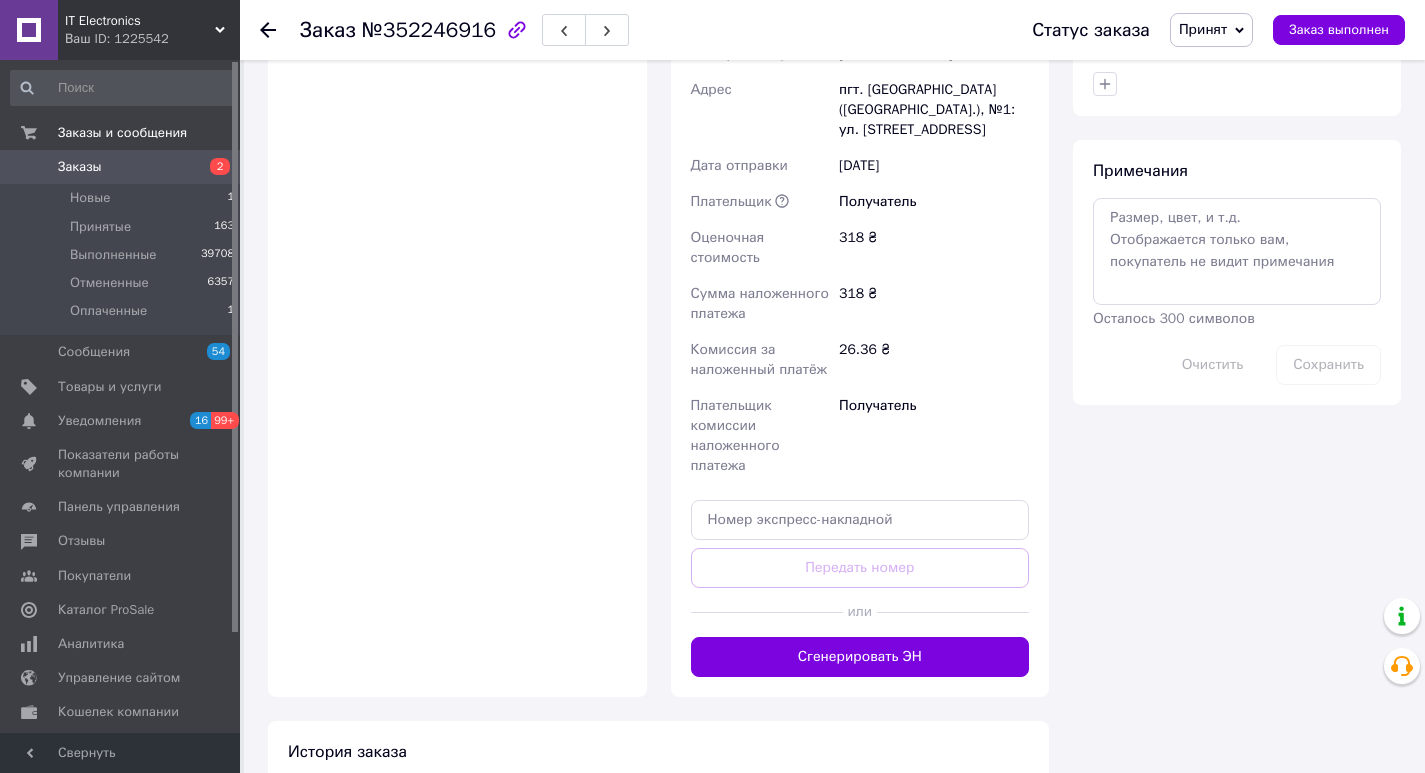 scroll, scrollTop: 1047, scrollLeft: 0, axis: vertical 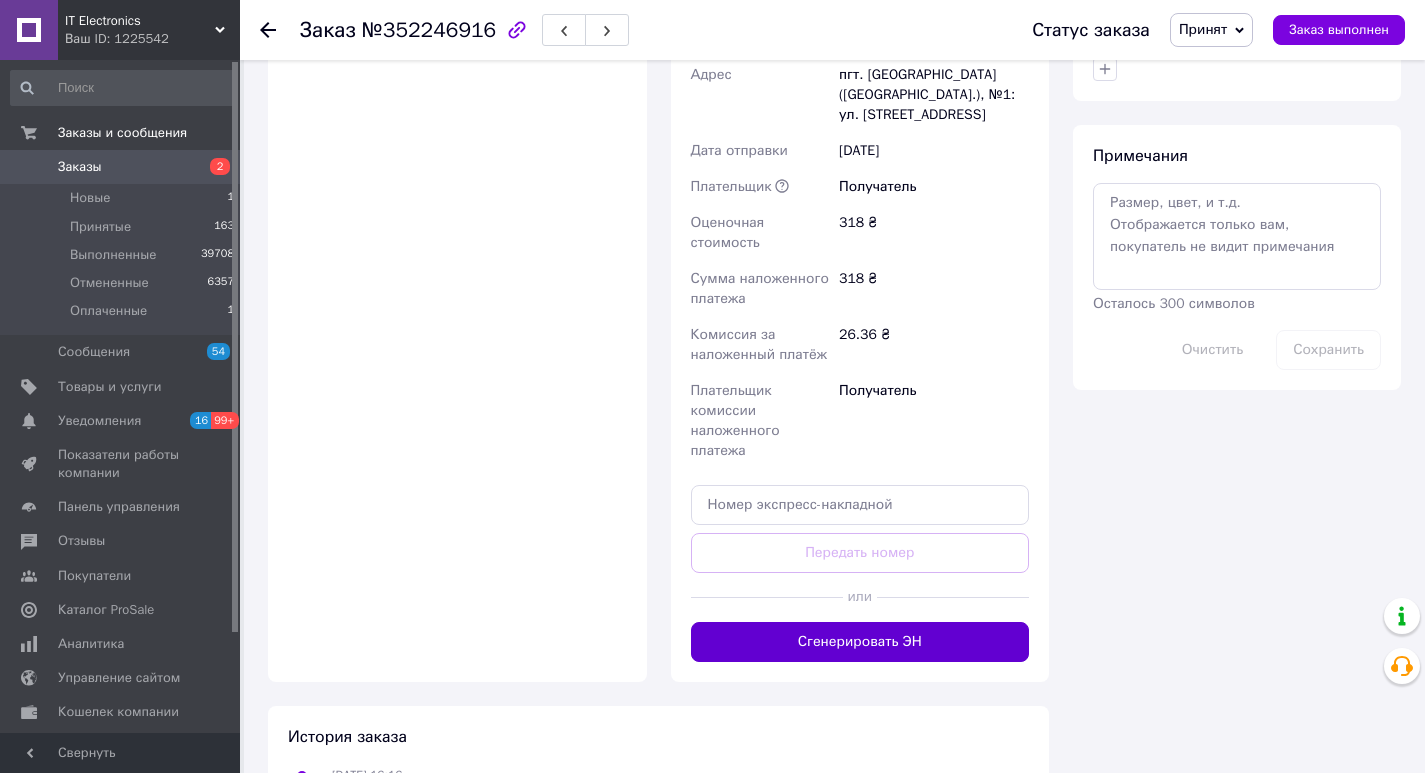 click on "Сгенерировать ЭН" at bounding box center (860, 642) 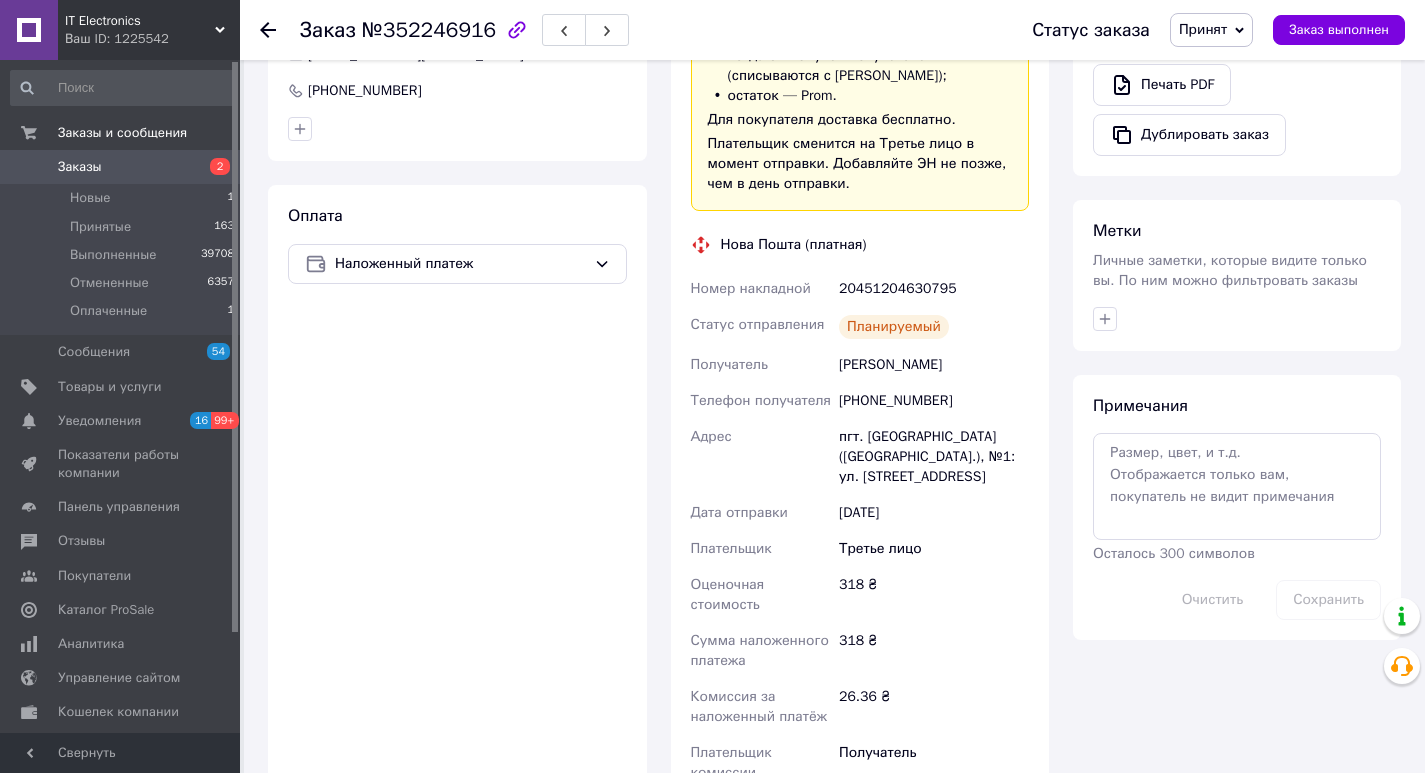 scroll, scrollTop: 758, scrollLeft: 0, axis: vertical 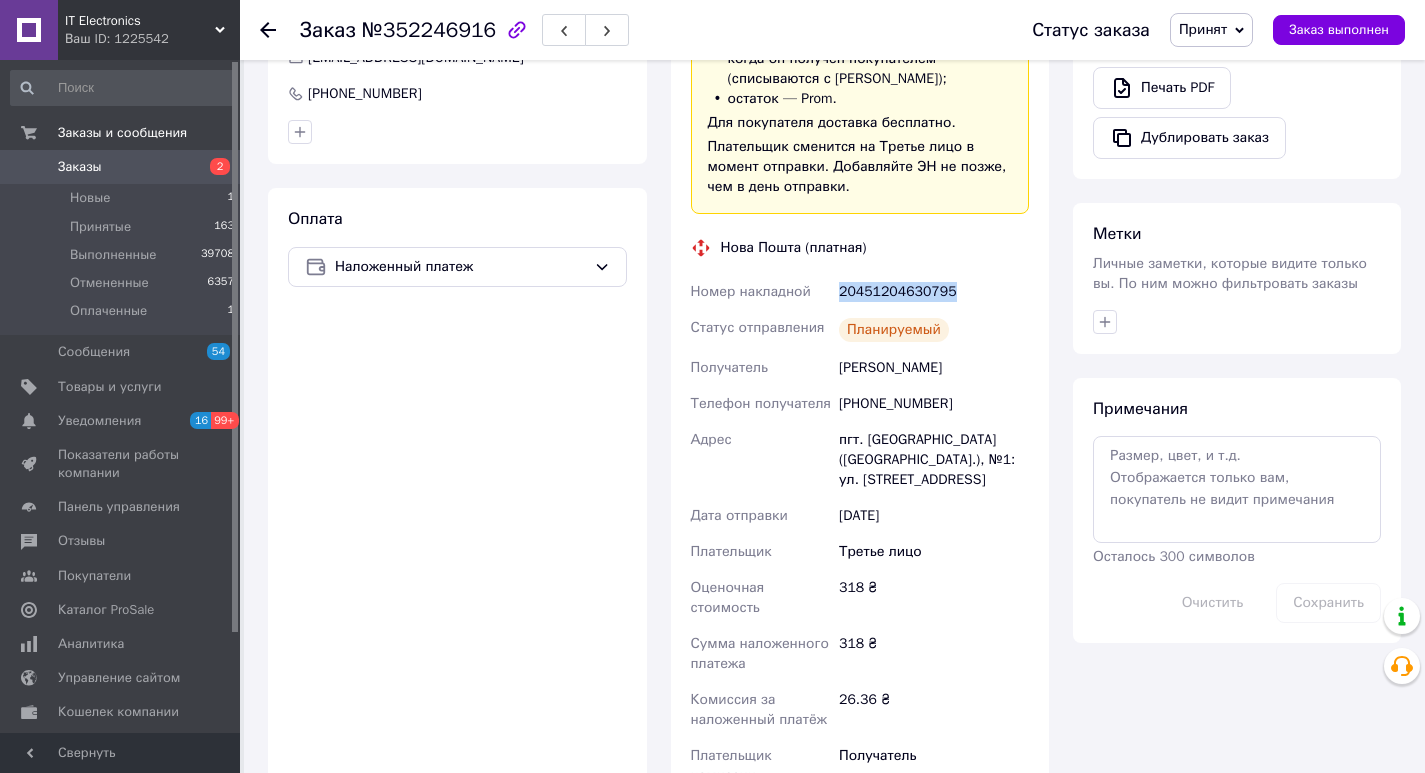 drag, startPoint x: 945, startPoint y: 290, endPoint x: 827, endPoint y: 291, distance: 118.004234 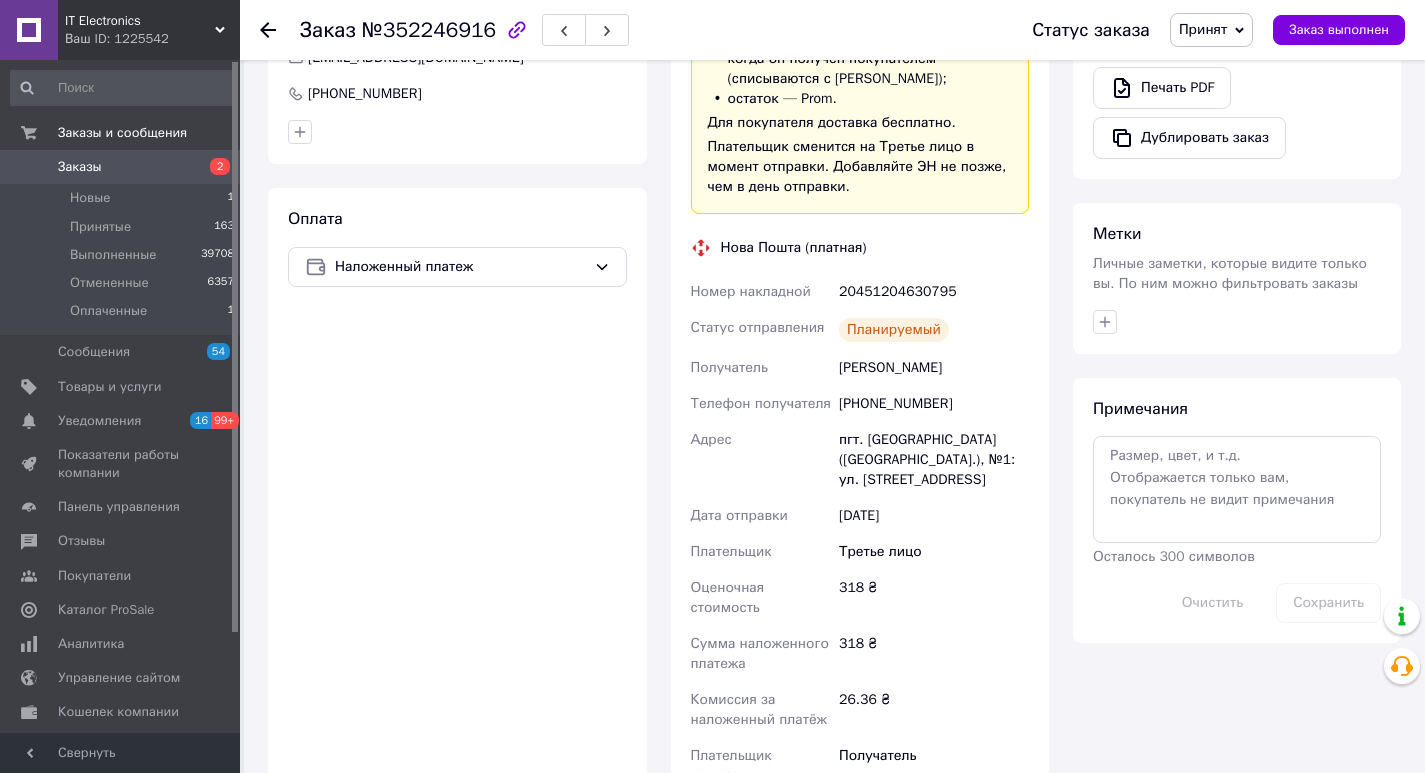click 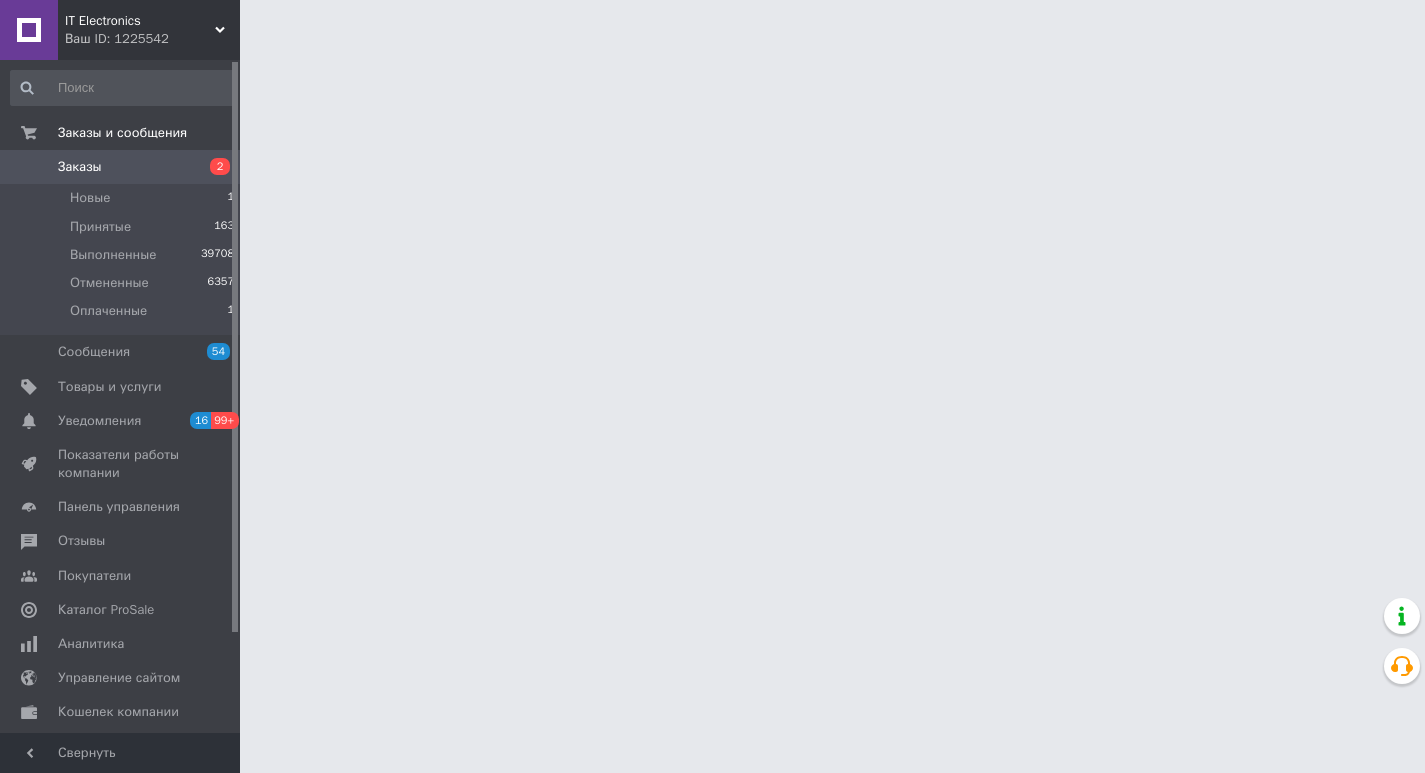 scroll, scrollTop: 0, scrollLeft: 0, axis: both 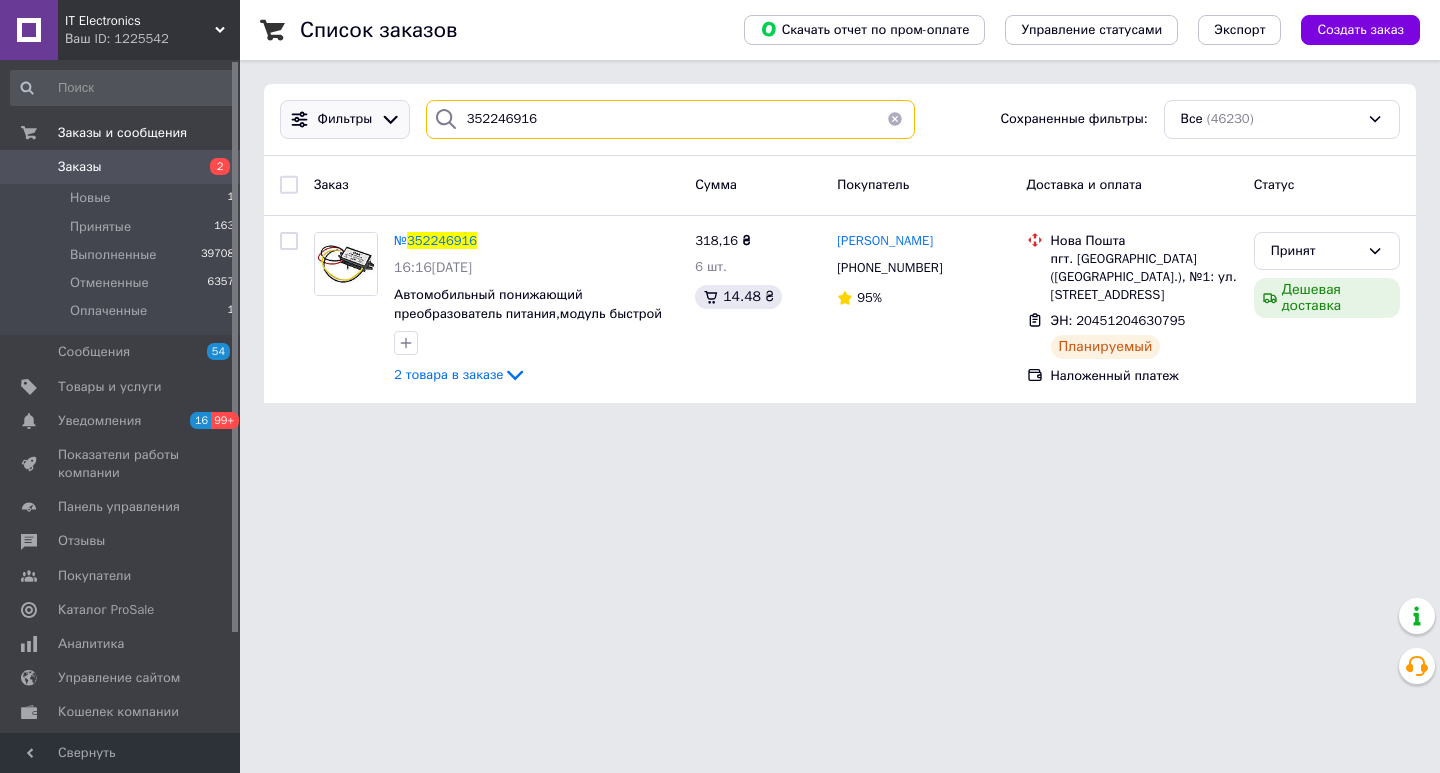 click on "Фильтры 352246916 Сохраненные фильтры: Все (46230)" at bounding box center [840, 119] 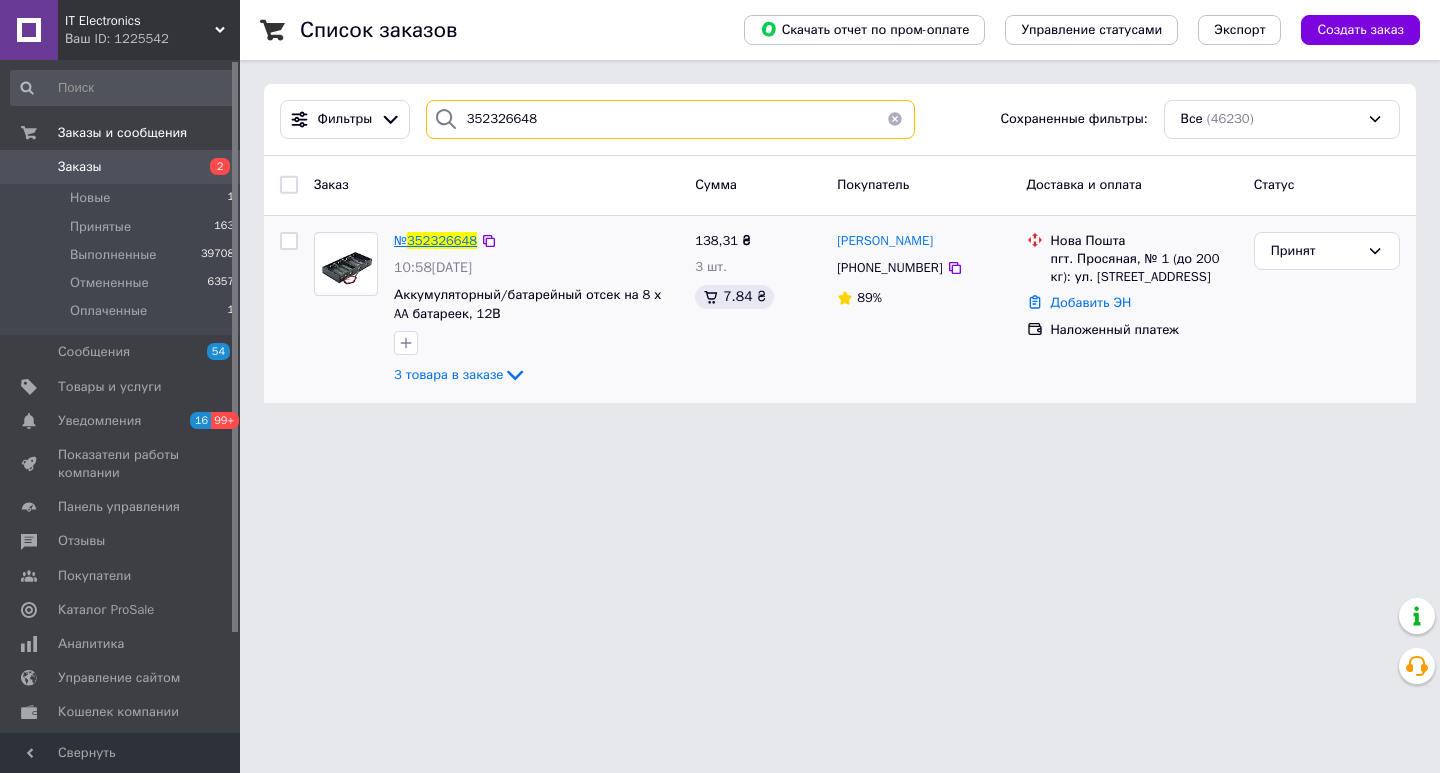 type on "352326648" 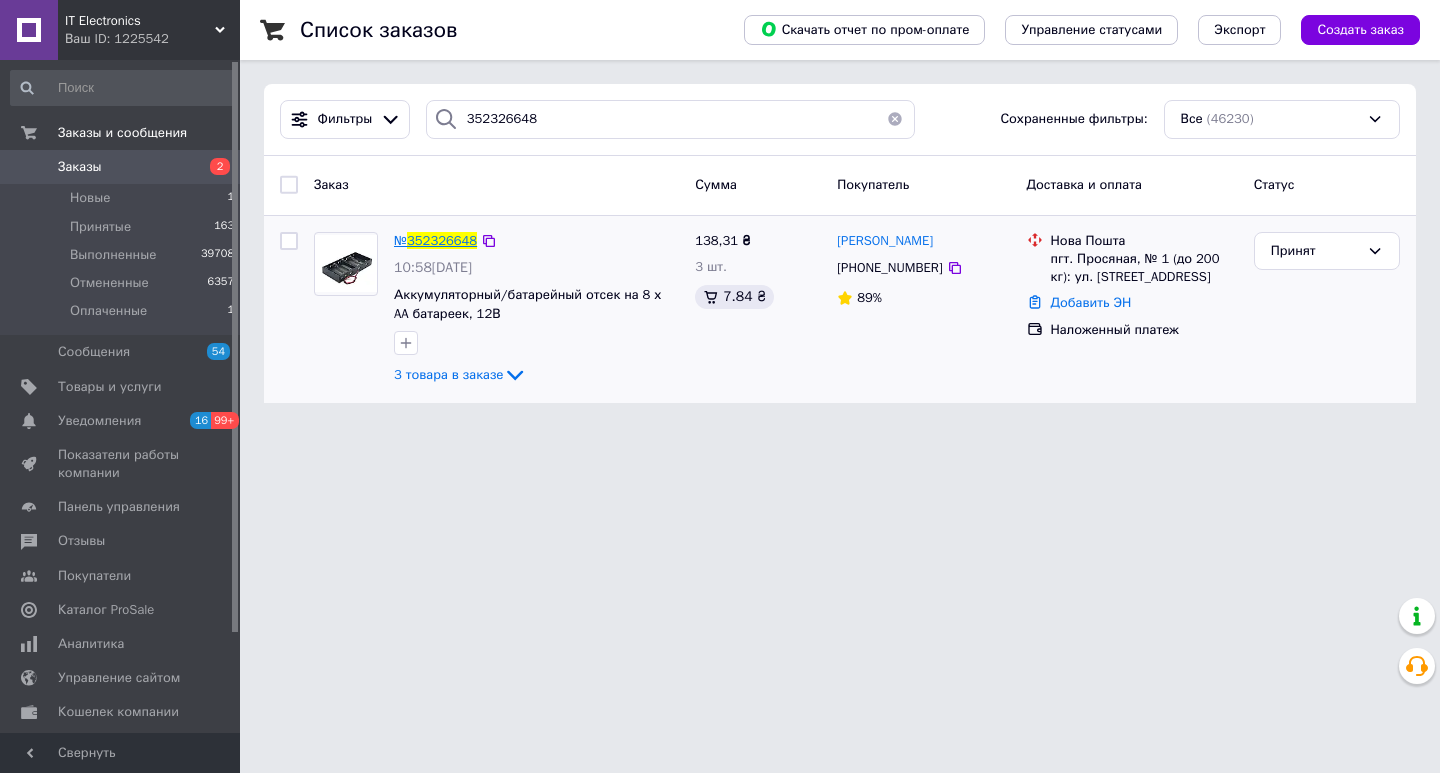 click on "352326648" at bounding box center [442, 240] 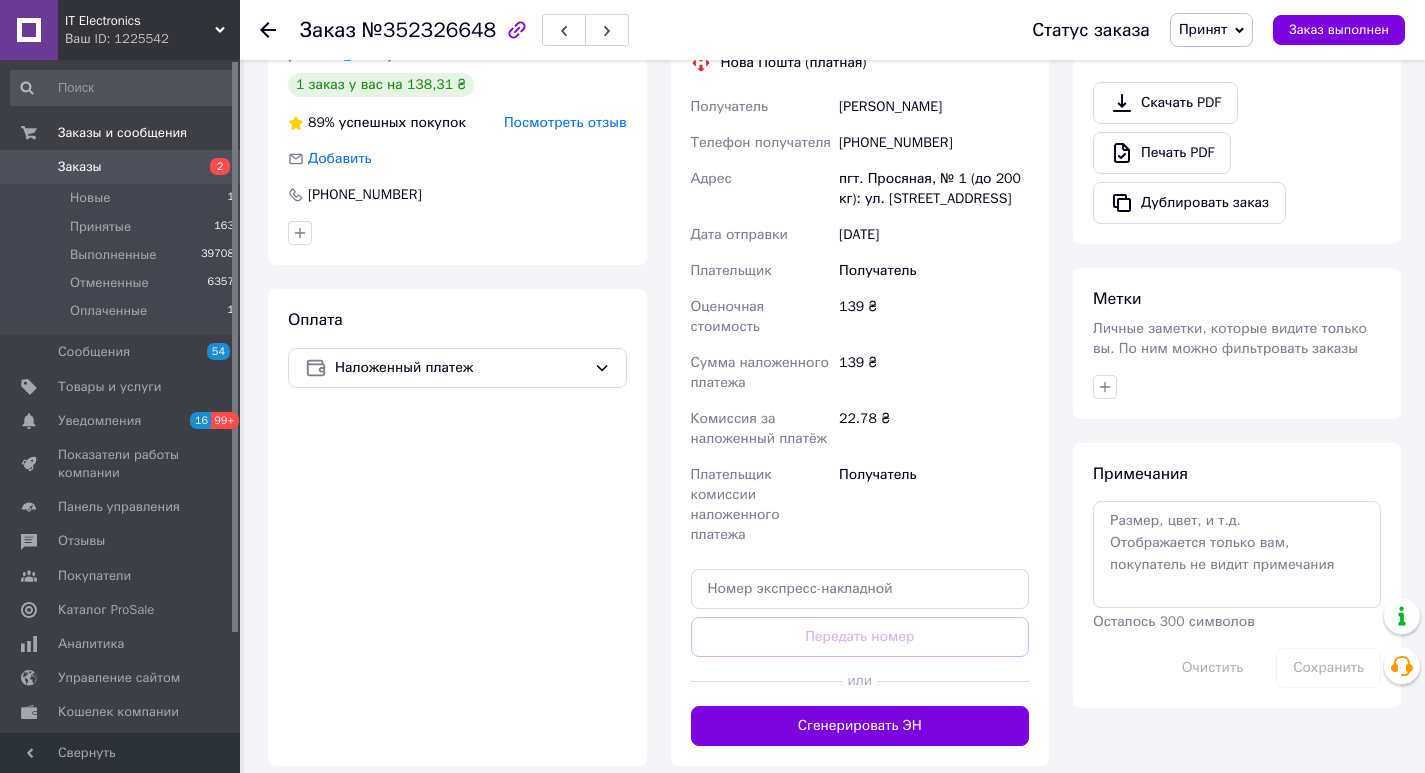 scroll, scrollTop: 803, scrollLeft: 0, axis: vertical 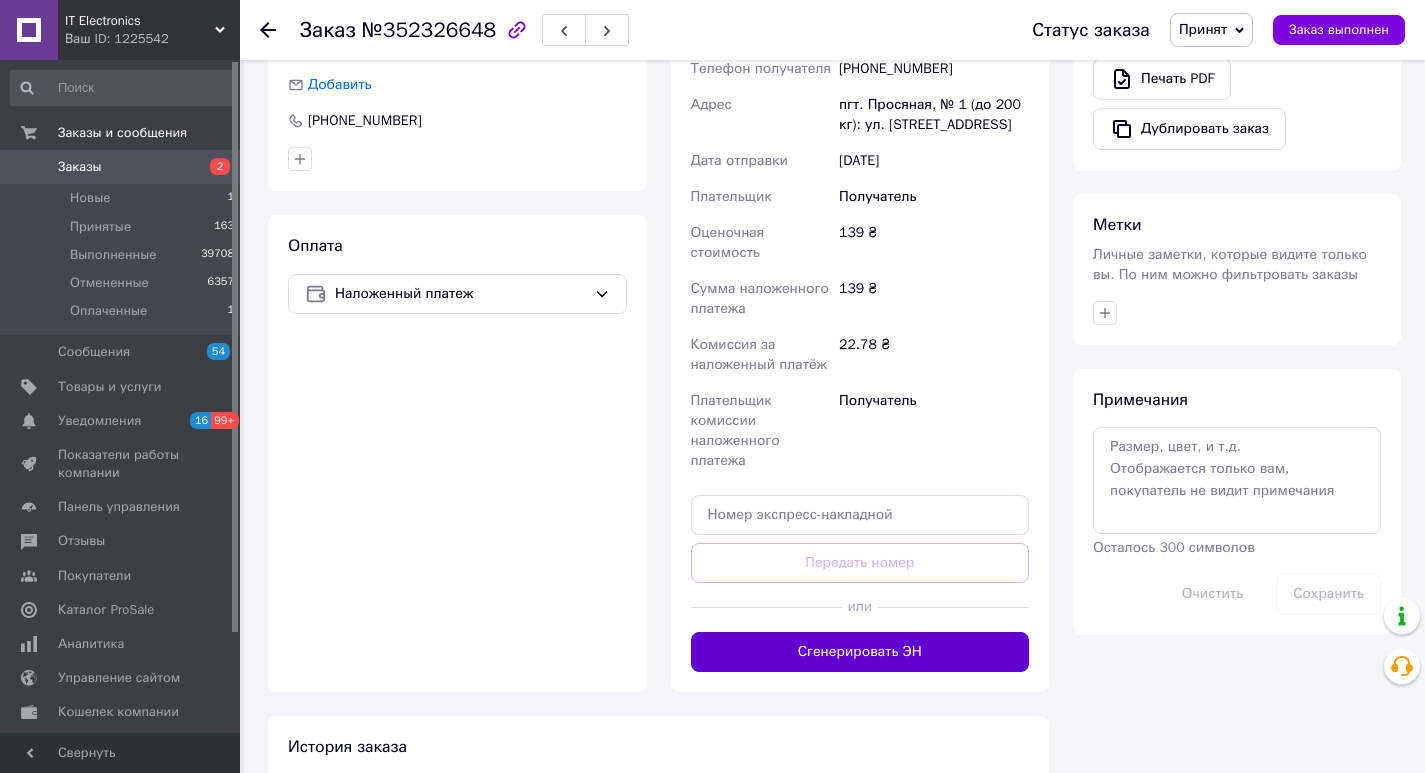 click on "Сгенерировать ЭН" at bounding box center (860, 652) 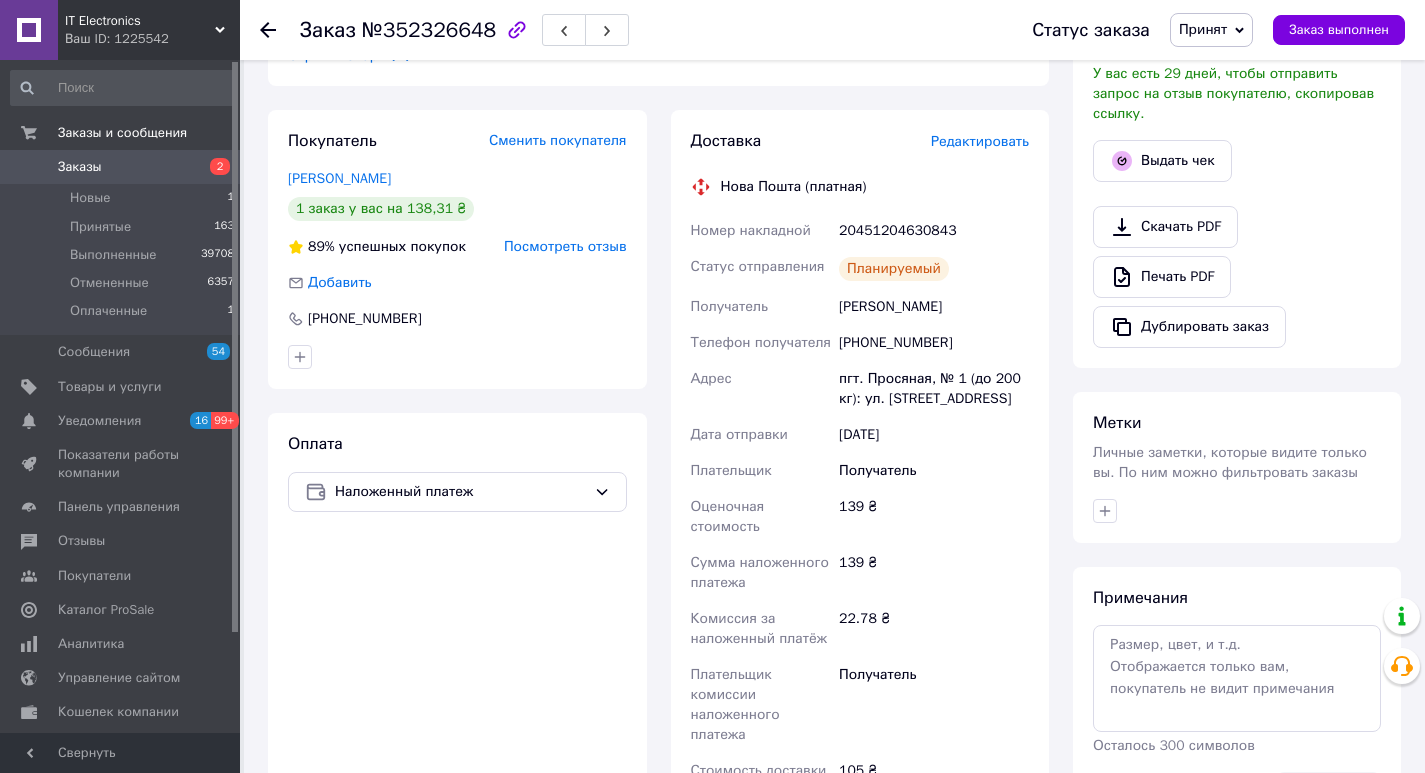 scroll, scrollTop: 603, scrollLeft: 0, axis: vertical 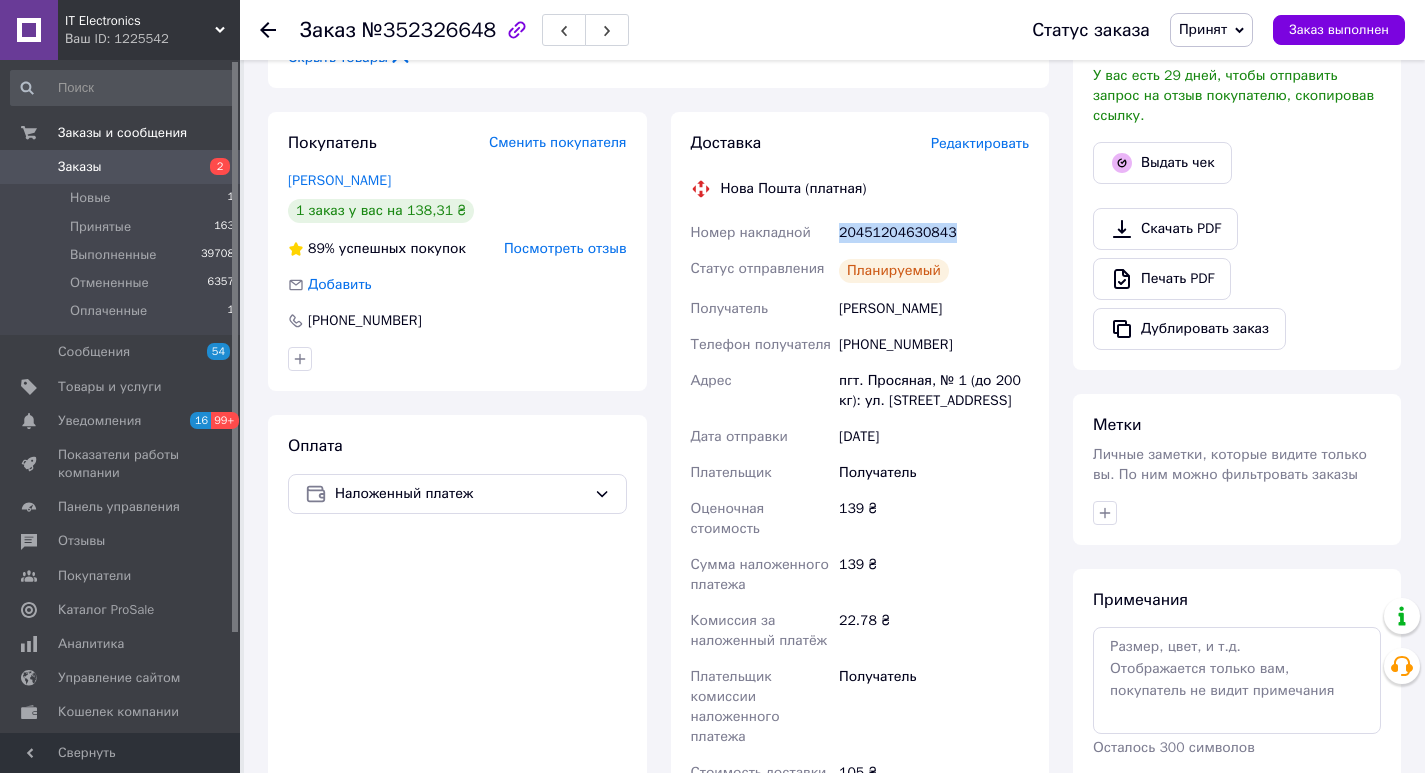 drag, startPoint x: 946, startPoint y: 227, endPoint x: 841, endPoint y: 229, distance: 105.01904 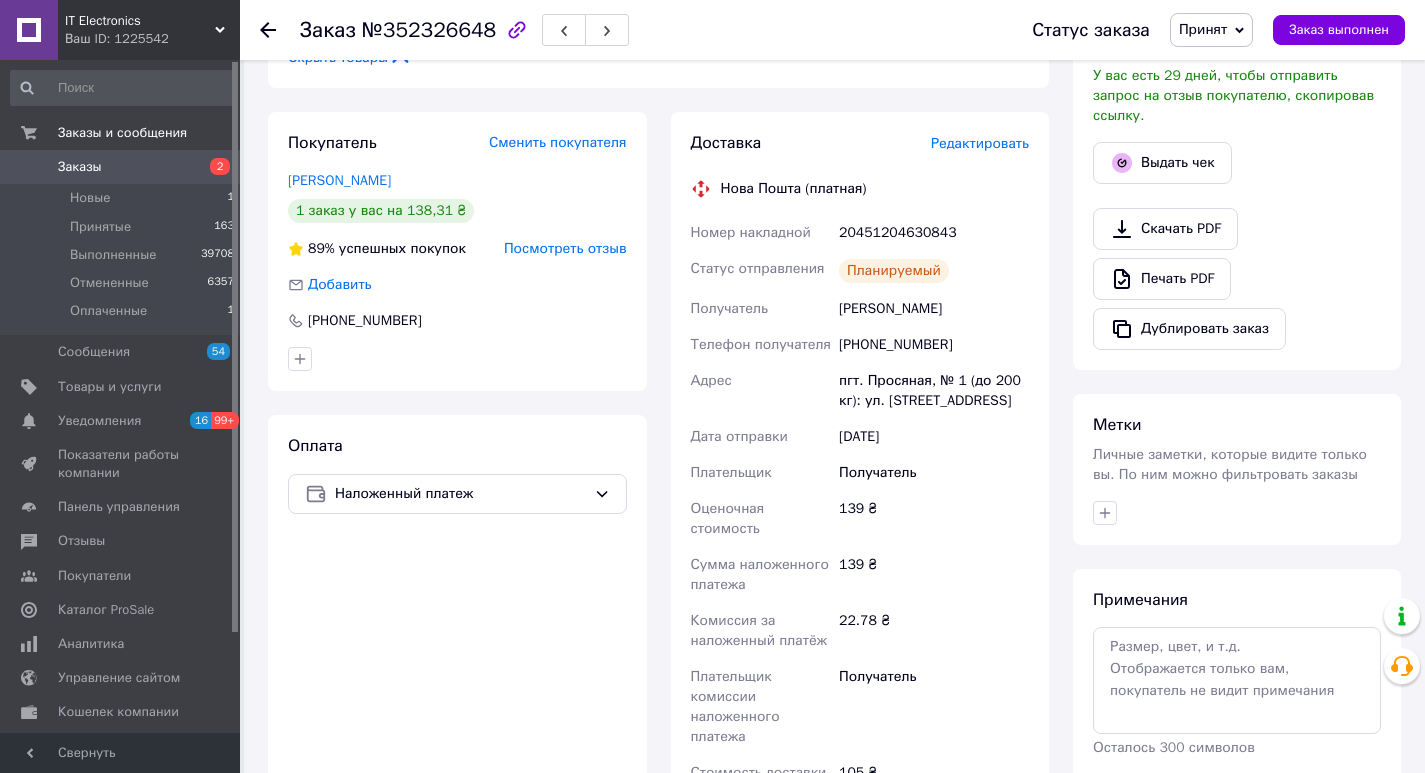 click 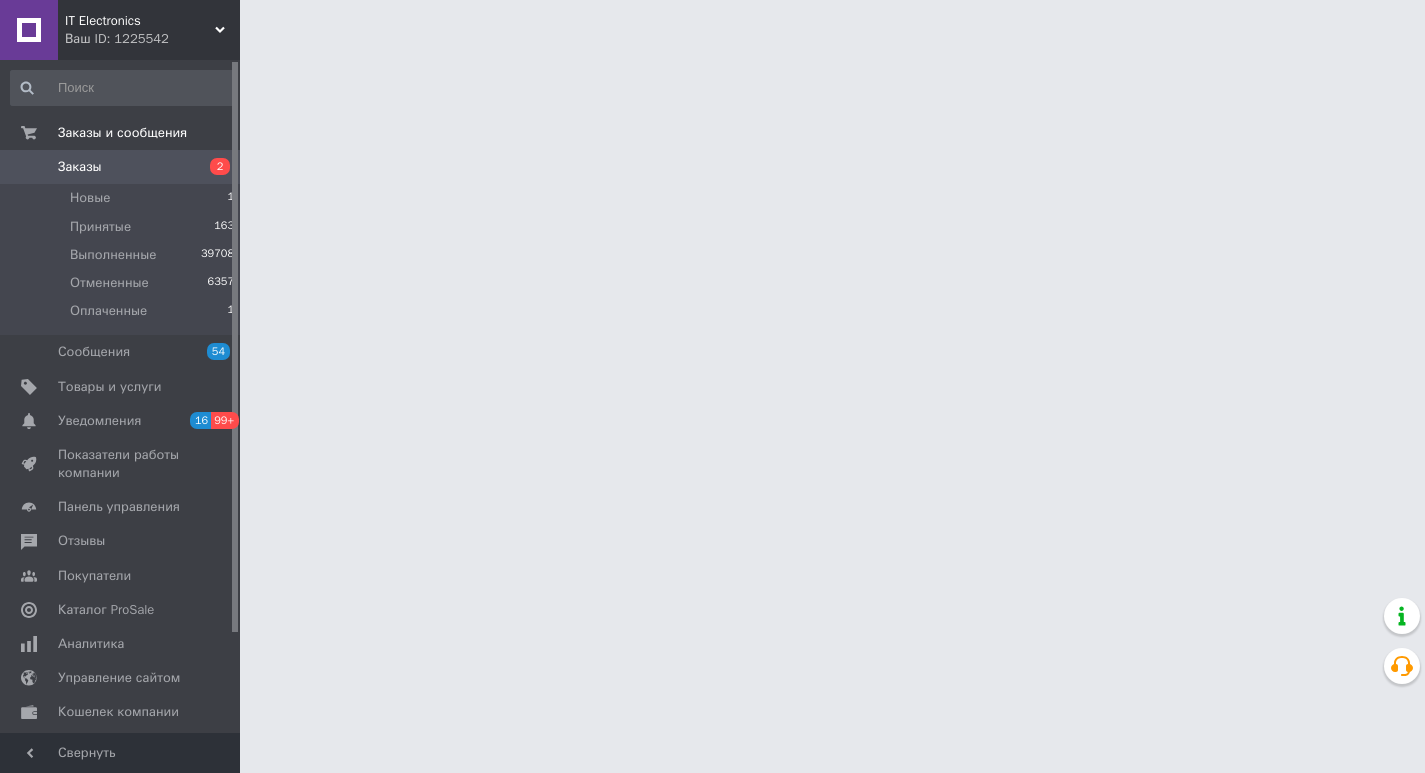 scroll, scrollTop: 0, scrollLeft: 0, axis: both 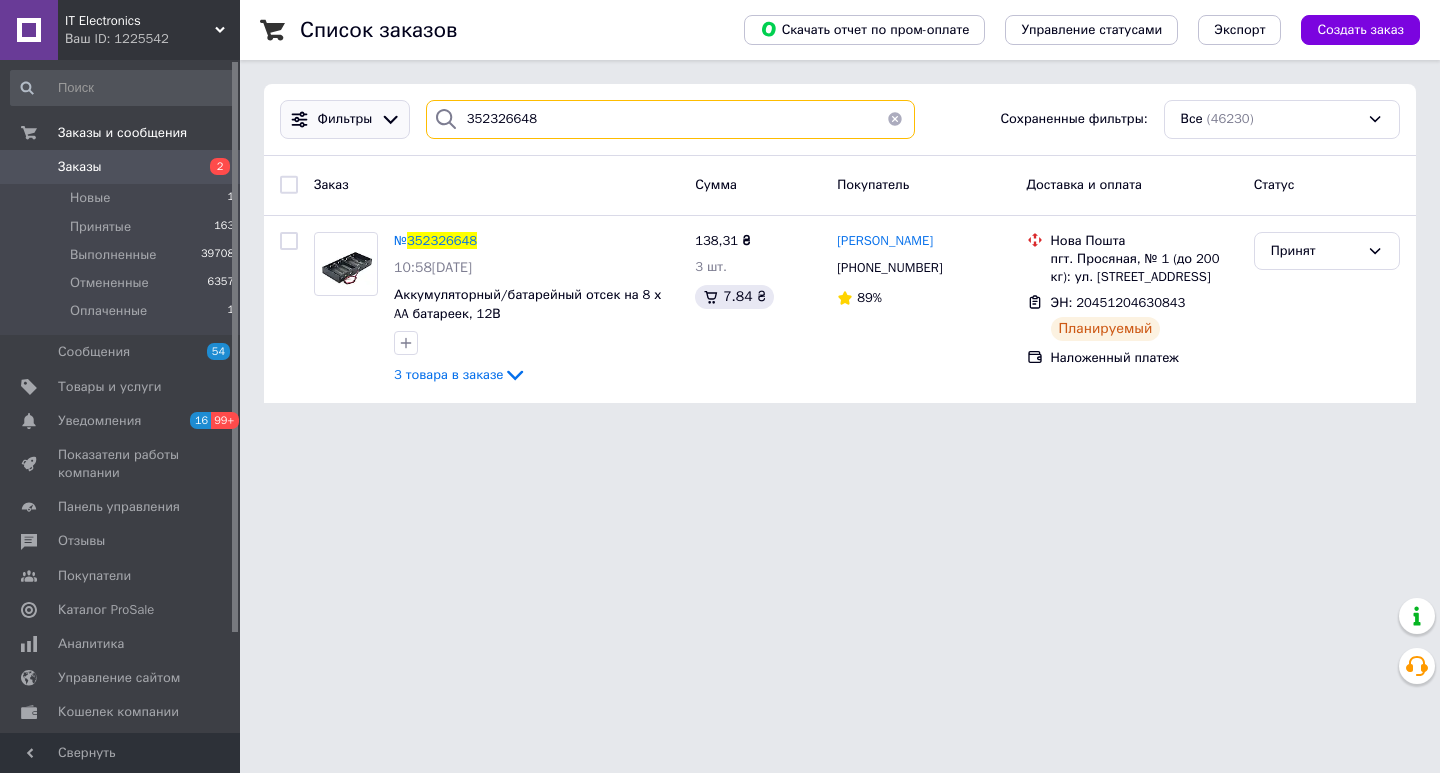 click on "Фильтры 352326648 Сохраненные фильтры: Все (46230)" at bounding box center (840, 119) 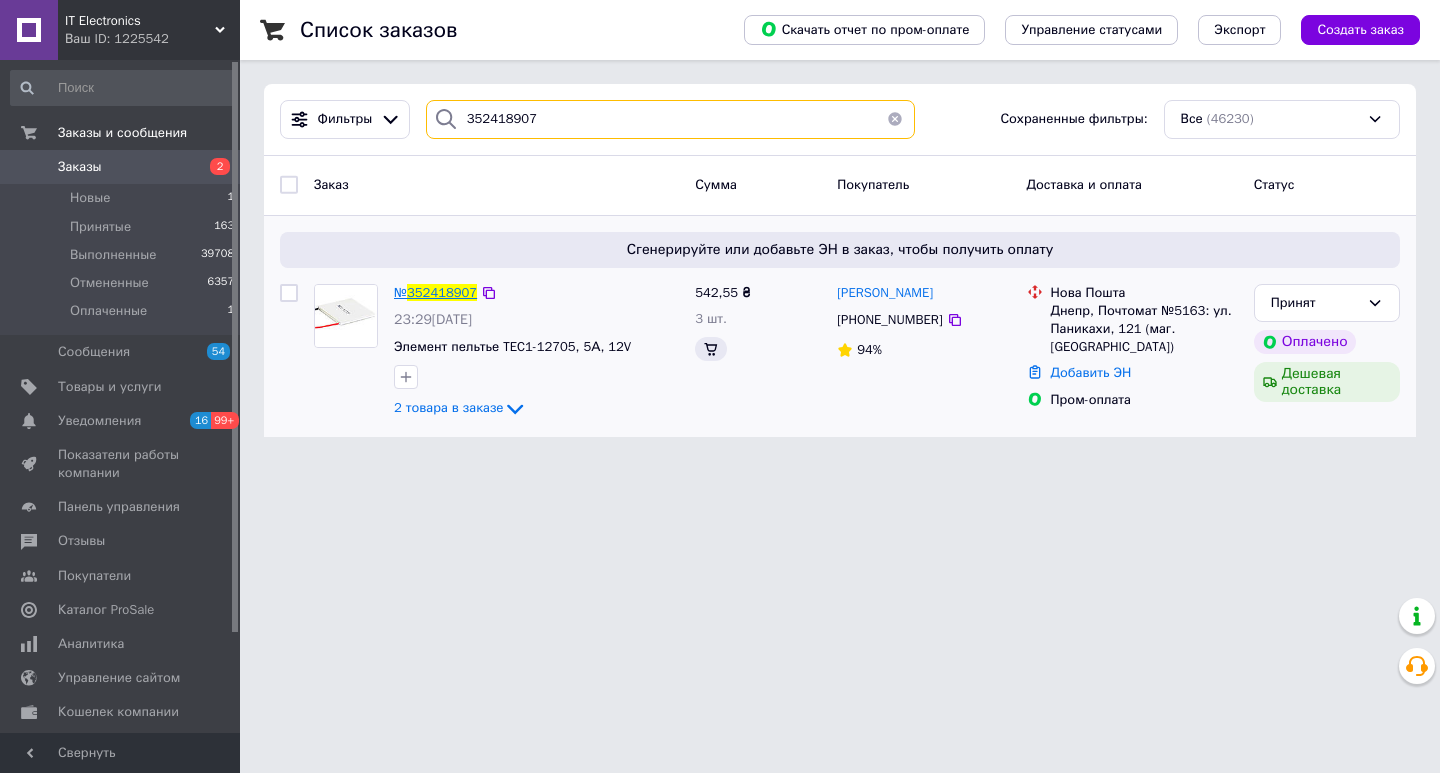 type on "352418907" 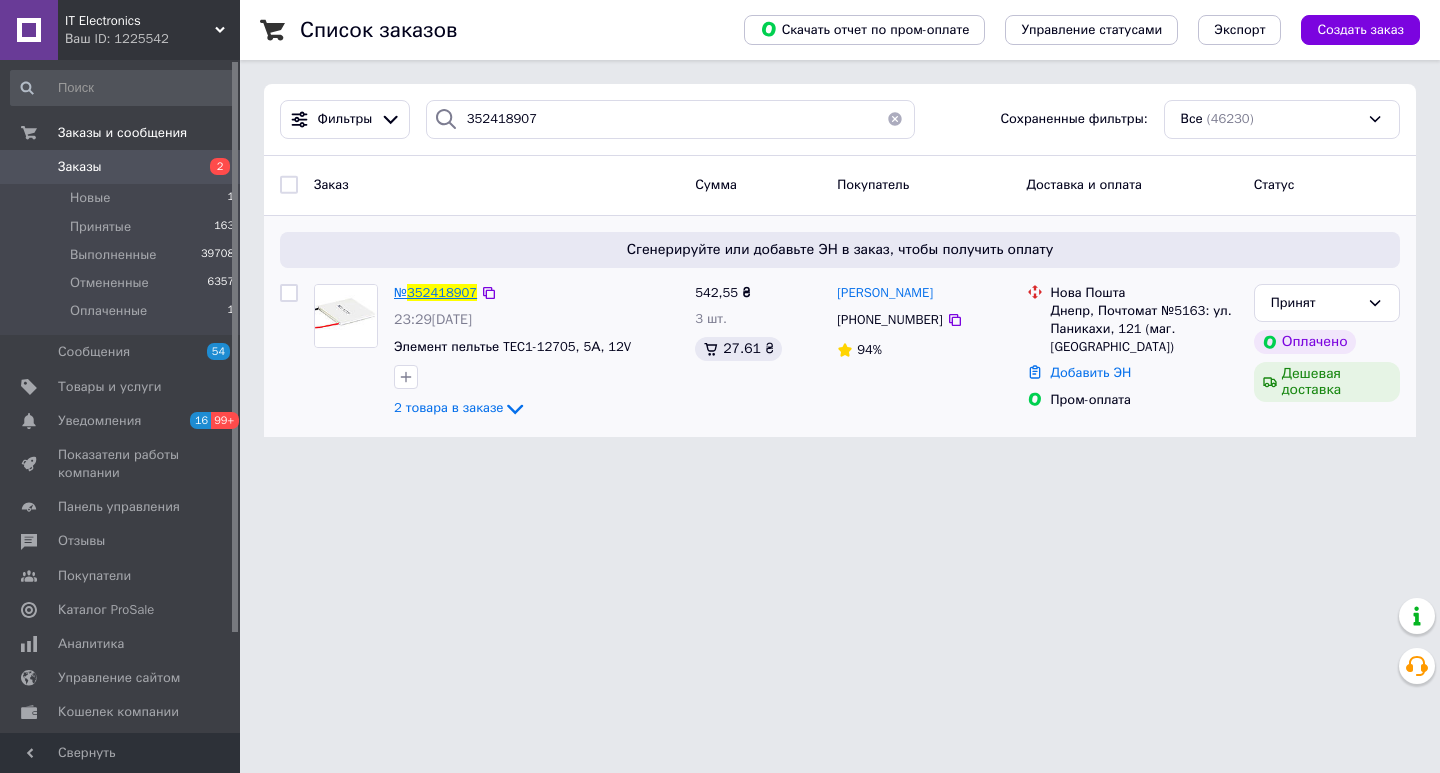 click on "352418907" at bounding box center (442, 292) 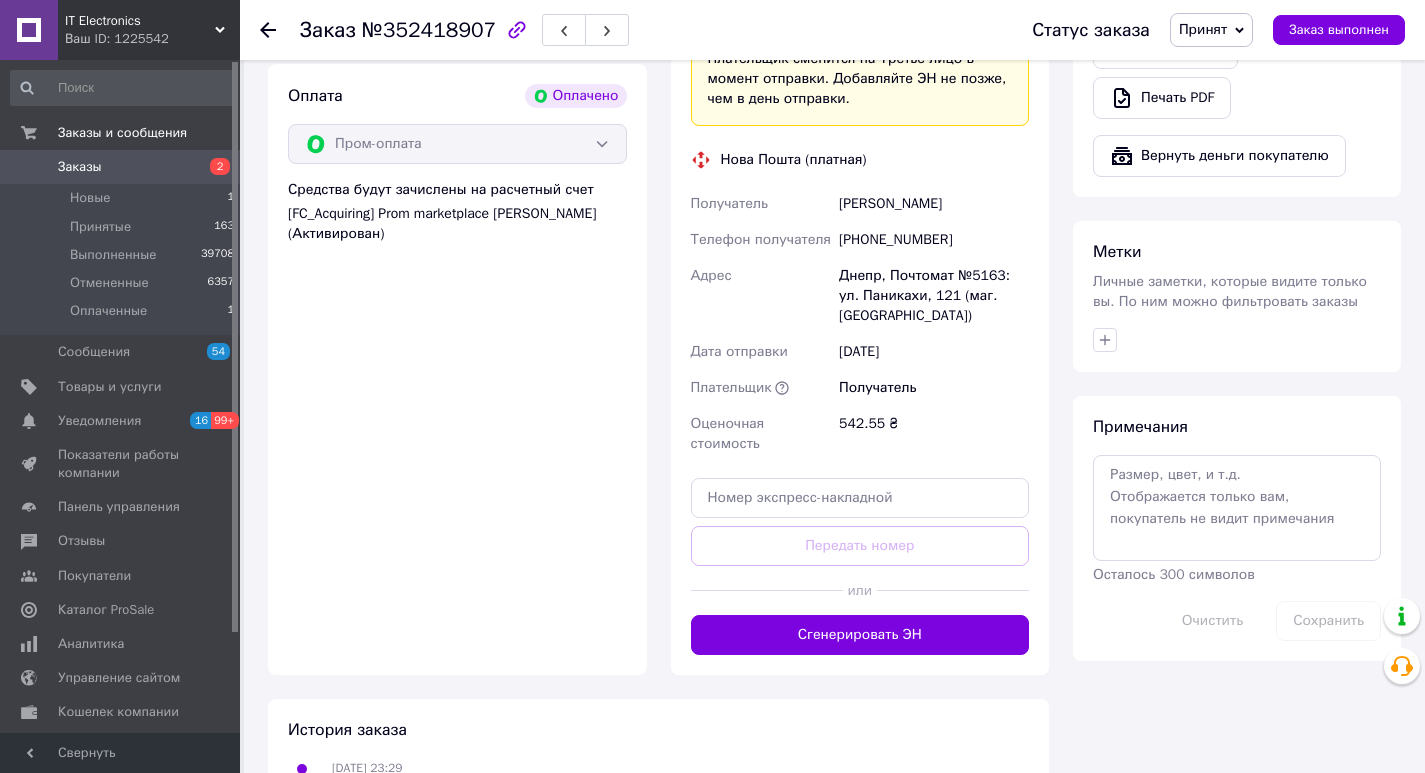 scroll, scrollTop: 1385, scrollLeft: 0, axis: vertical 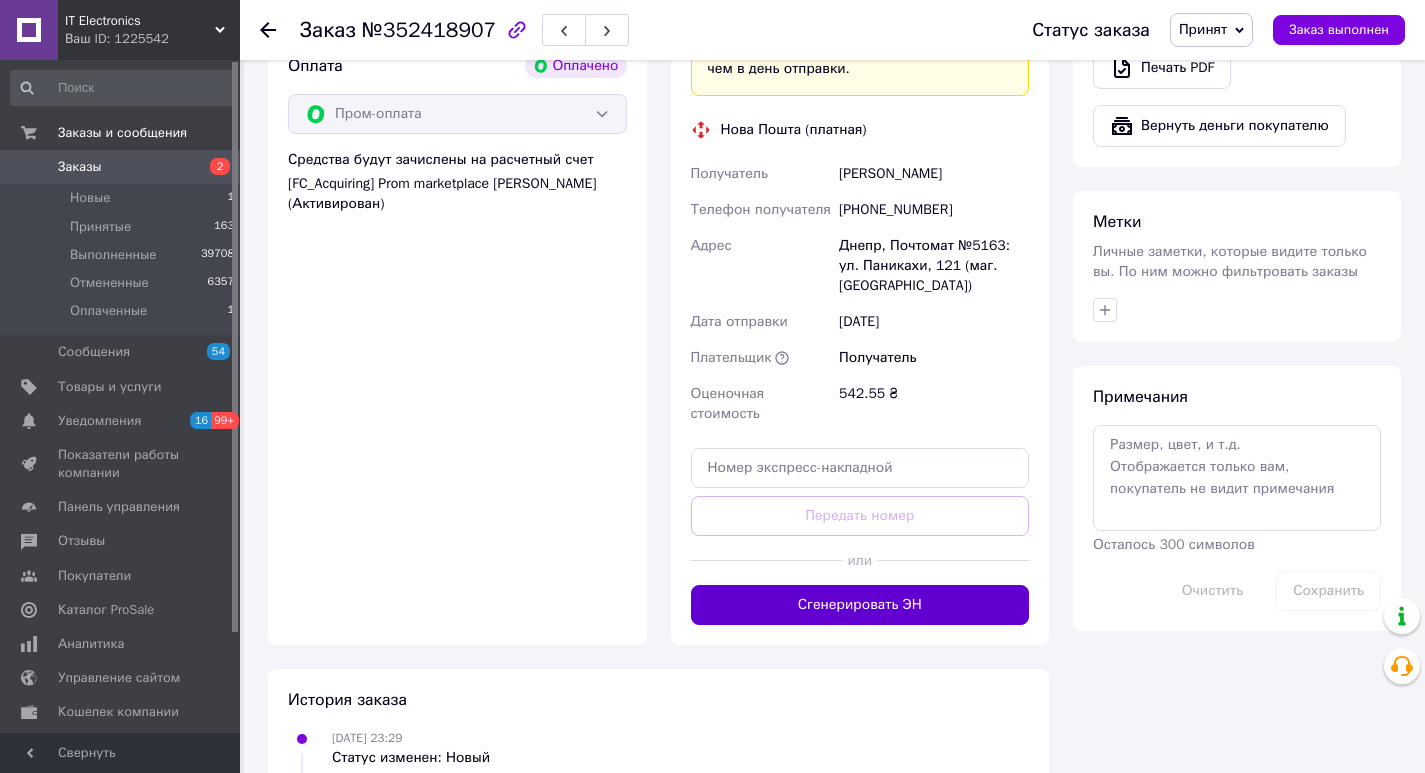 click on "Сгенерировать ЭН" at bounding box center (860, 605) 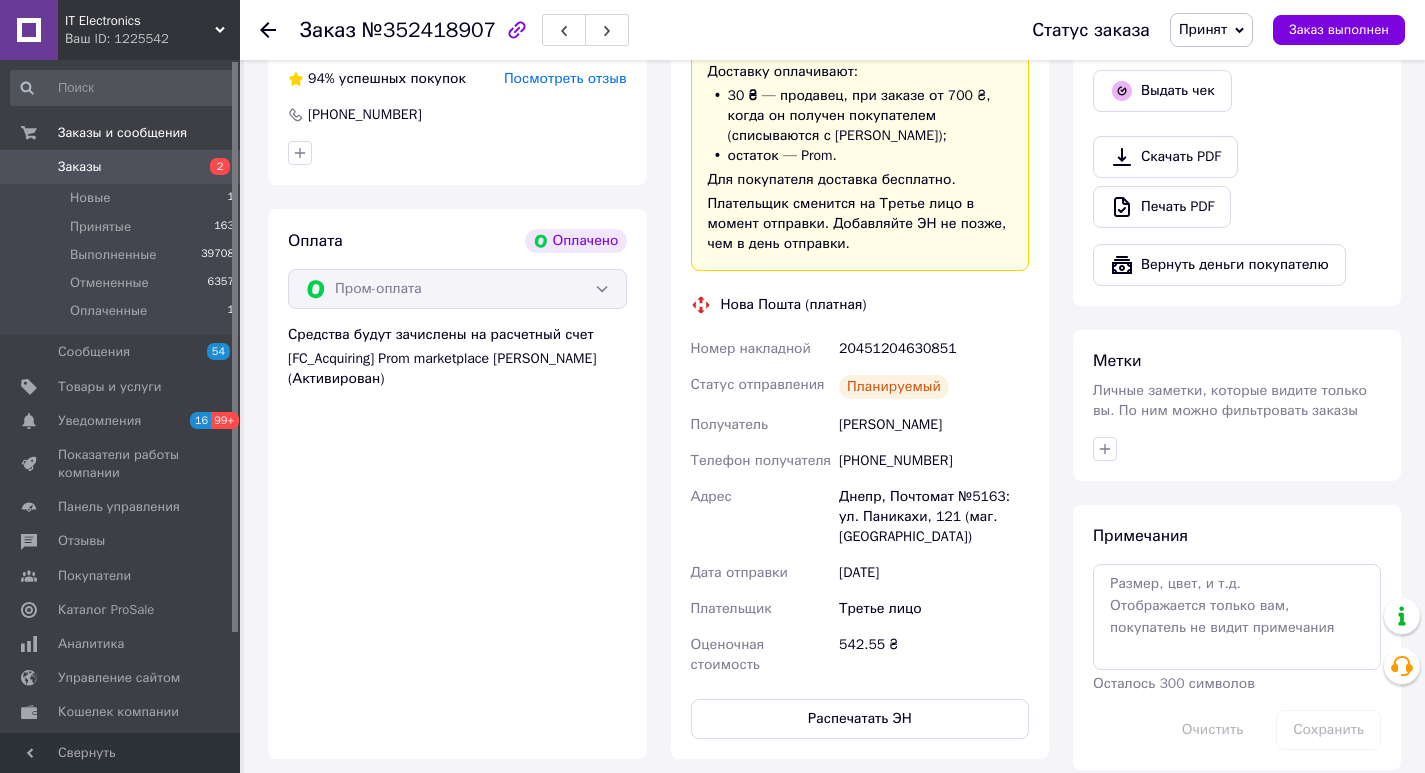 scroll, scrollTop: 1138, scrollLeft: 0, axis: vertical 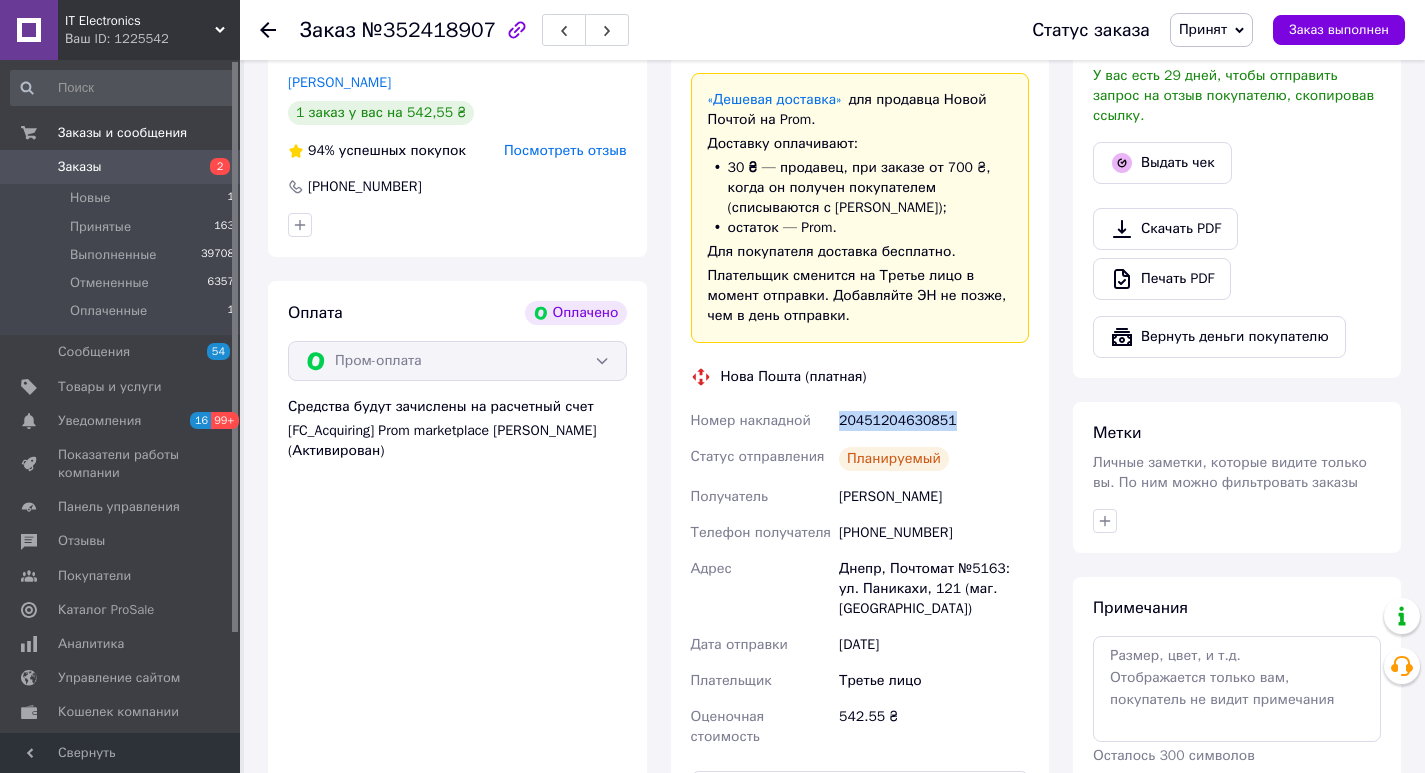 drag, startPoint x: 947, startPoint y: 419, endPoint x: 839, endPoint y: 421, distance: 108.01852 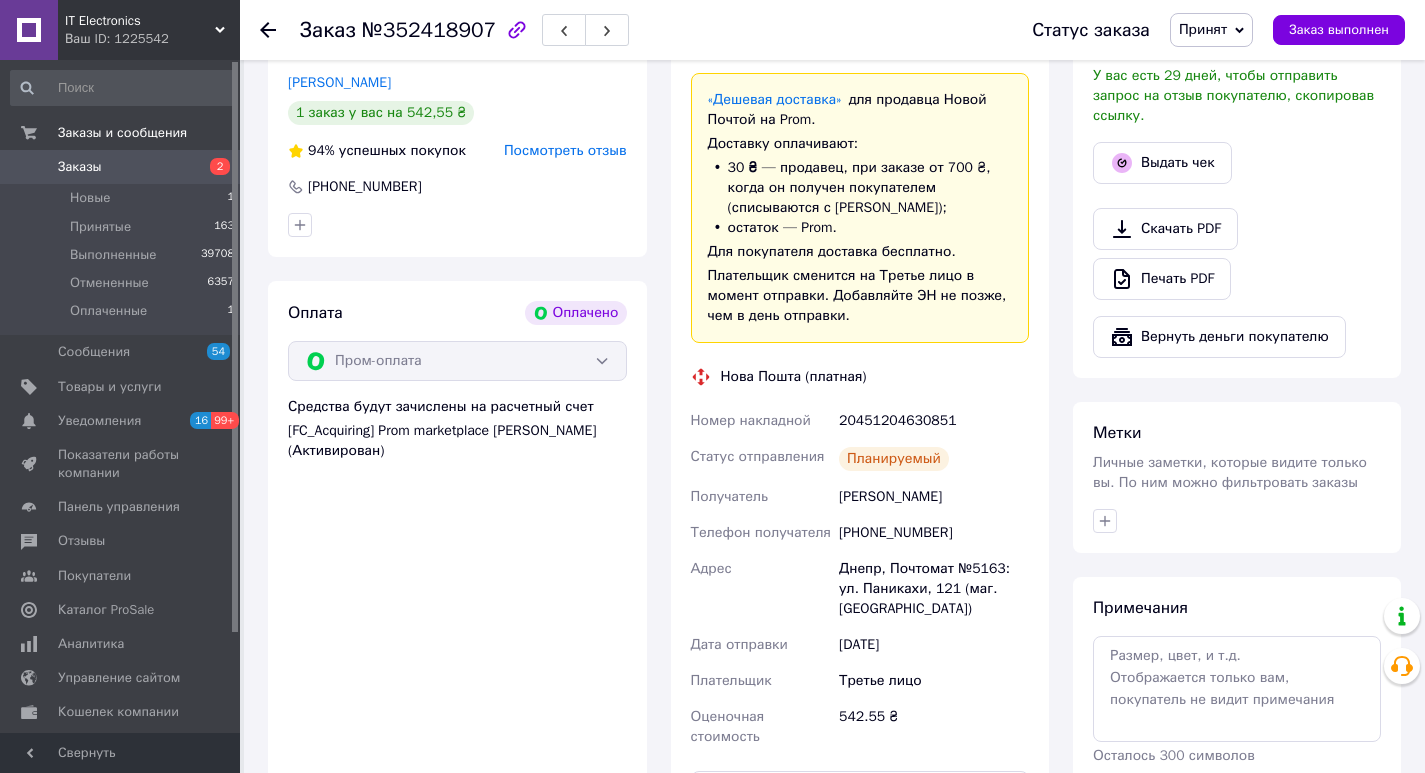 click 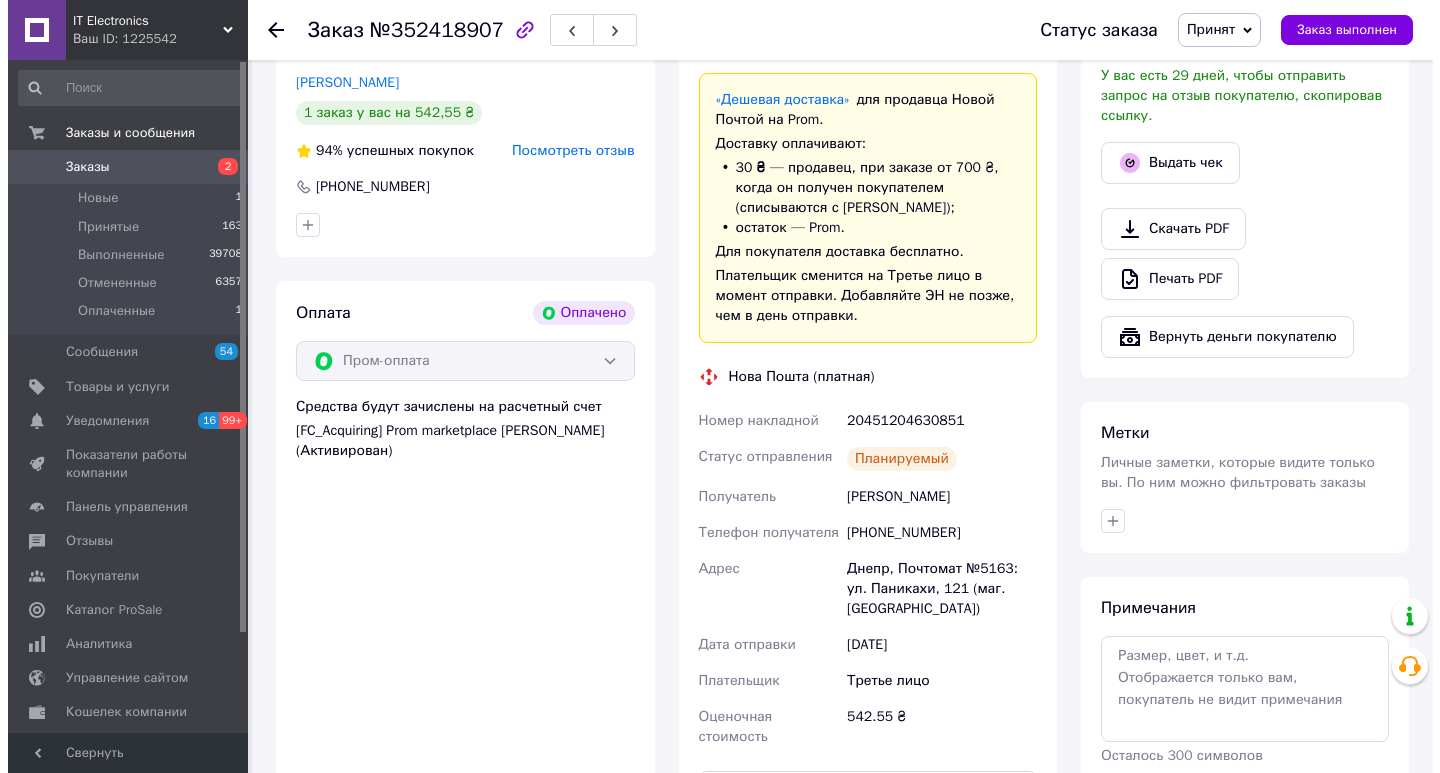 scroll, scrollTop: 0, scrollLeft: 0, axis: both 